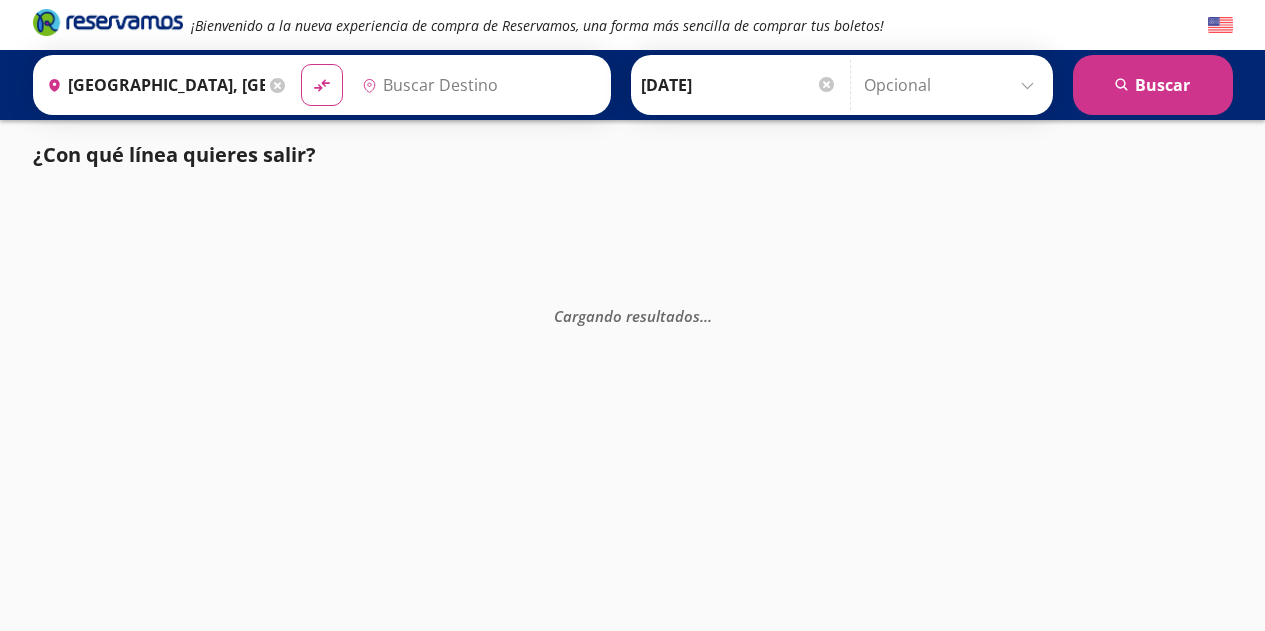 scroll, scrollTop: 0, scrollLeft: 0, axis: both 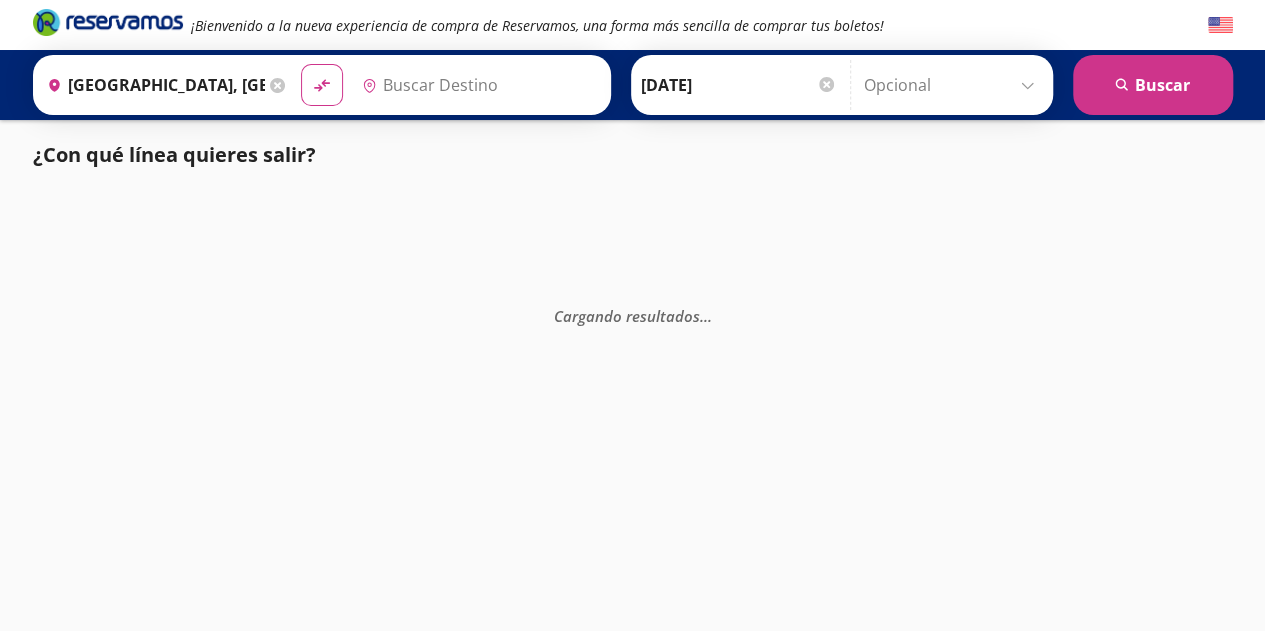 type on "[GEOGRAPHIC_DATA], [GEOGRAPHIC_DATA]" 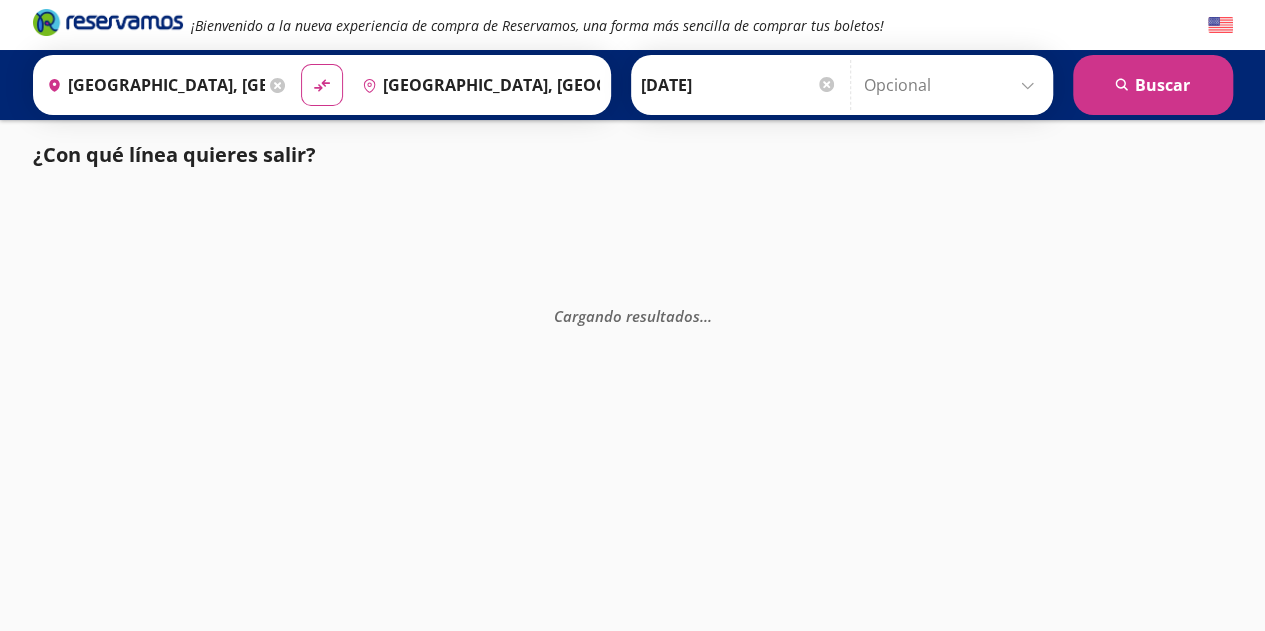 scroll, scrollTop: 0, scrollLeft: 0, axis: both 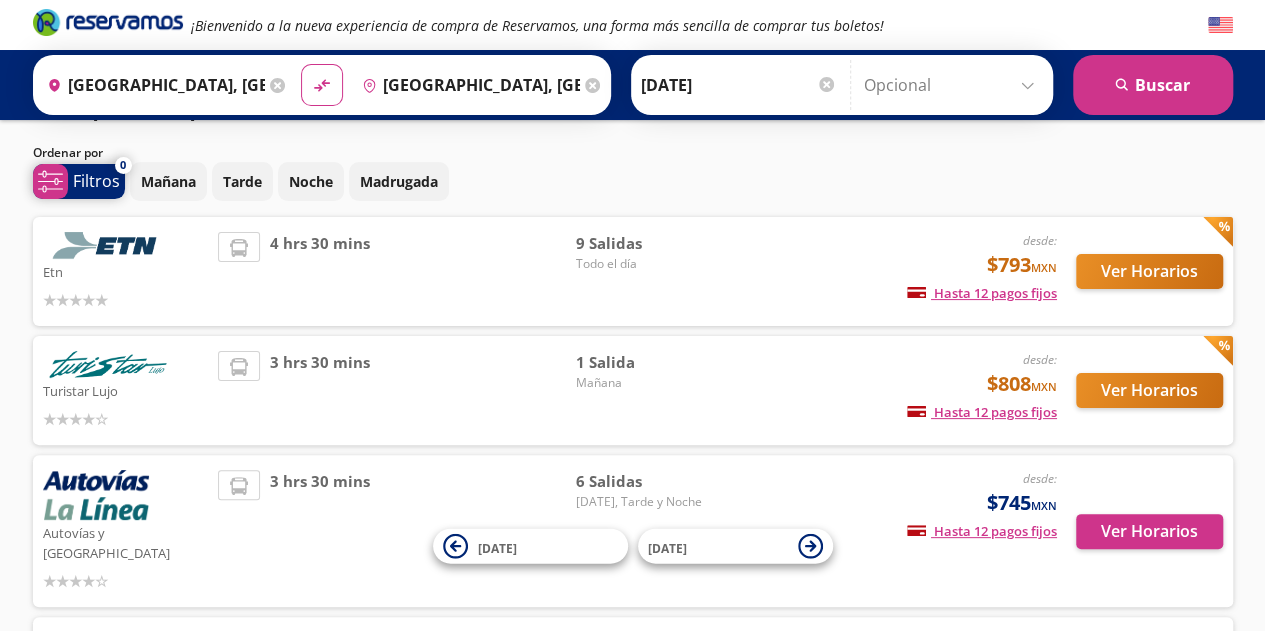 click on "Filtros" at bounding box center [96, 181] 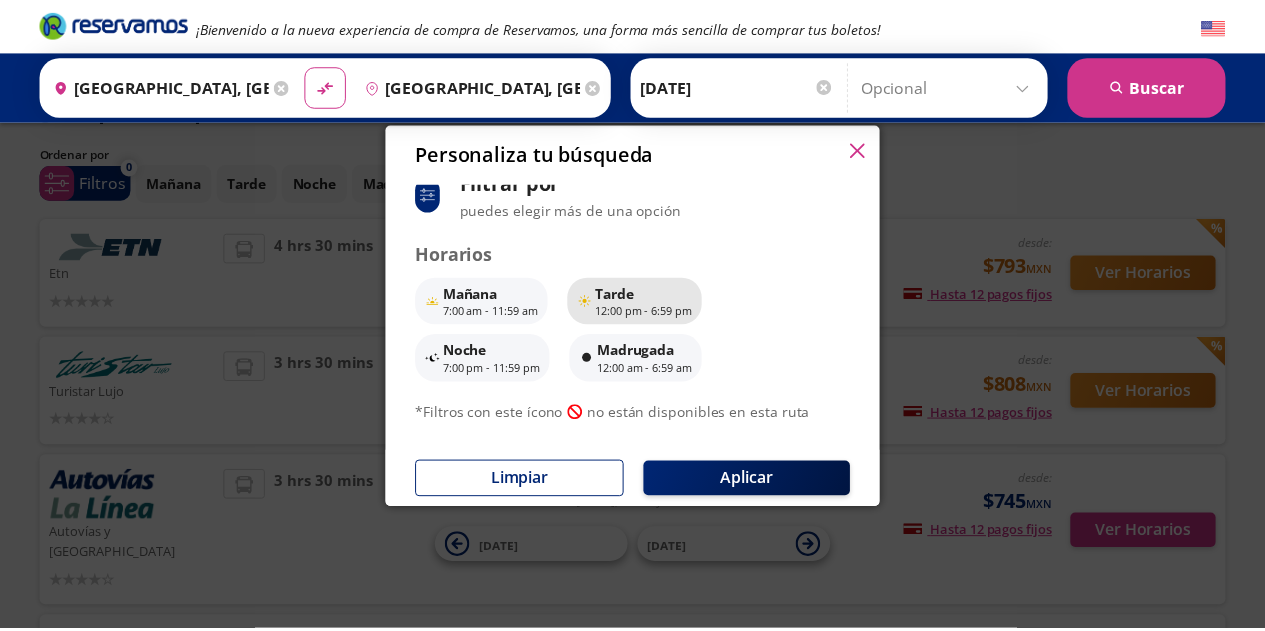 scroll, scrollTop: 0, scrollLeft: 0, axis: both 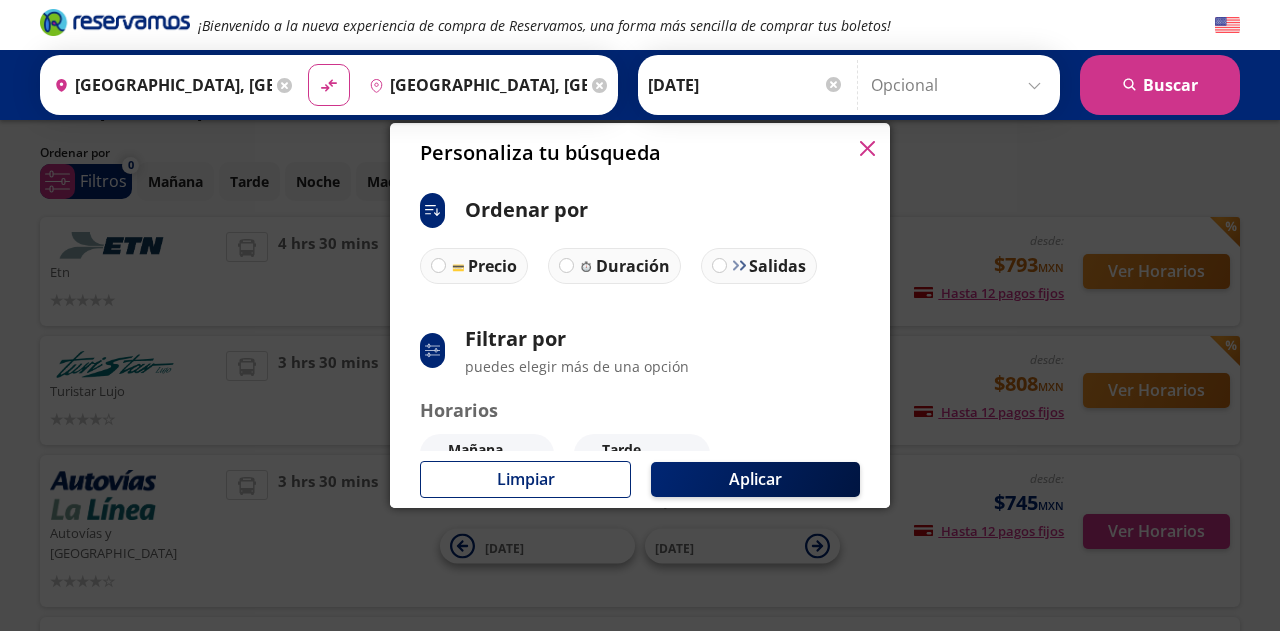 click 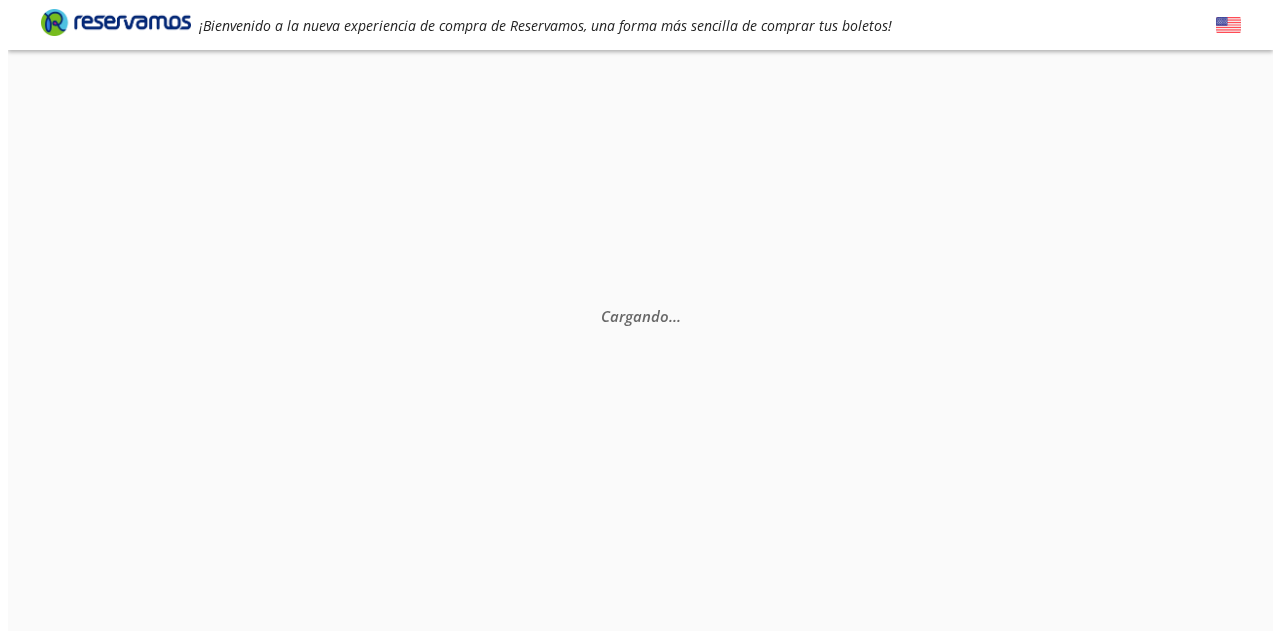 scroll, scrollTop: 0, scrollLeft: 0, axis: both 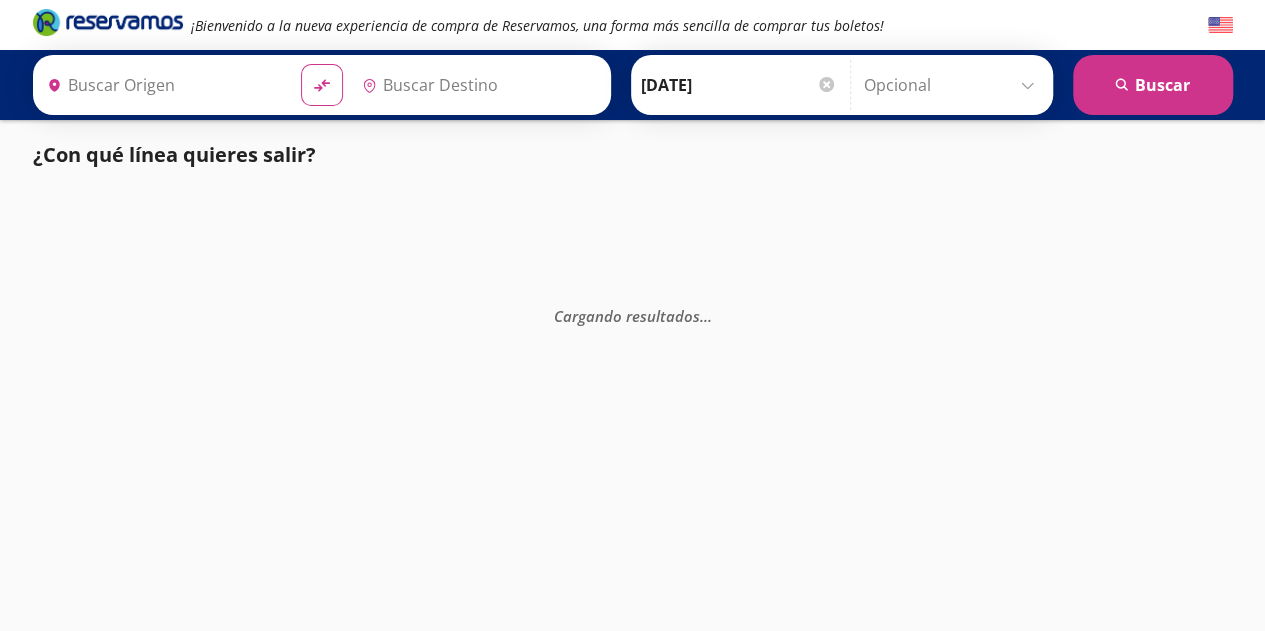 type on "[GEOGRAPHIC_DATA], [GEOGRAPHIC_DATA]" 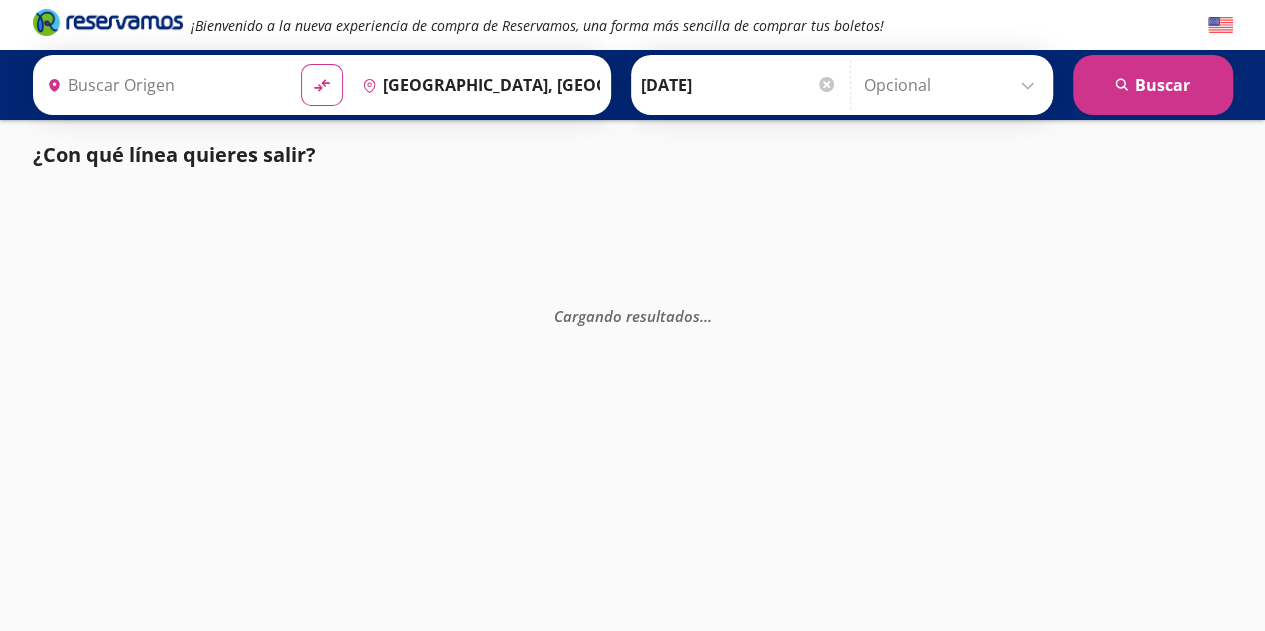 type on "[GEOGRAPHIC_DATA], [GEOGRAPHIC_DATA]" 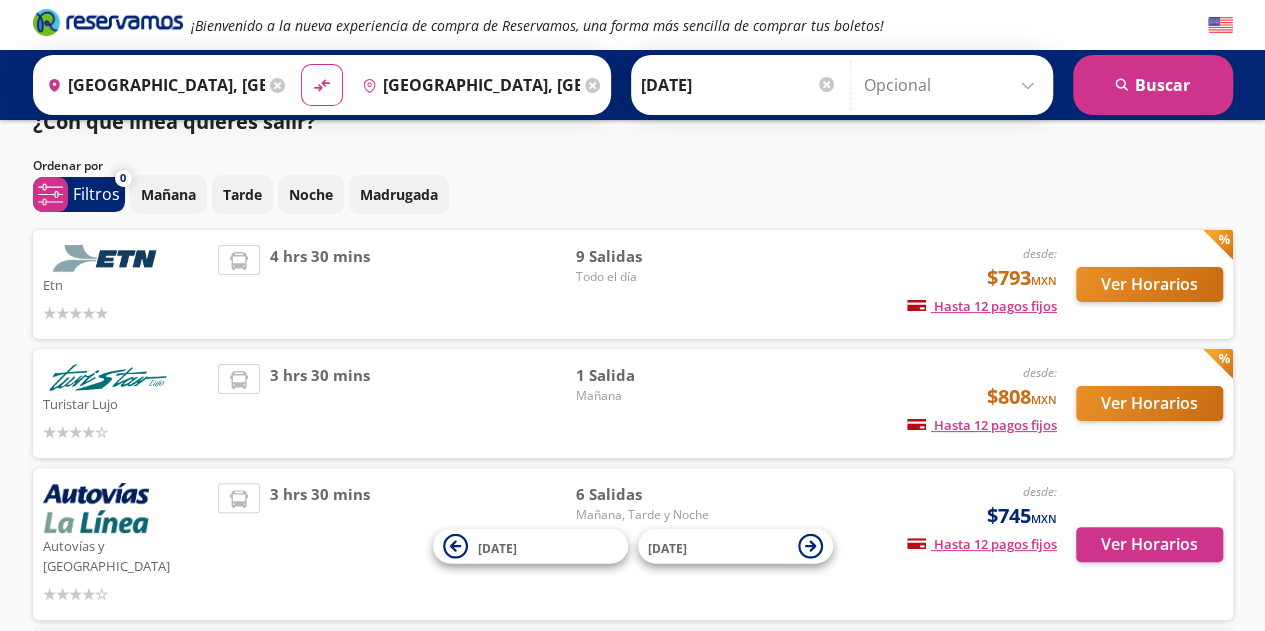 scroll, scrollTop: 34, scrollLeft: 0, axis: vertical 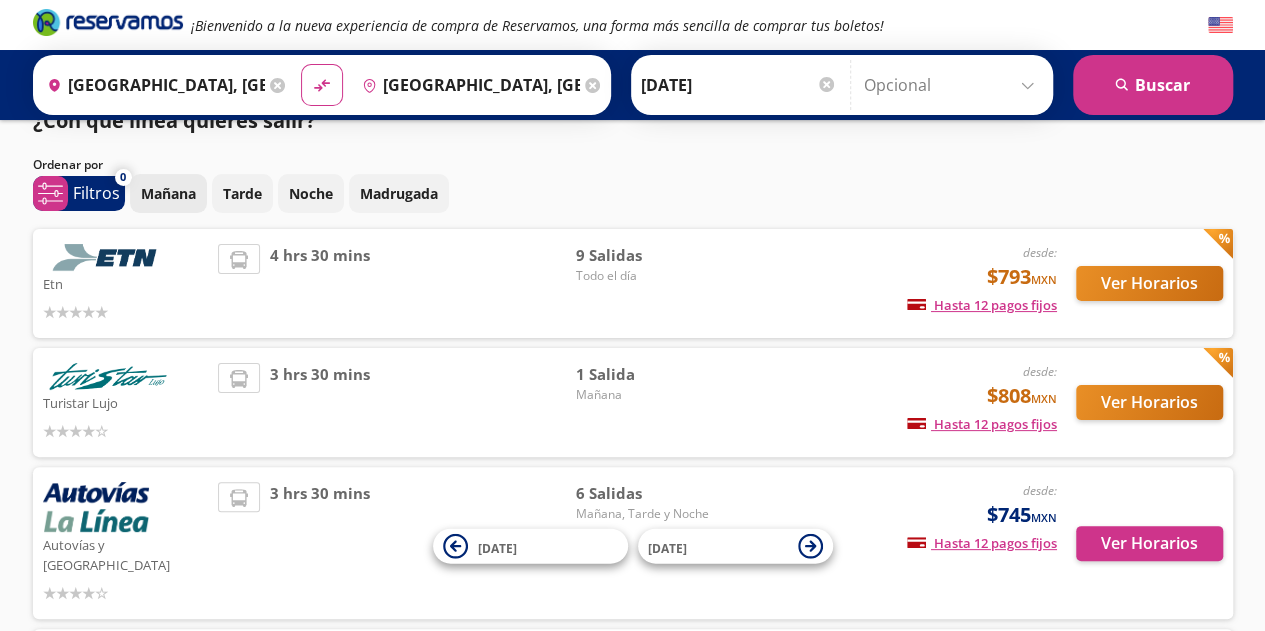 click on "Mañana" at bounding box center (168, 193) 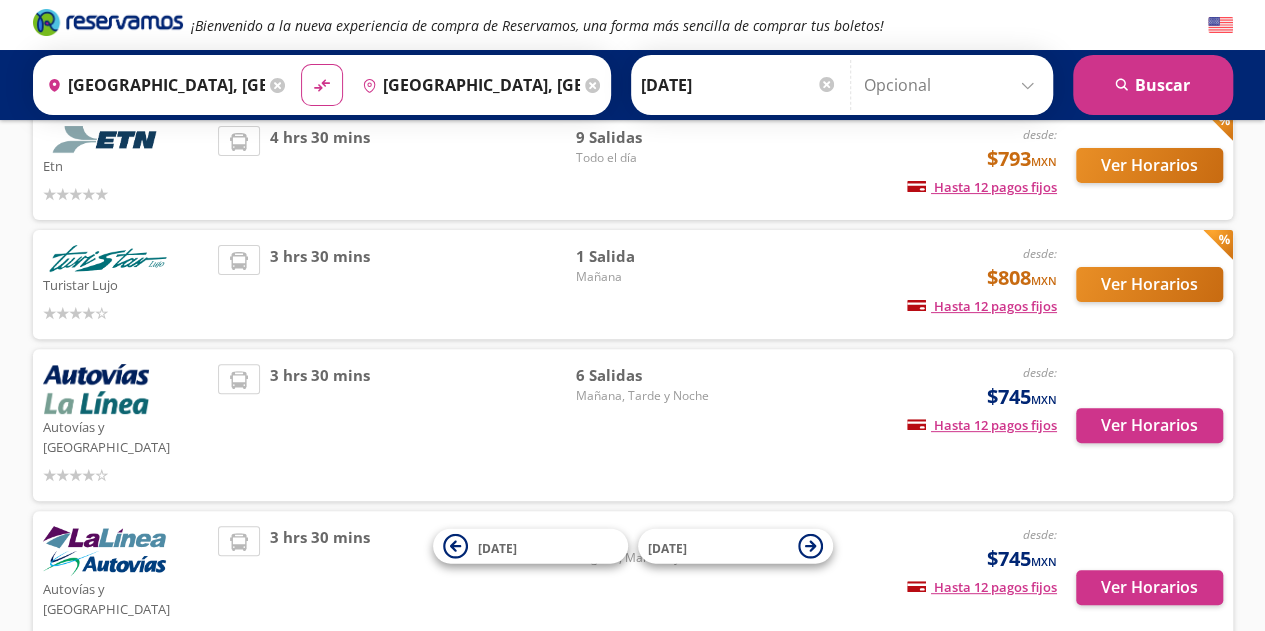 scroll, scrollTop: 190, scrollLeft: 0, axis: vertical 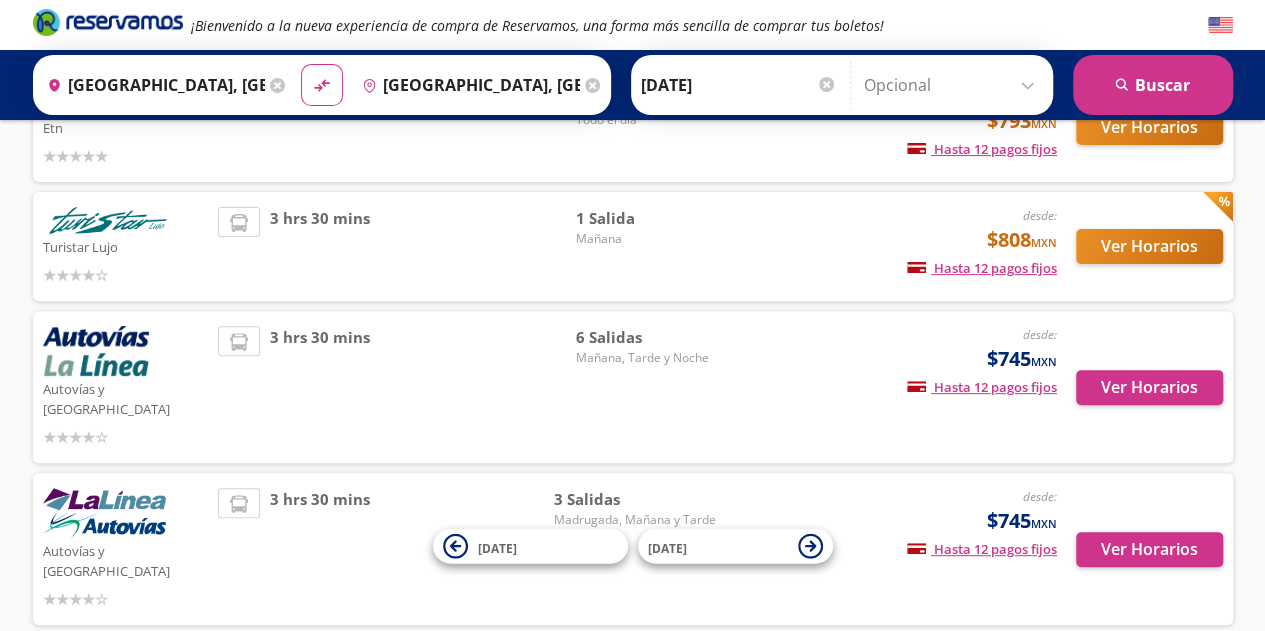 click on "3 hrs 30 mins" at bounding box center [396, 387] 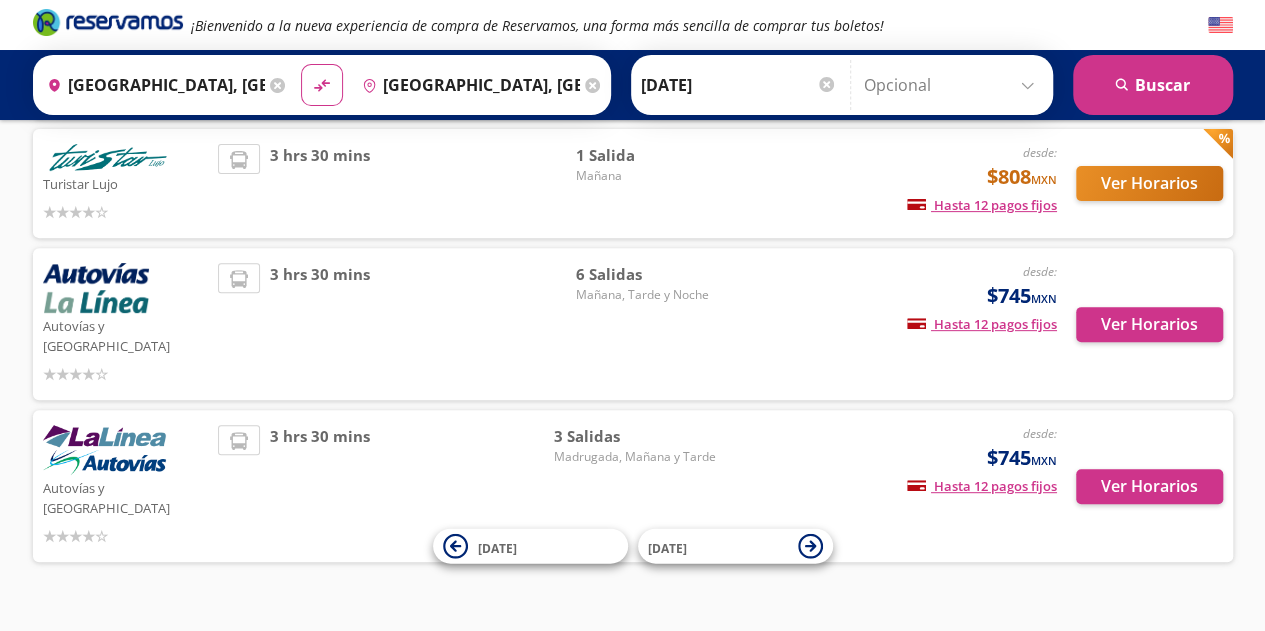 scroll, scrollTop: 254, scrollLeft: 0, axis: vertical 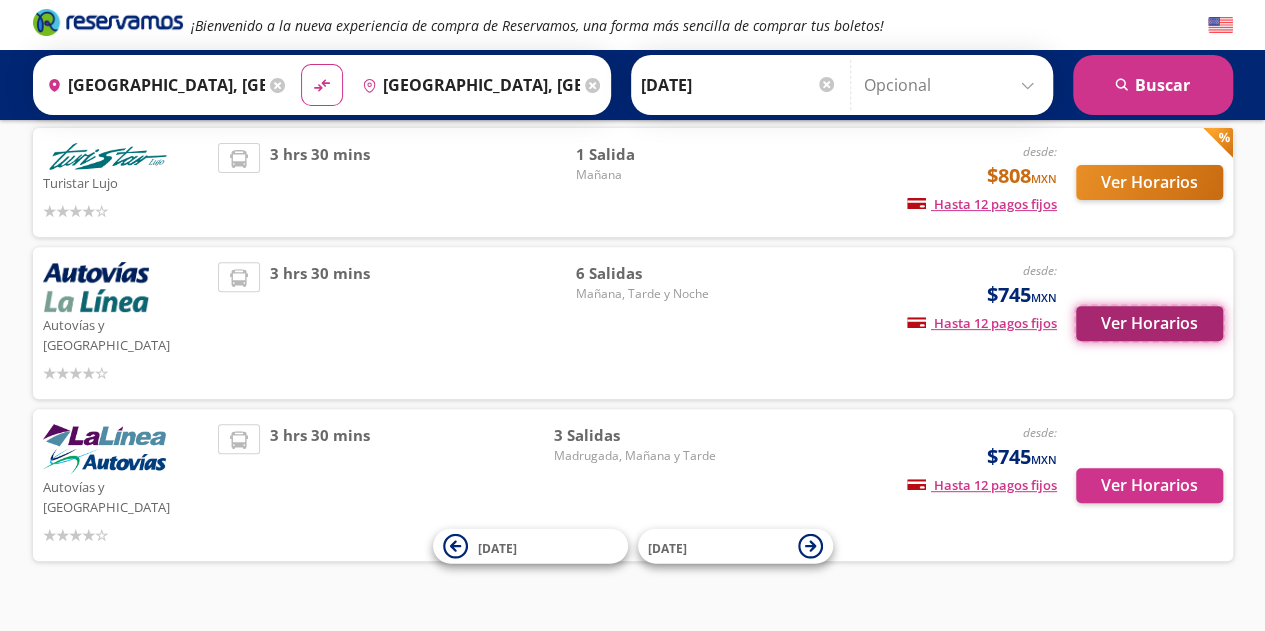 click on "Ver Horarios" at bounding box center [1149, 323] 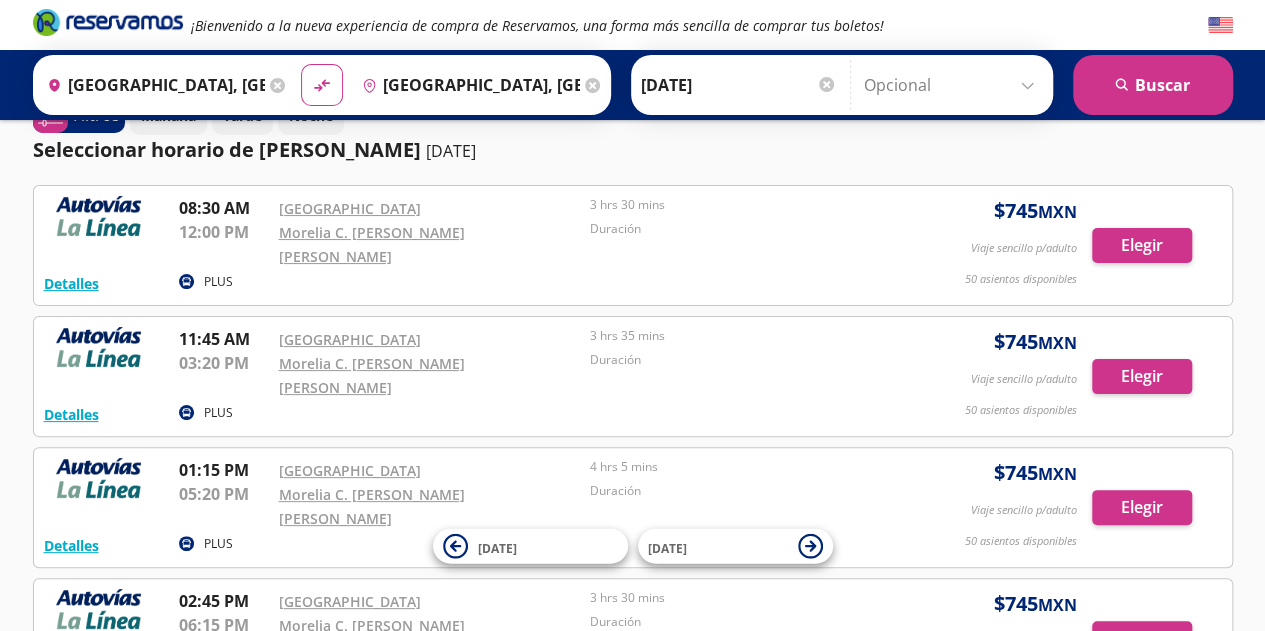 scroll, scrollTop: 0, scrollLeft: 0, axis: both 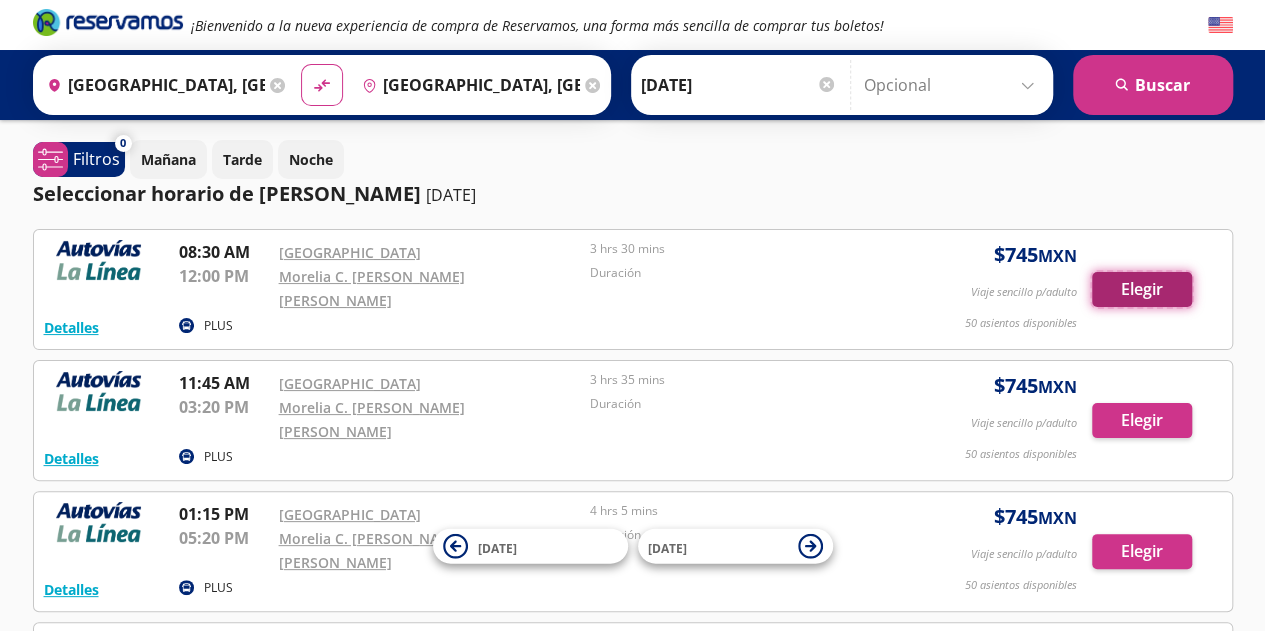 click on "Elegir" at bounding box center (1142, 289) 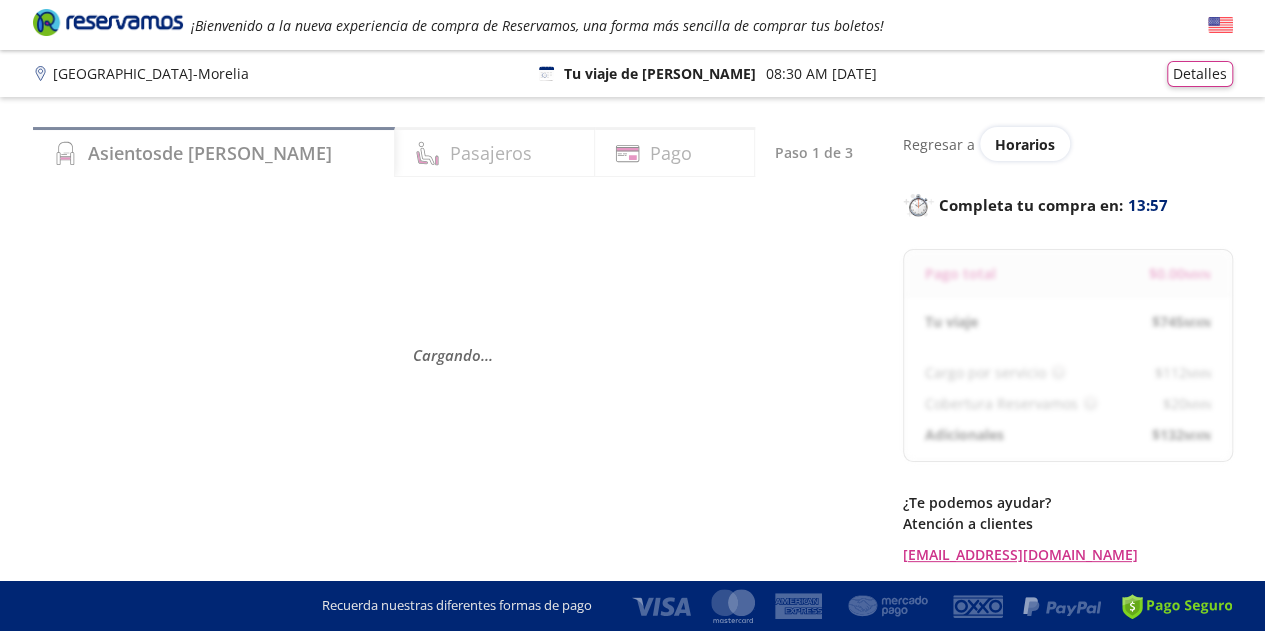 click on "Pasajeros" at bounding box center (495, 152) 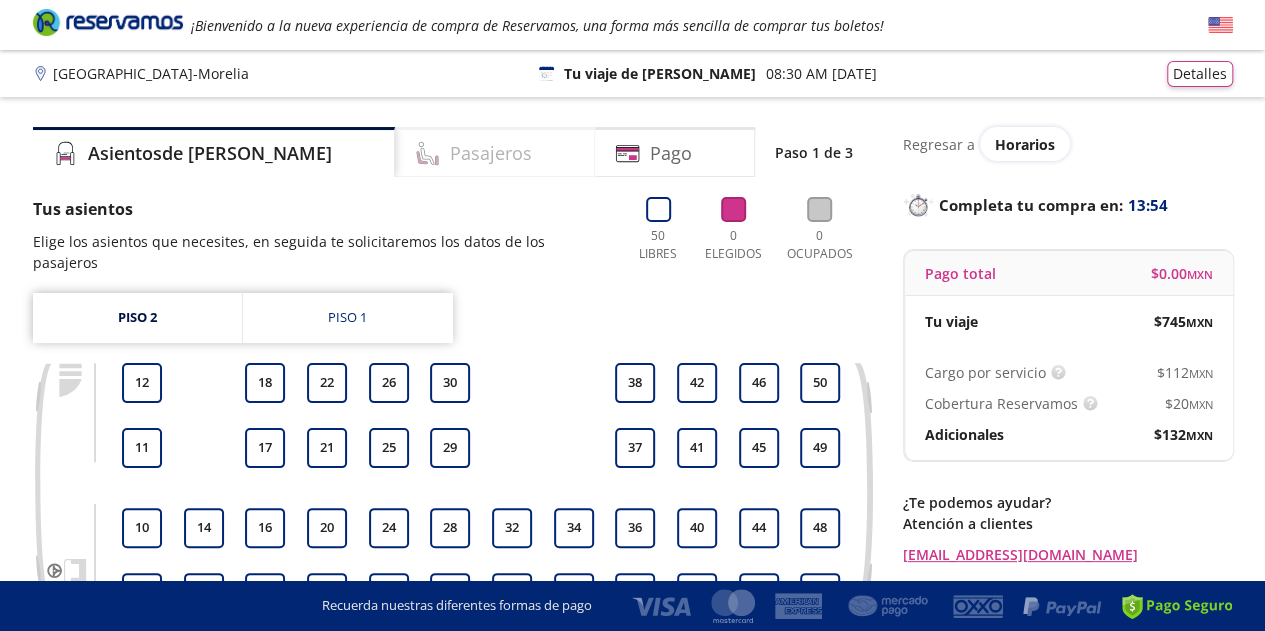 click on "Pasajeros" at bounding box center [491, 153] 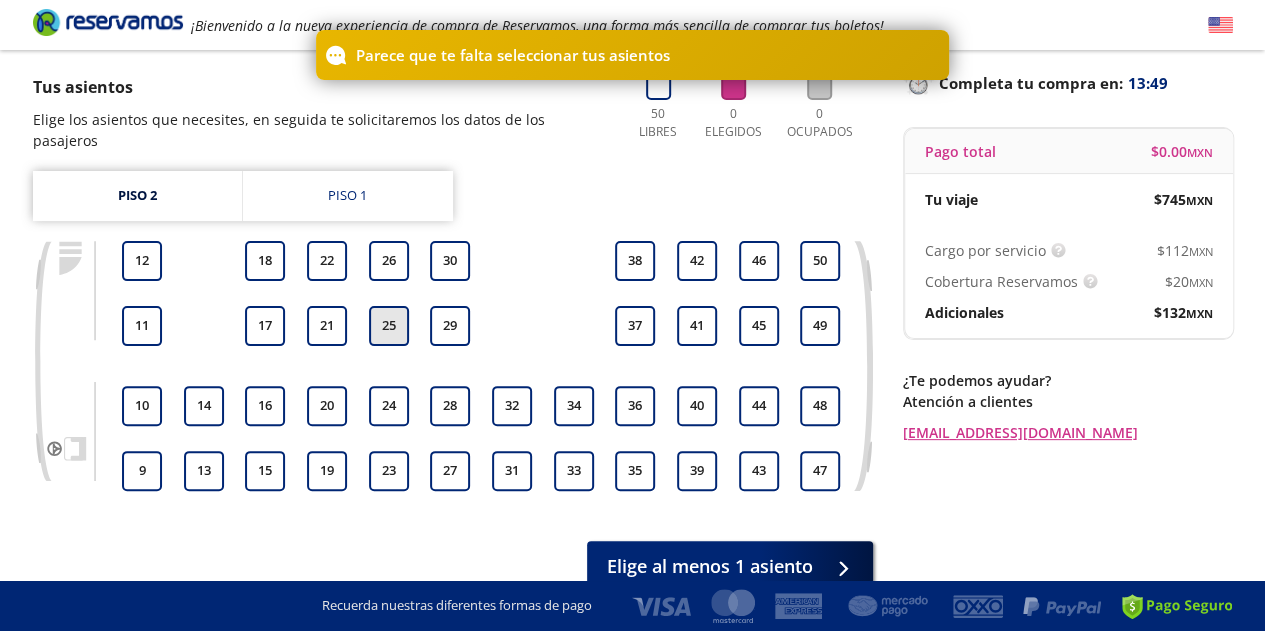 scroll, scrollTop: 121, scrollLeft: 0, axis: vertical 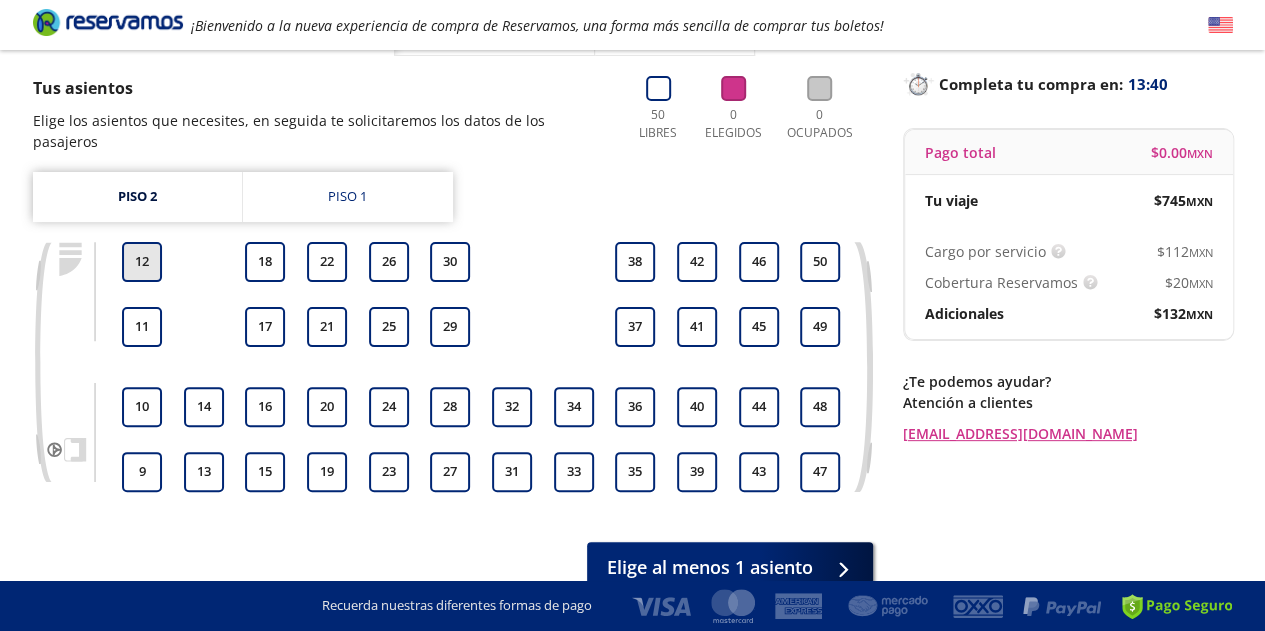 click on "12" at bounding box center (142, 262) 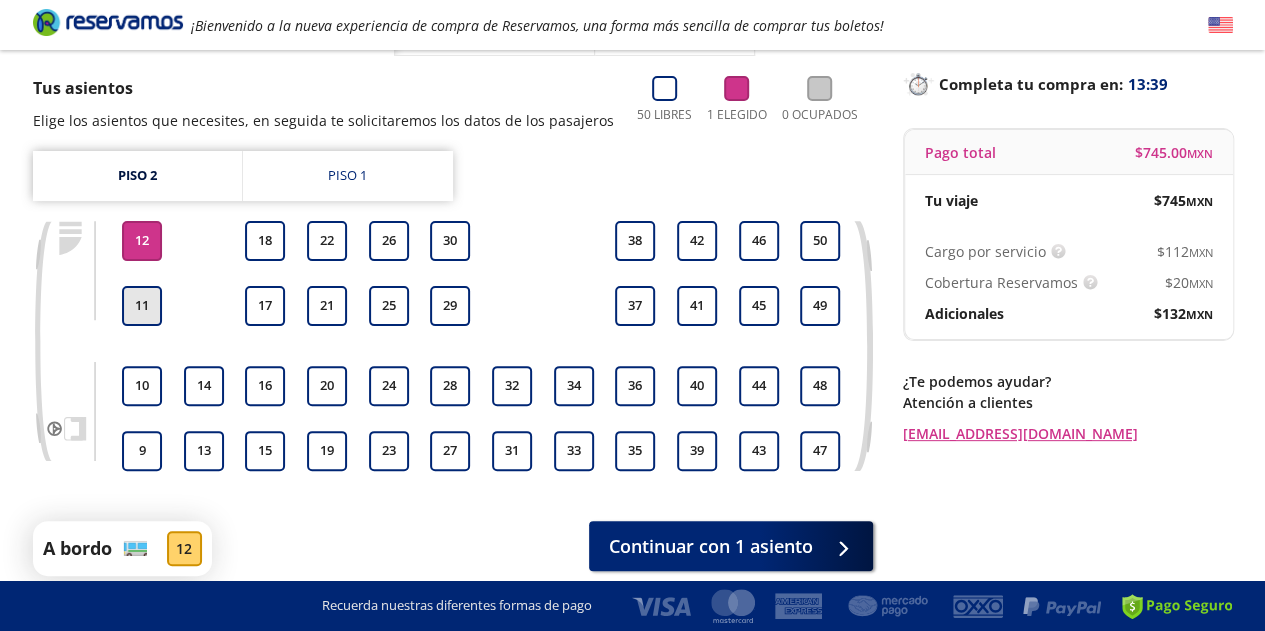 click on "11" at bounding box center (142, 306) 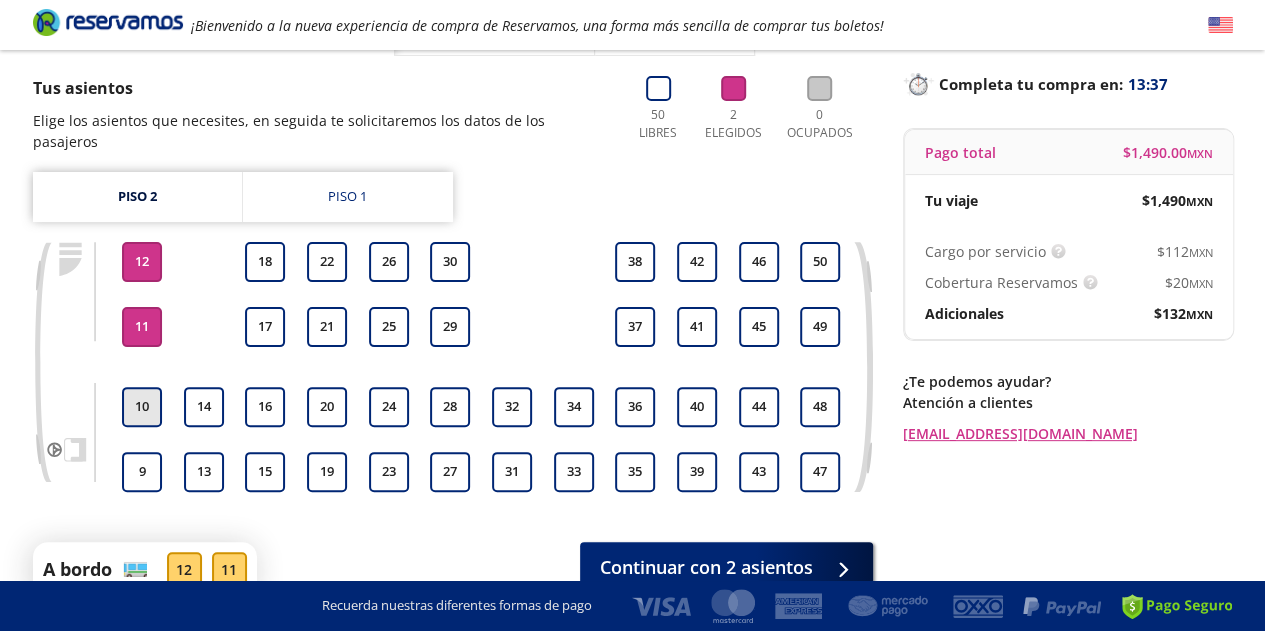 click on "10" at bounding box center (142, 407) 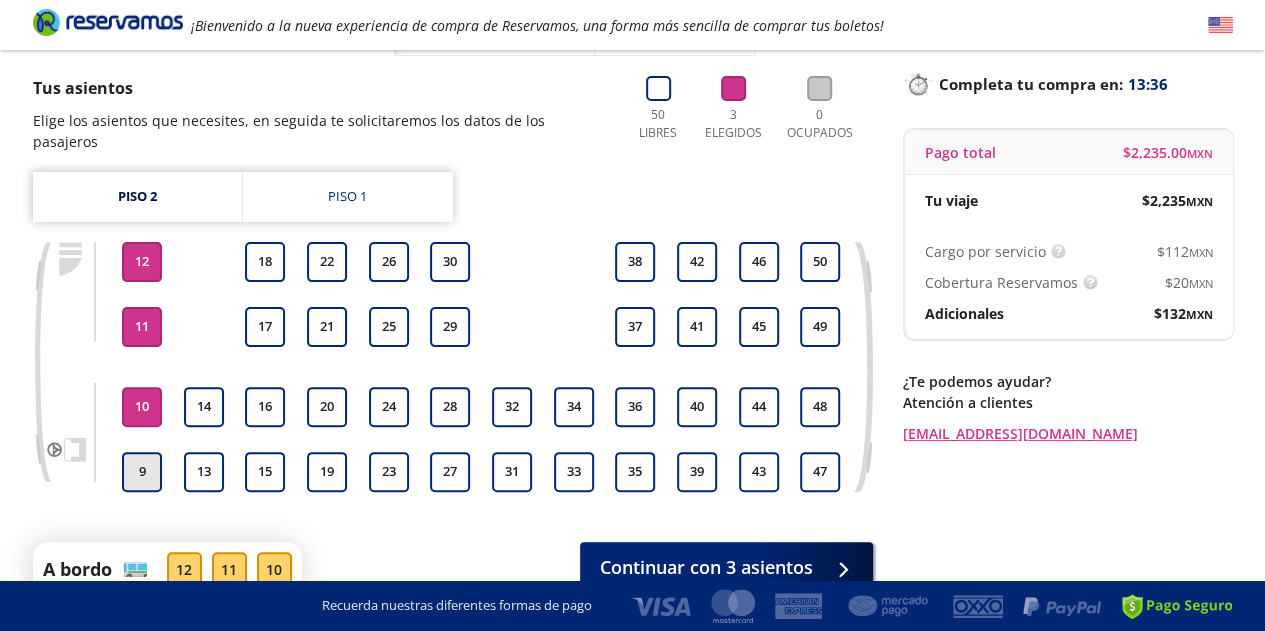 click on "9" at bounding box center (142, 472) 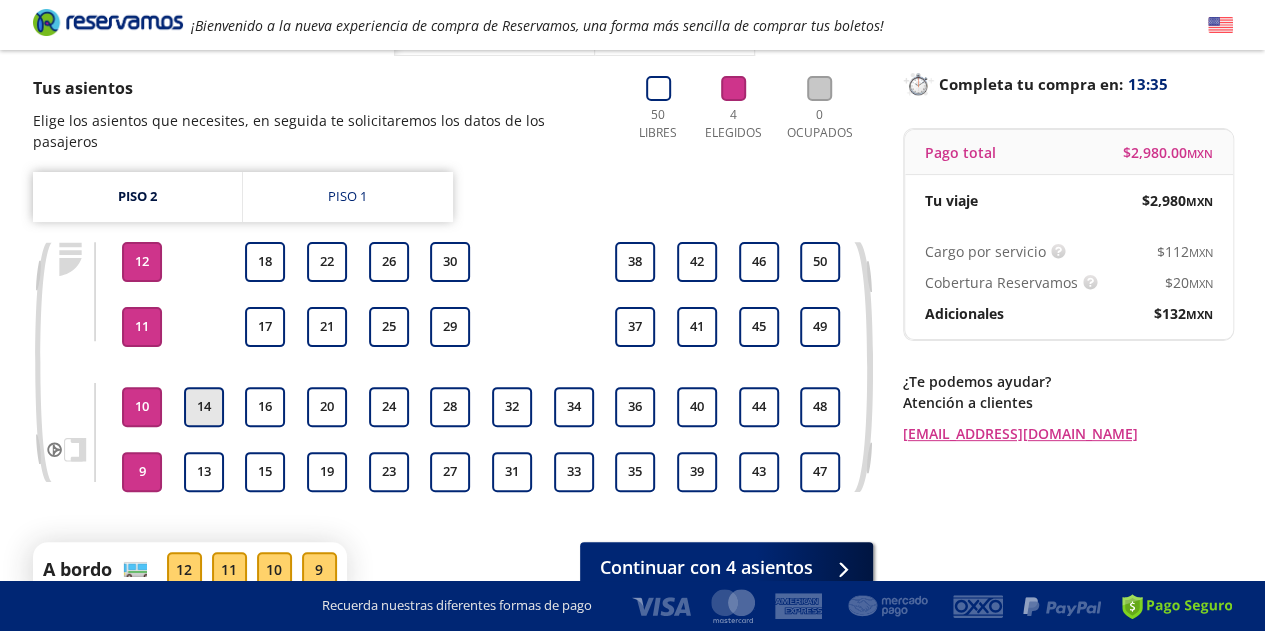 click on "14" at bounding box center [204, 407] 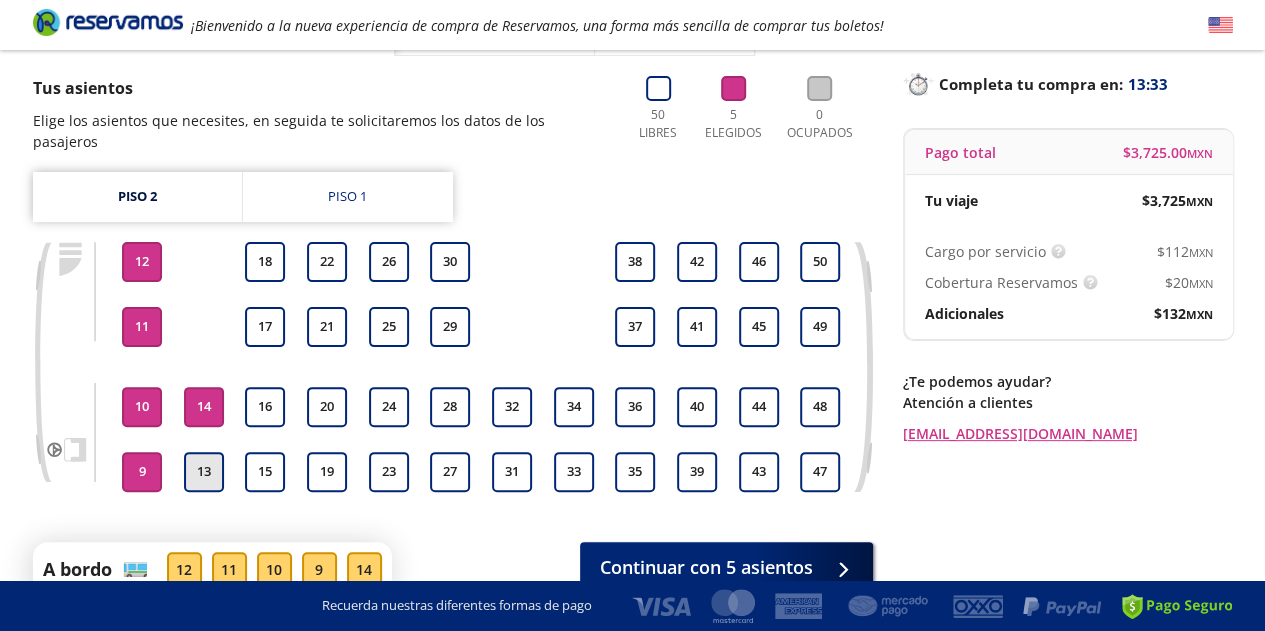 click on "13" at bounding box center [204, 472] 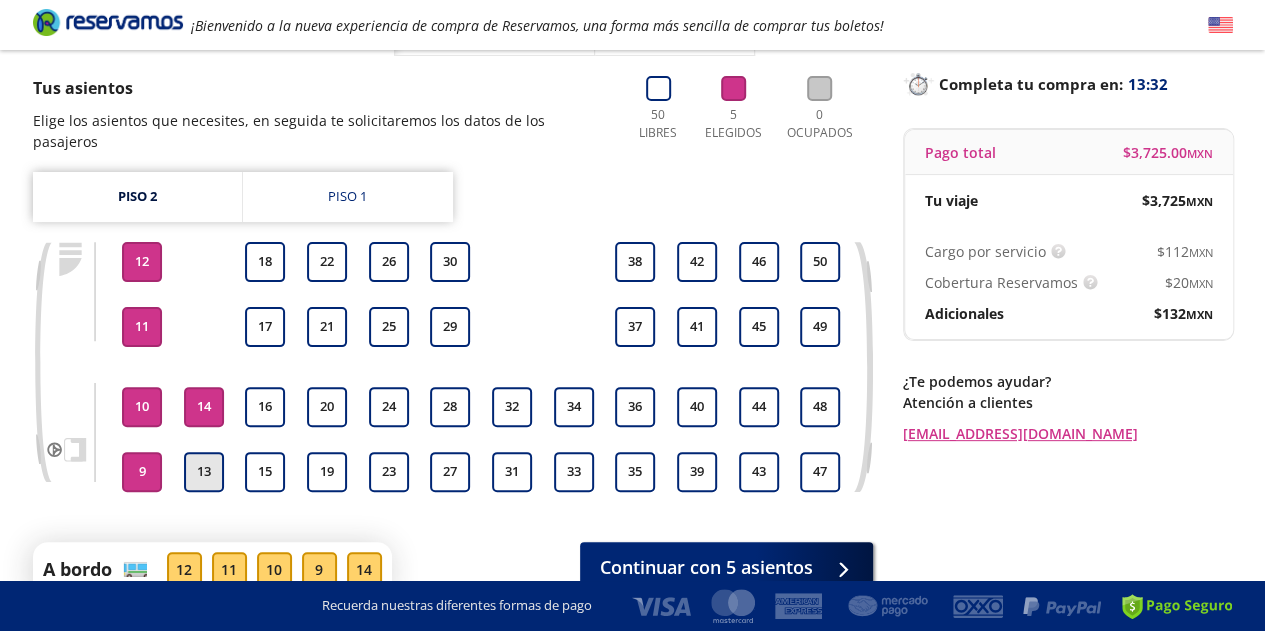 click on "13" at bounding box center (204, 472) 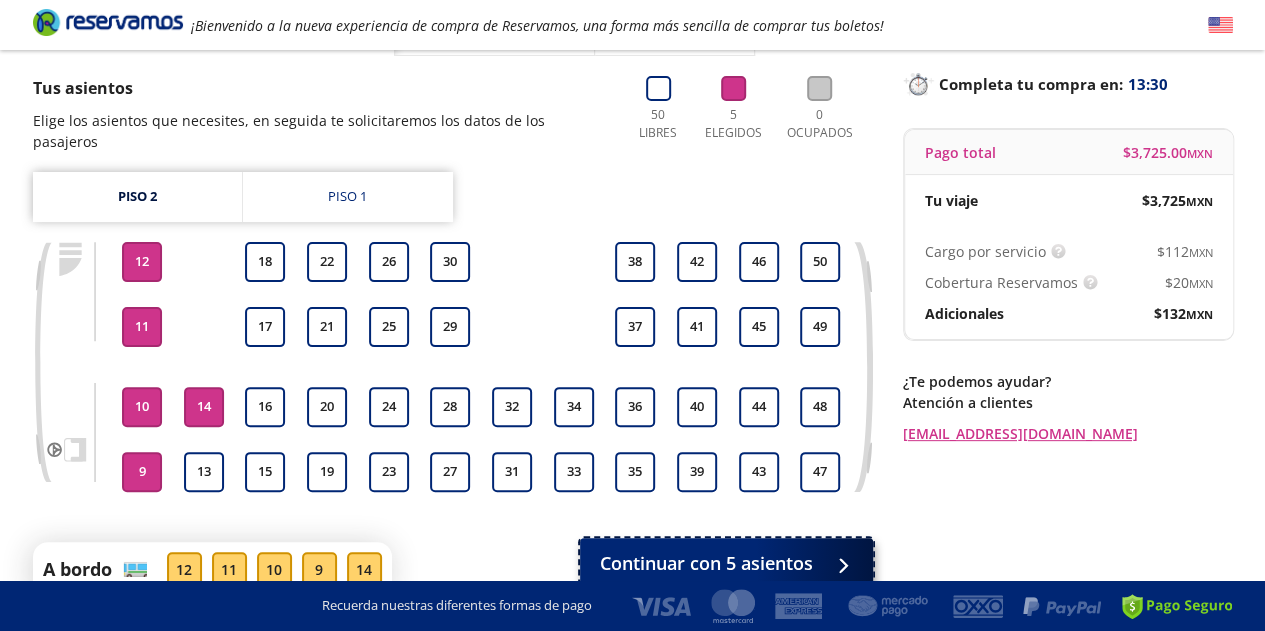 click on "Continuar con 5 asientos" at bounding box center (706, 563) 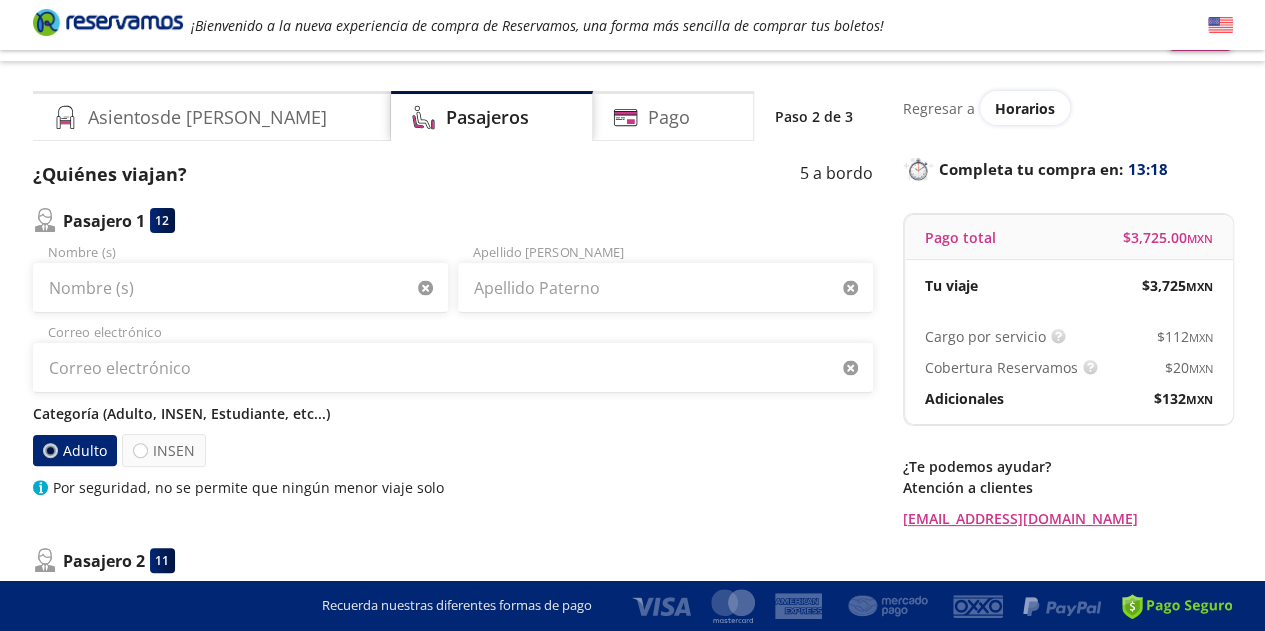 scroll, scrollTop: 35, scrollLeft: 0, axis: vertical 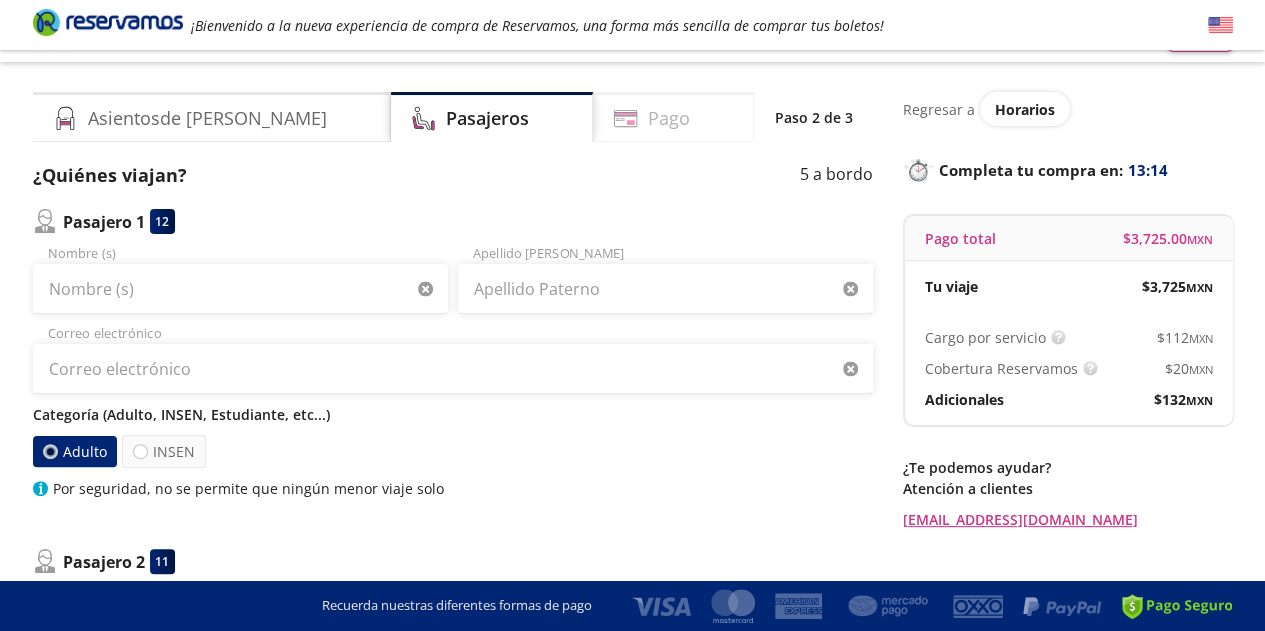 click on "Pago" at bounding box center (673, 117) 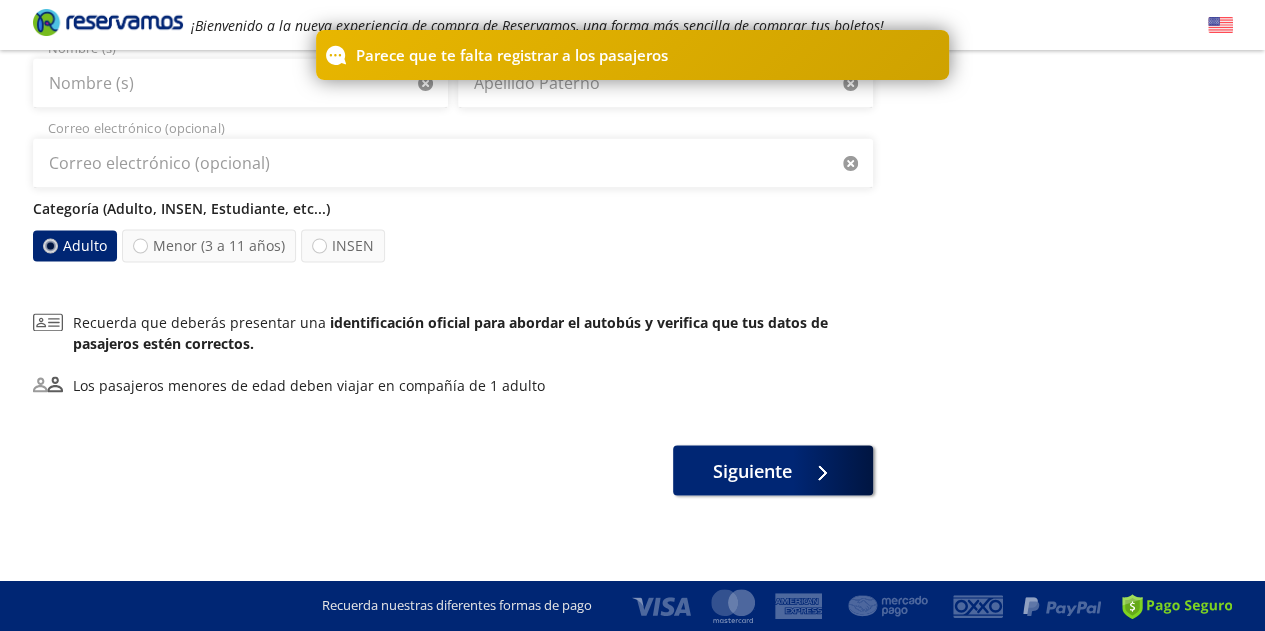 scroll, scrollTop: 1508, scrollLeft: 0, axis: vertical 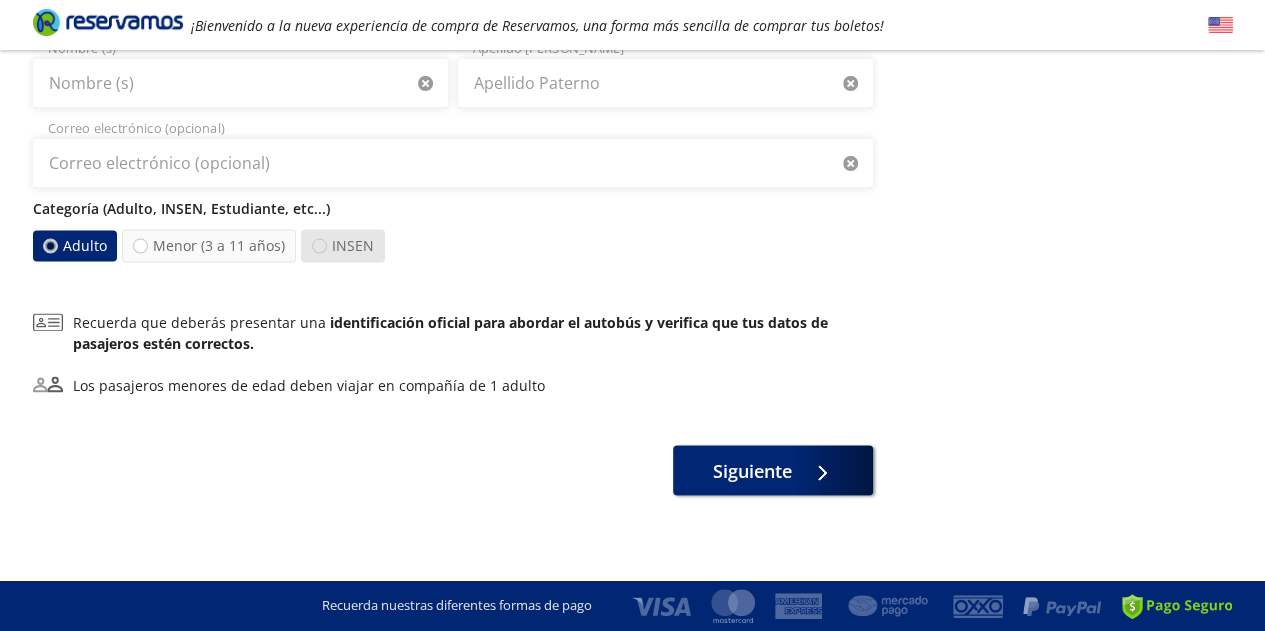 click at bounding box center (319, 245) 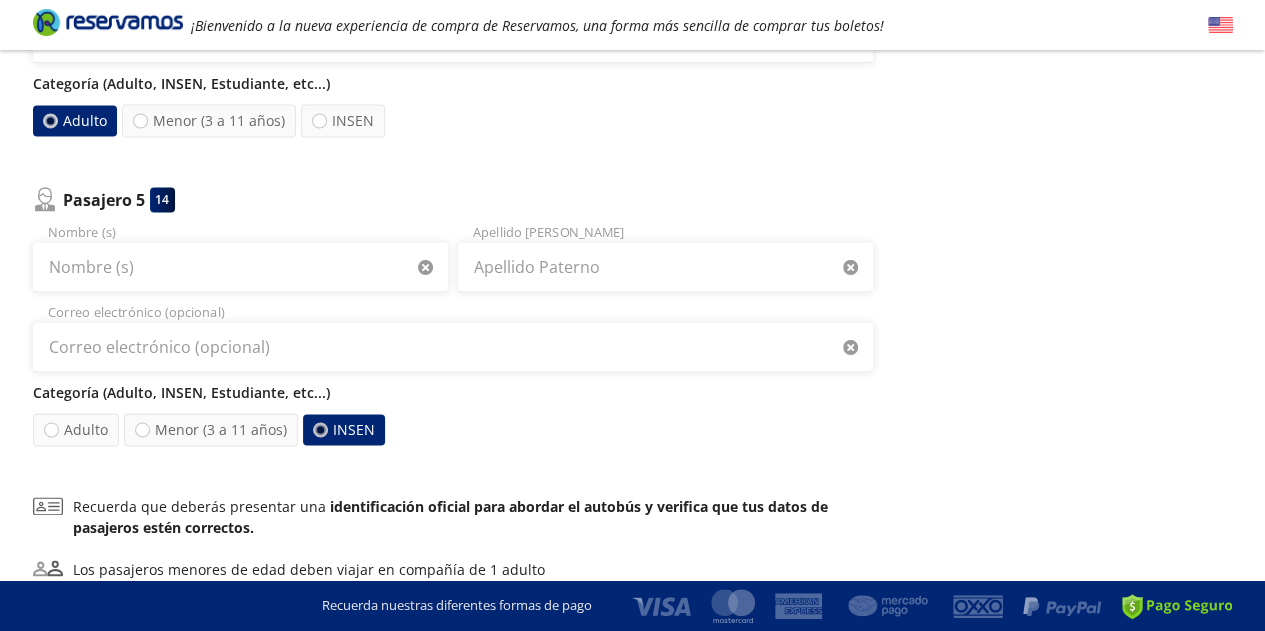 scroll, scrollTop: 1244, scrollLeft: 0, axis: vertical 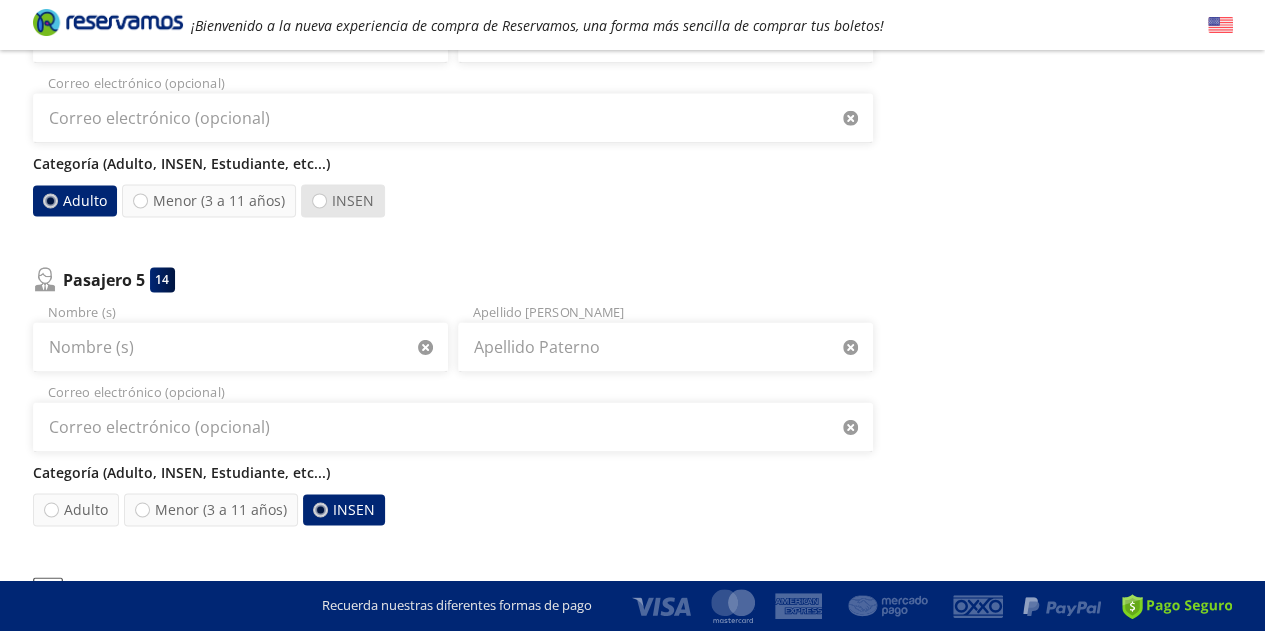 click on "INSEN" at bounding box center (343, 200) 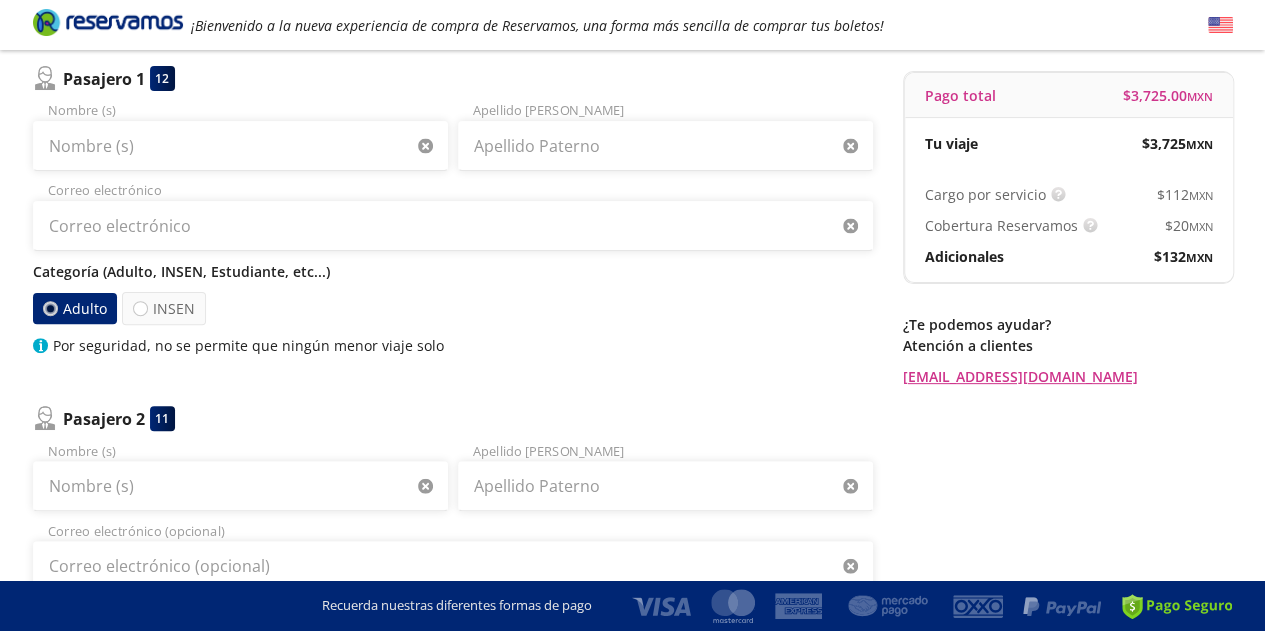 scroll, scrollTop: 191, scrollLeft: 0, axis: vertical 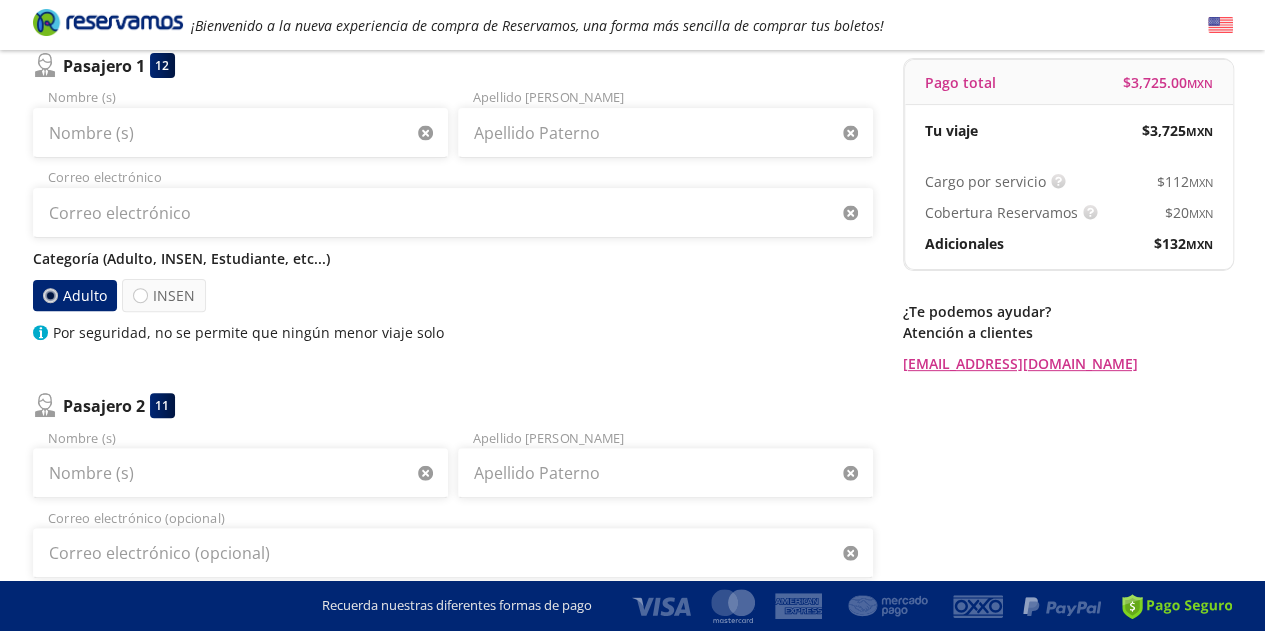 click on "Categoría (Adulto, INSEN, Estudiante, etc...)" at bounding box center [453, 258] 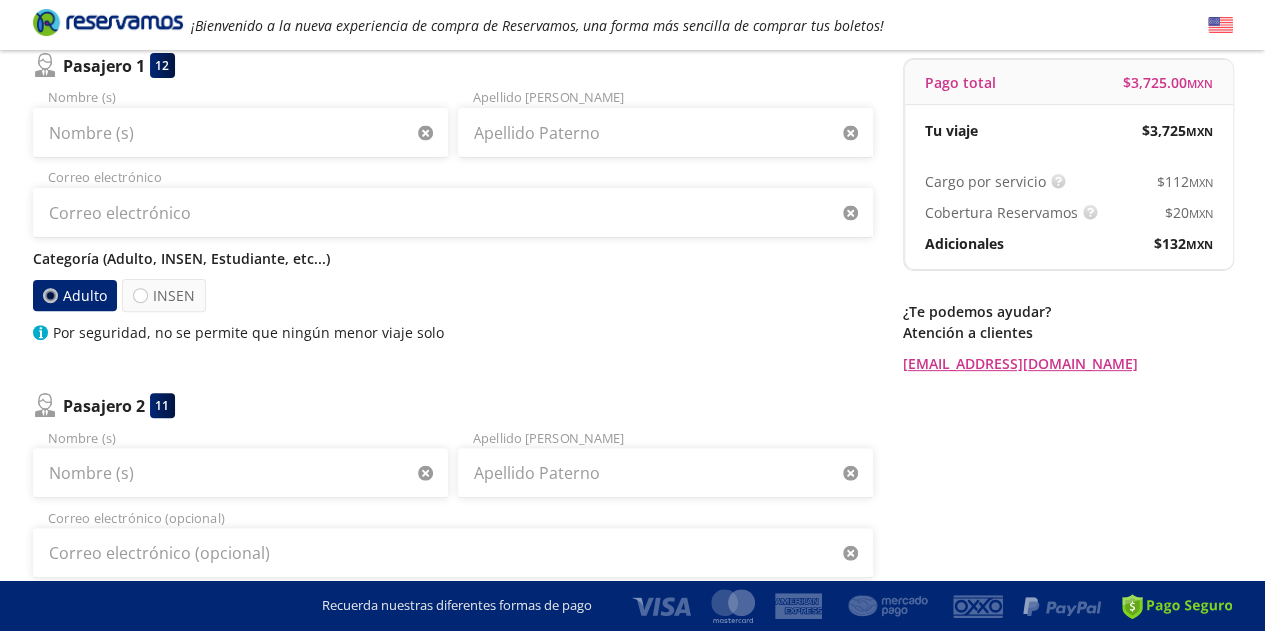 click at bounding box center (49, 295) 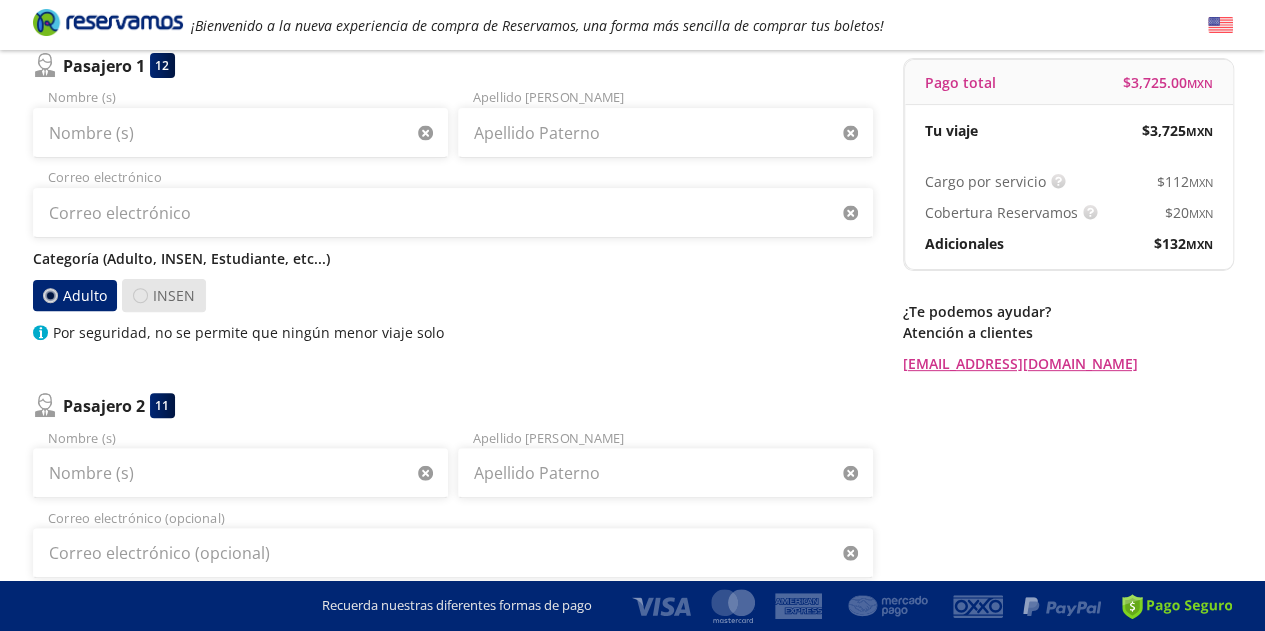 click at bounding box center [140, 295] 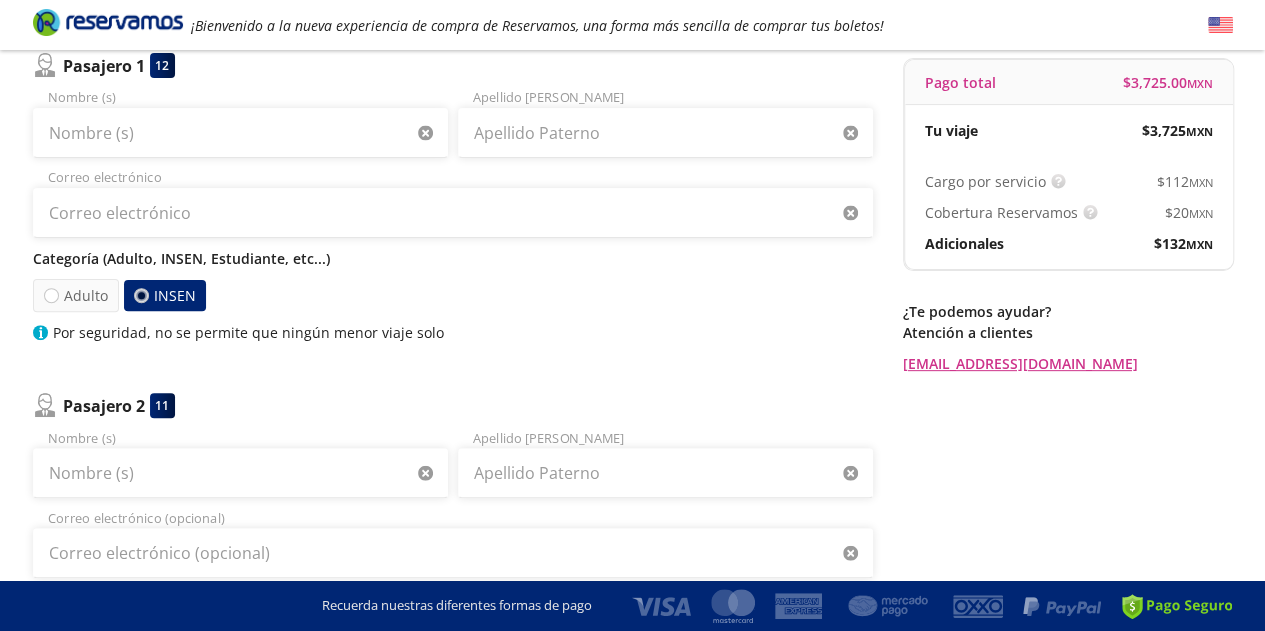 click on "Categoría (Adulto, INSEN, Estudiante, etc...)" at bounding box center (453, 258) 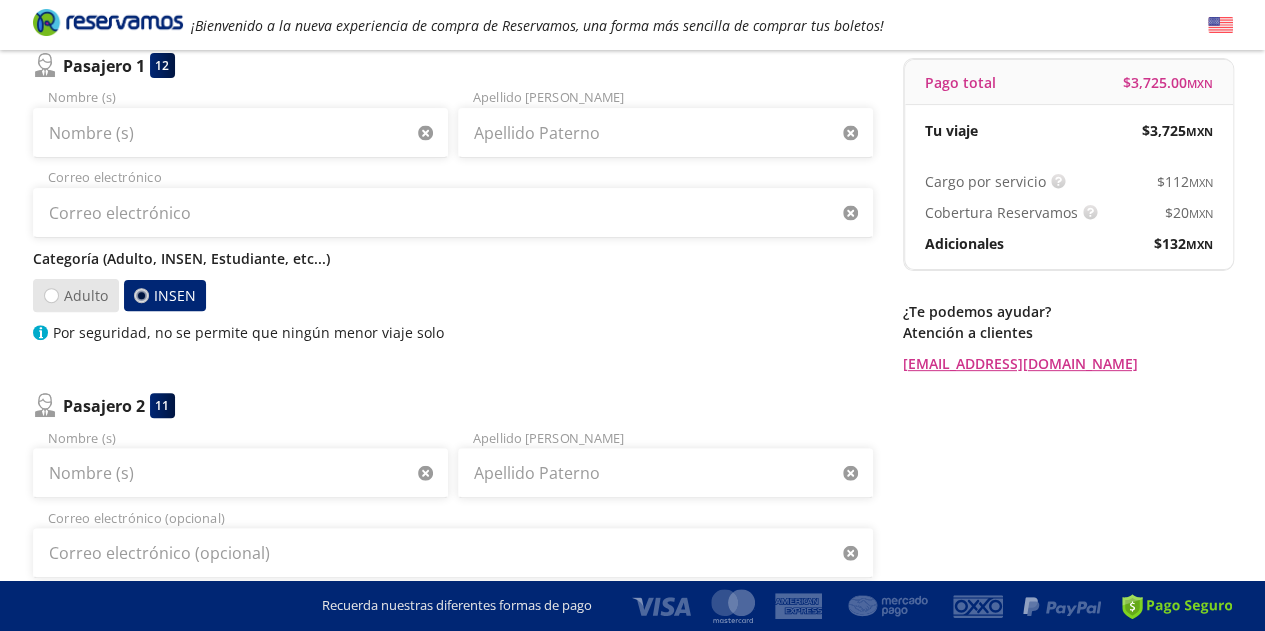 click on "Adulto" at bounding box center (75, 295) 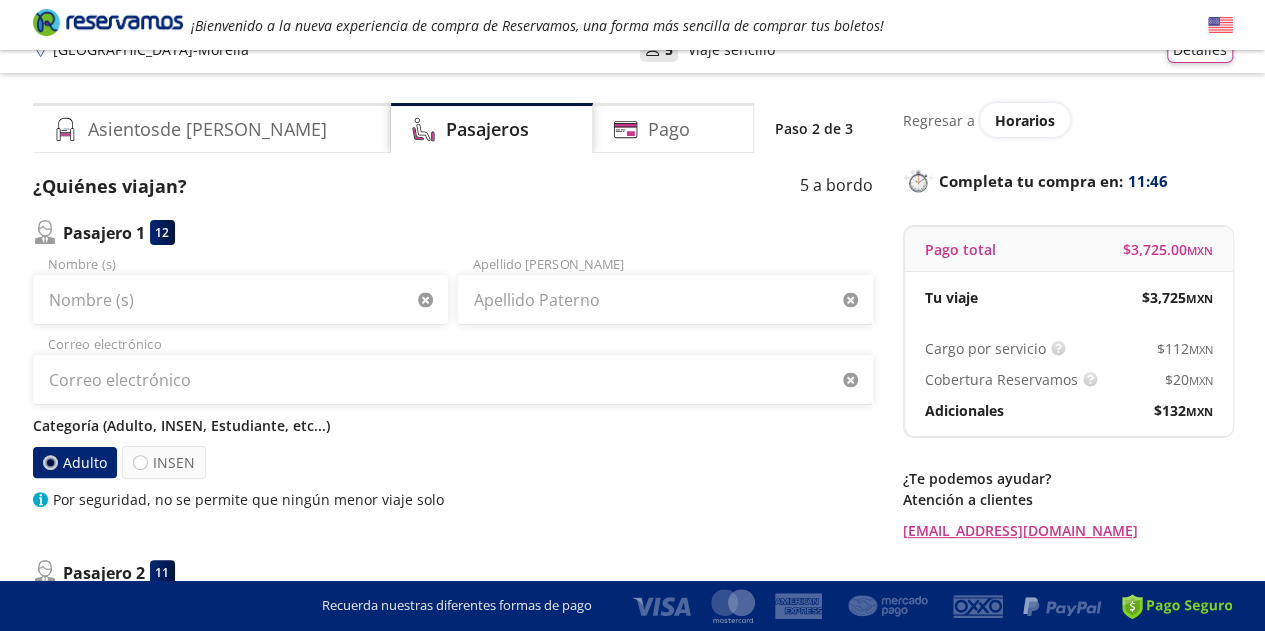scroll, scrollTop: 0, scrollLeft: 0, axis: both 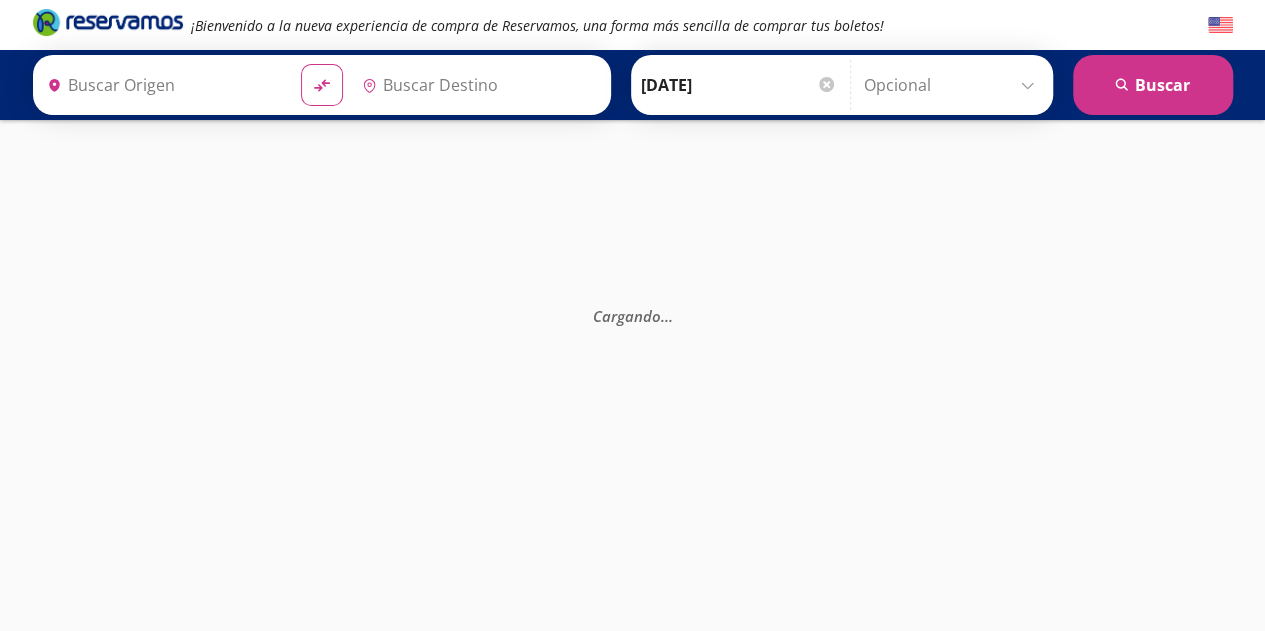 type on "[GEOGRAPHIC_DATA], [GEOGRAPHIC_DATA]" 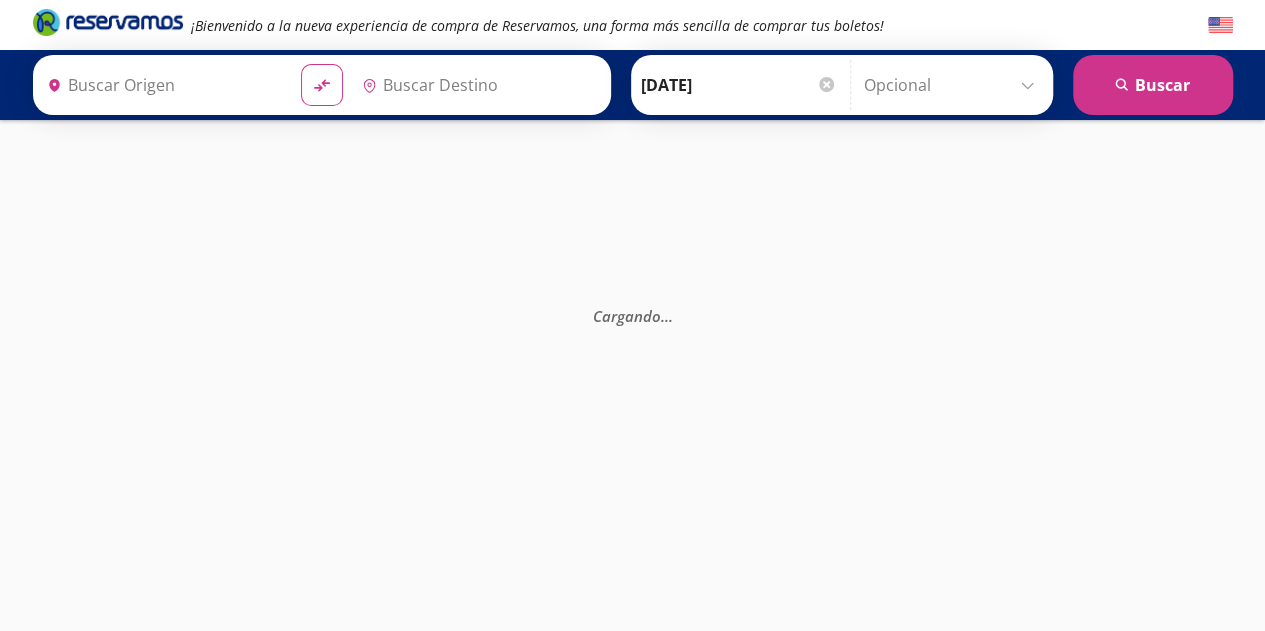 type on "[GEOGRAPHIC_DATA], [GEOGRAPHIC_DATA]" 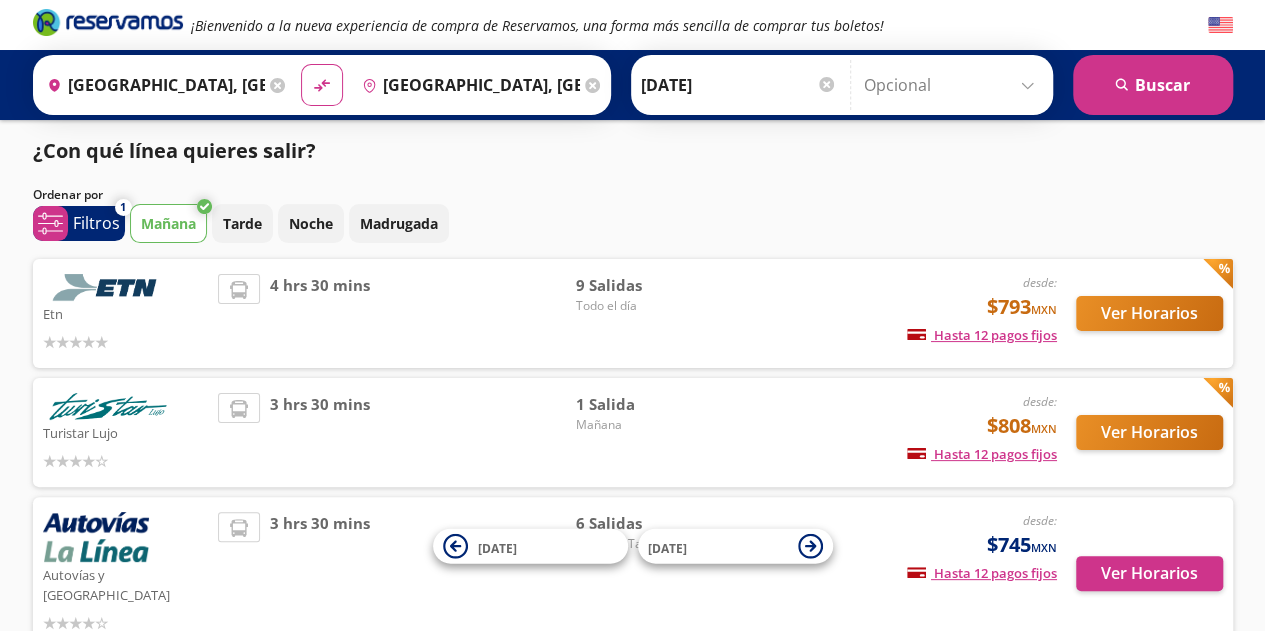 scroll, scrollTop: 0, scrollLeft: 0, axis: both 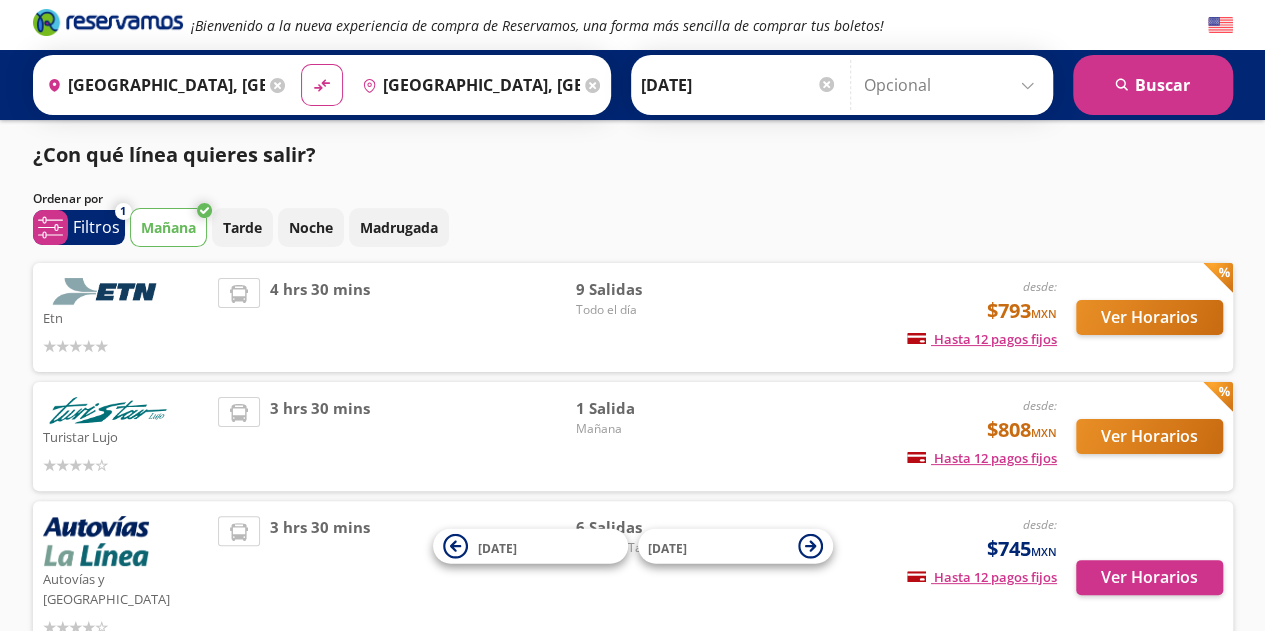 click on "Etn" at bounding box center (126, 317) 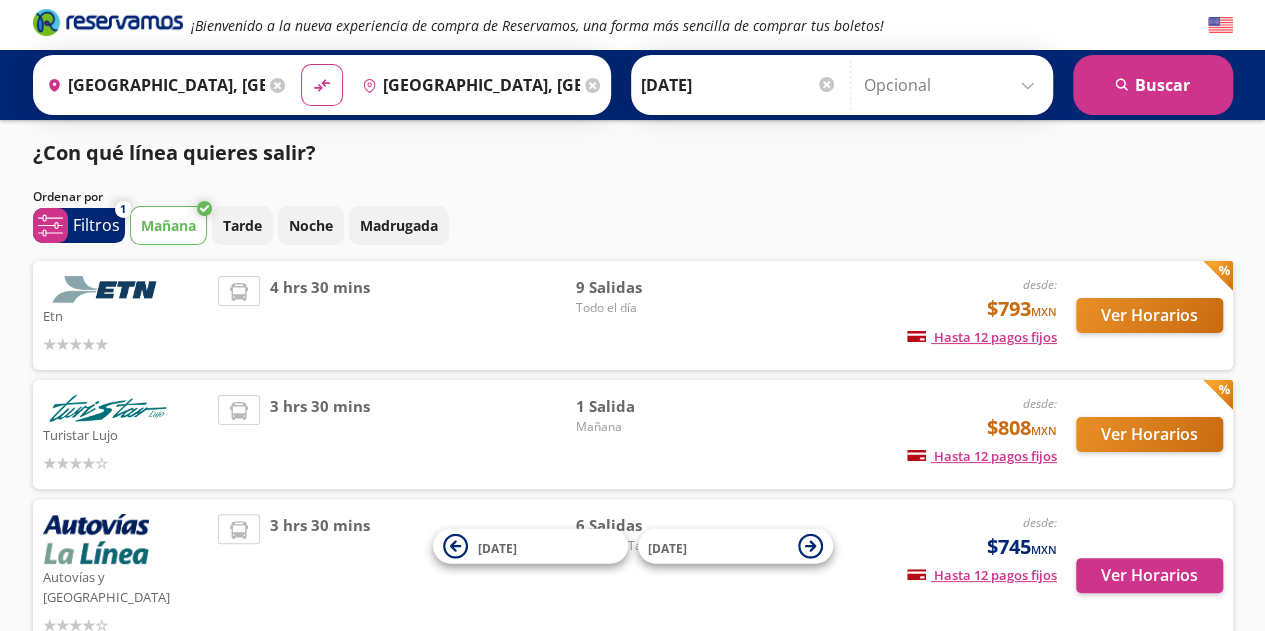 scroll, scrollTop: 0, scrollLeft: 0, axis: both 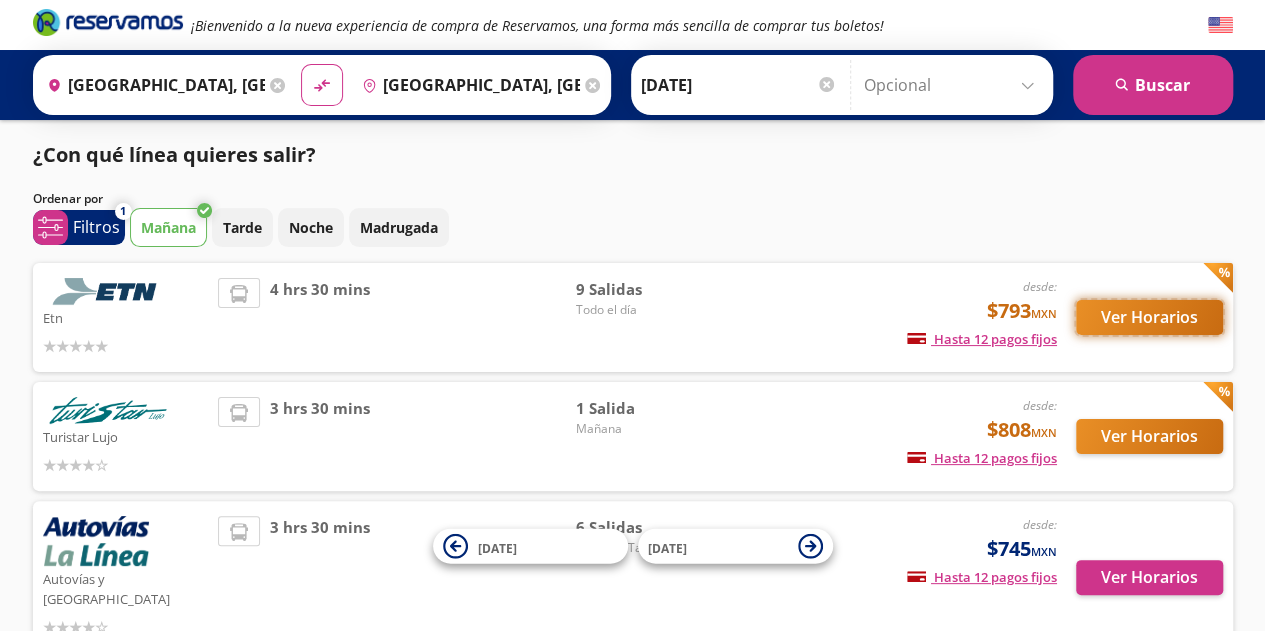 click on "Ver Horarios" at bounding box center (1149, 317) 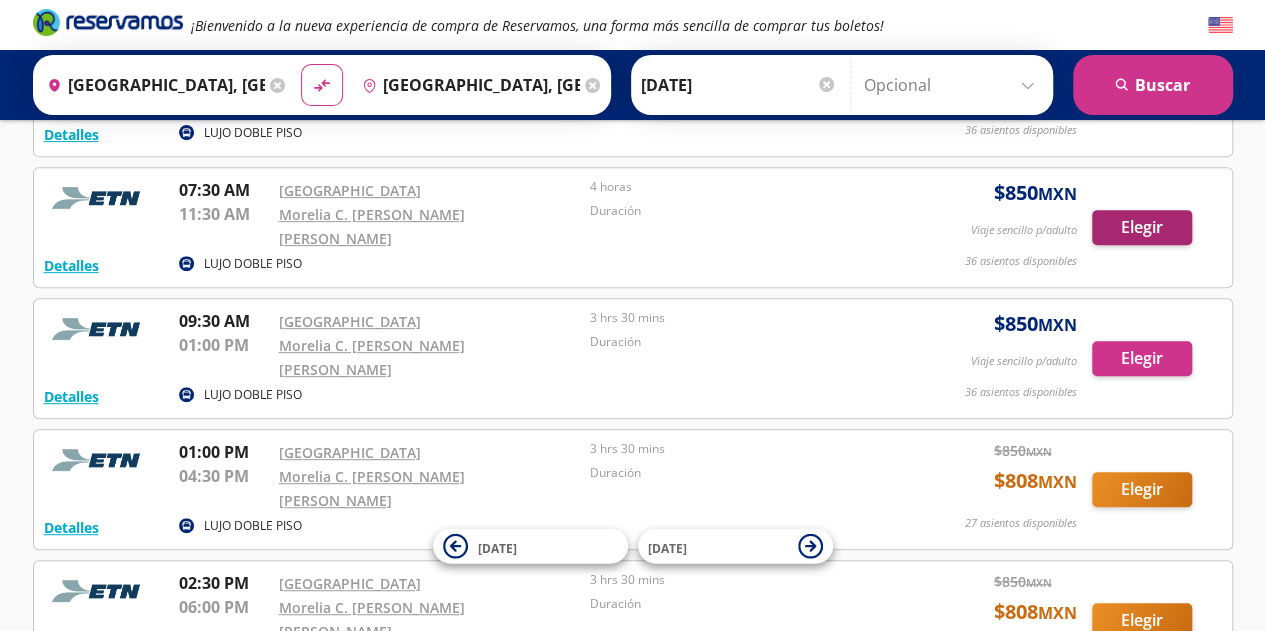 scroll, scrollTop: 325, scrollLeft: 0, axis: vertical 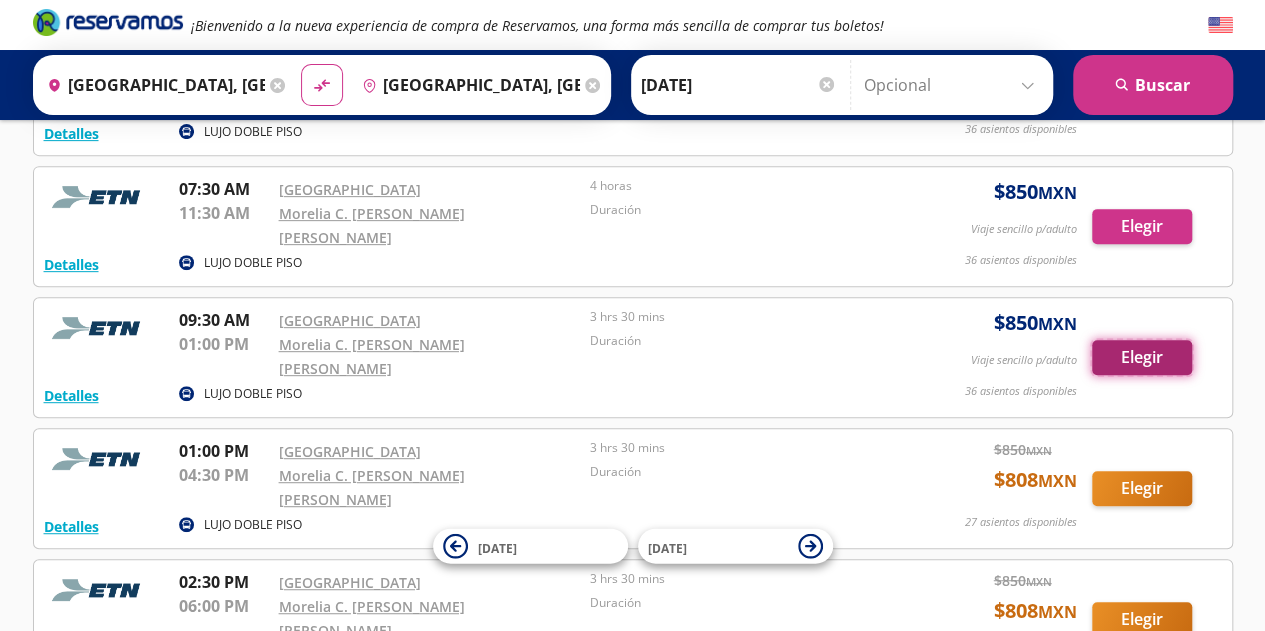 click on "Elegir" at bounding box center (1142, 357) 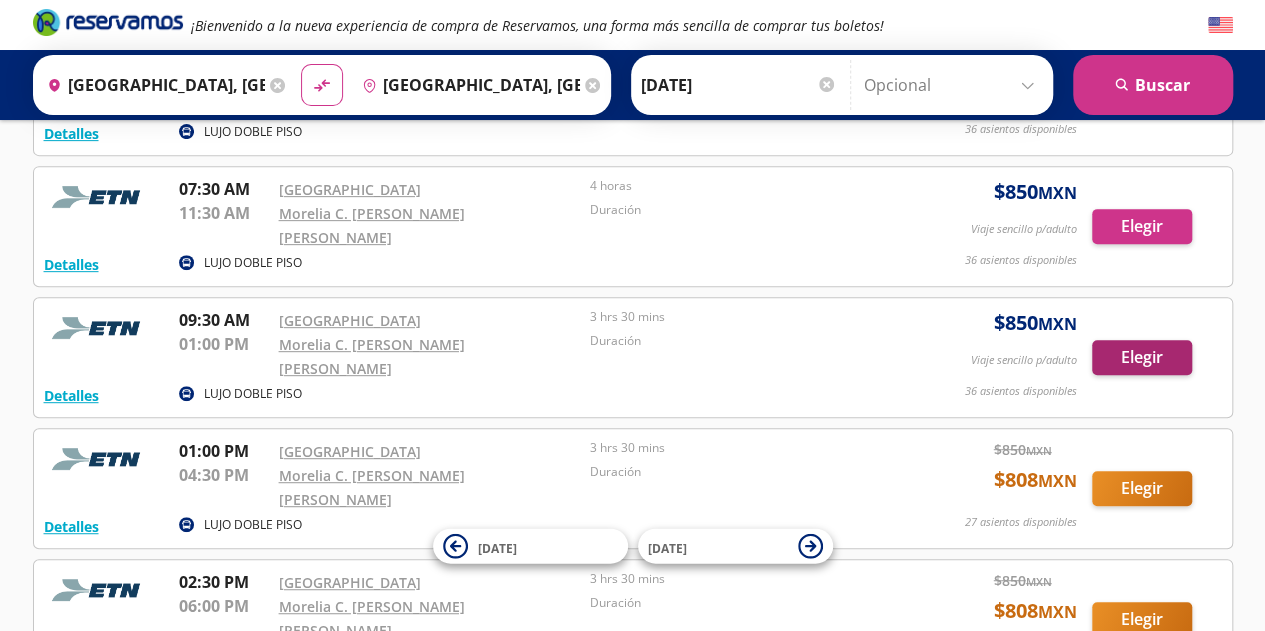 scroll, scrollTop: 0, scrollLeft: 0, axis: both 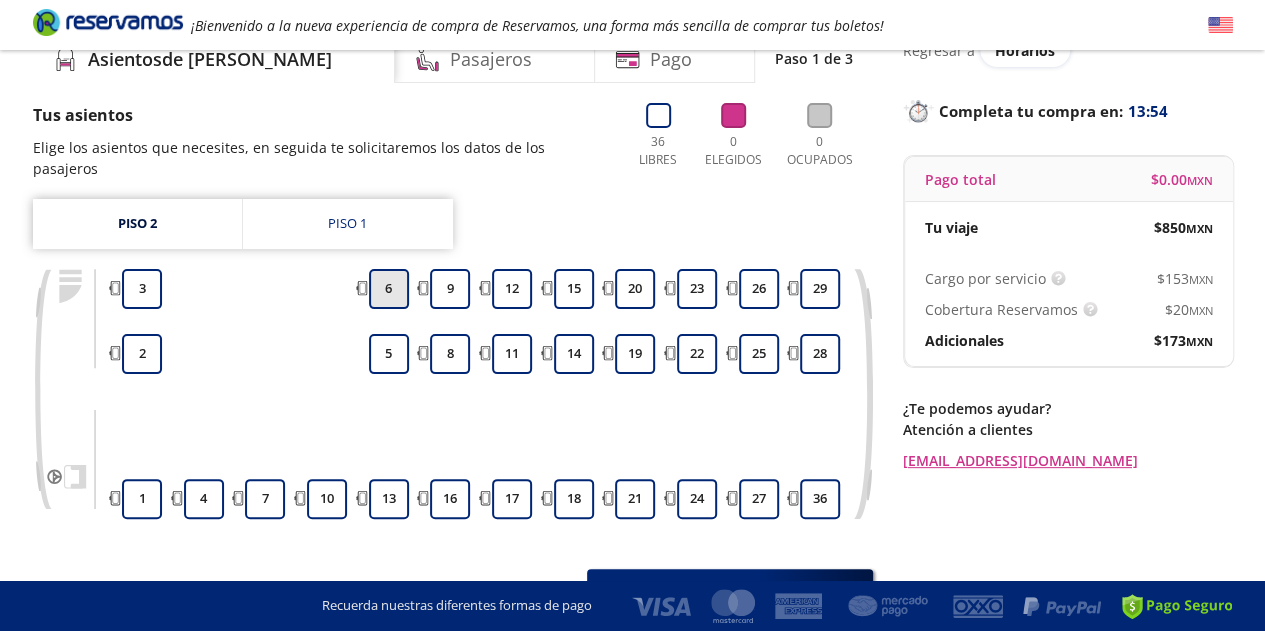 click on "6" at bounding box center (389, 289) 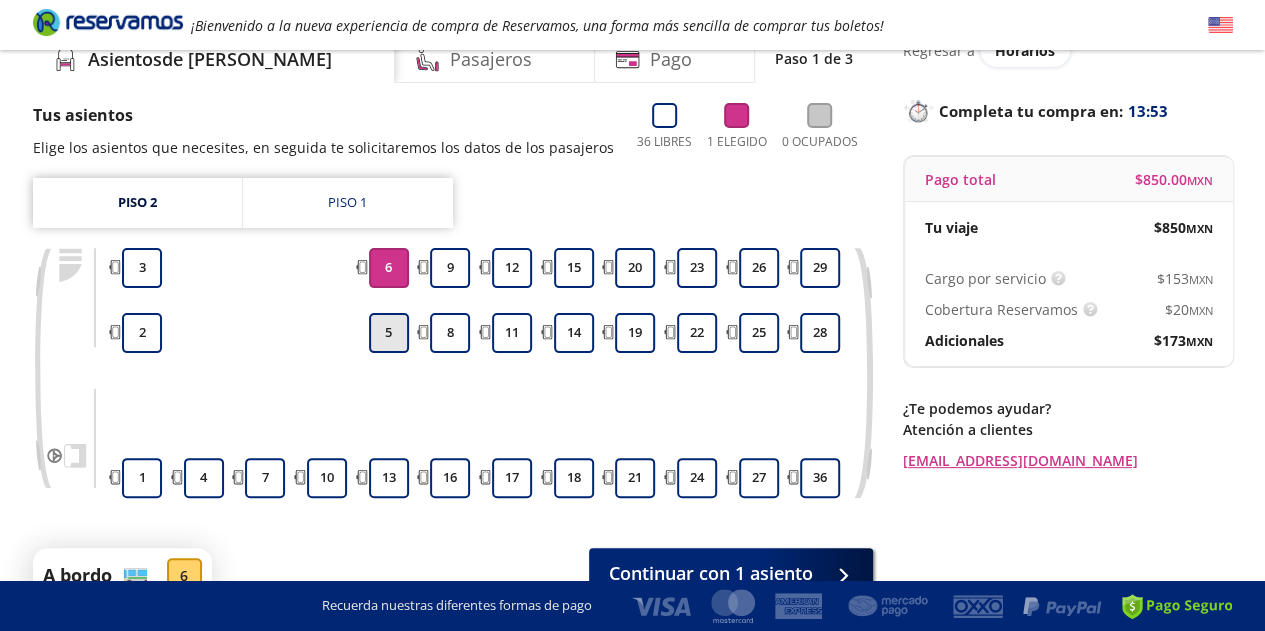 click on "5" at bounding box center (389, 333) 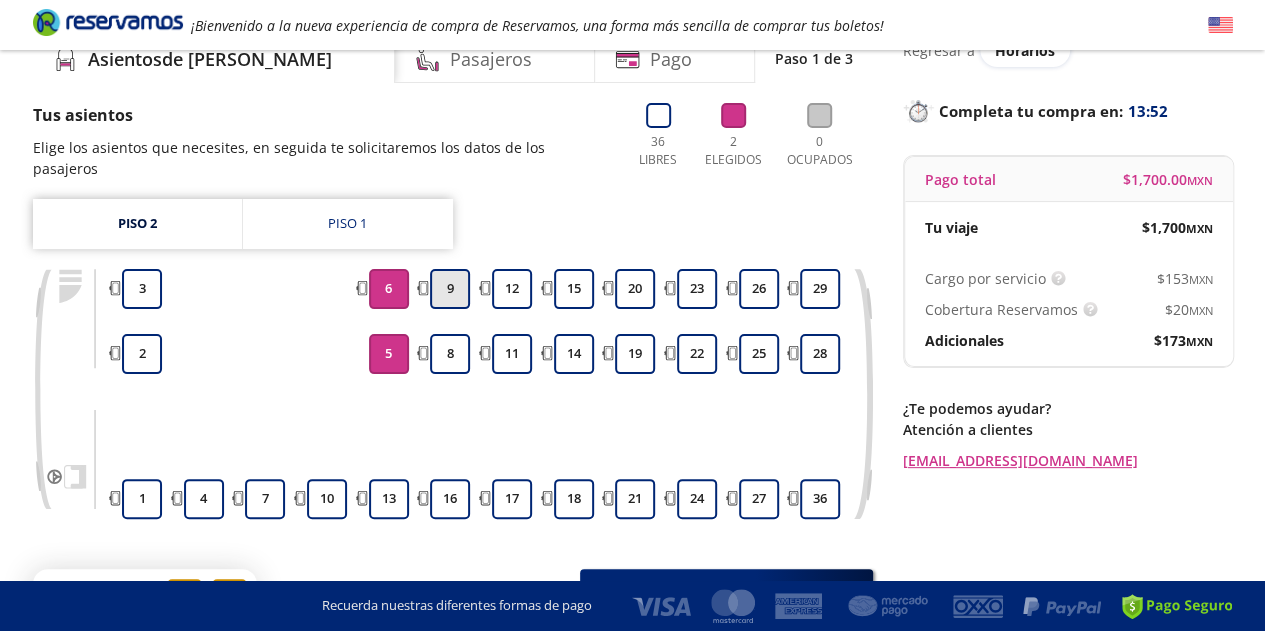 click on "9" at bounding box center [450, 289] 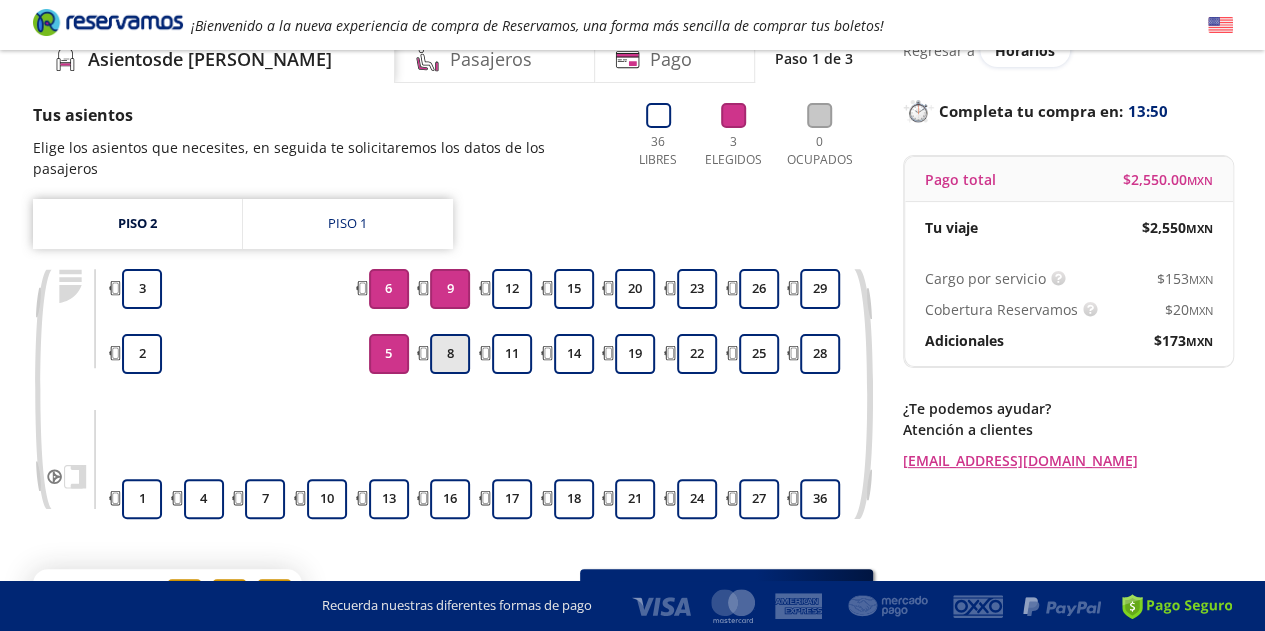 click on "8" at bounding box center [450, 354] 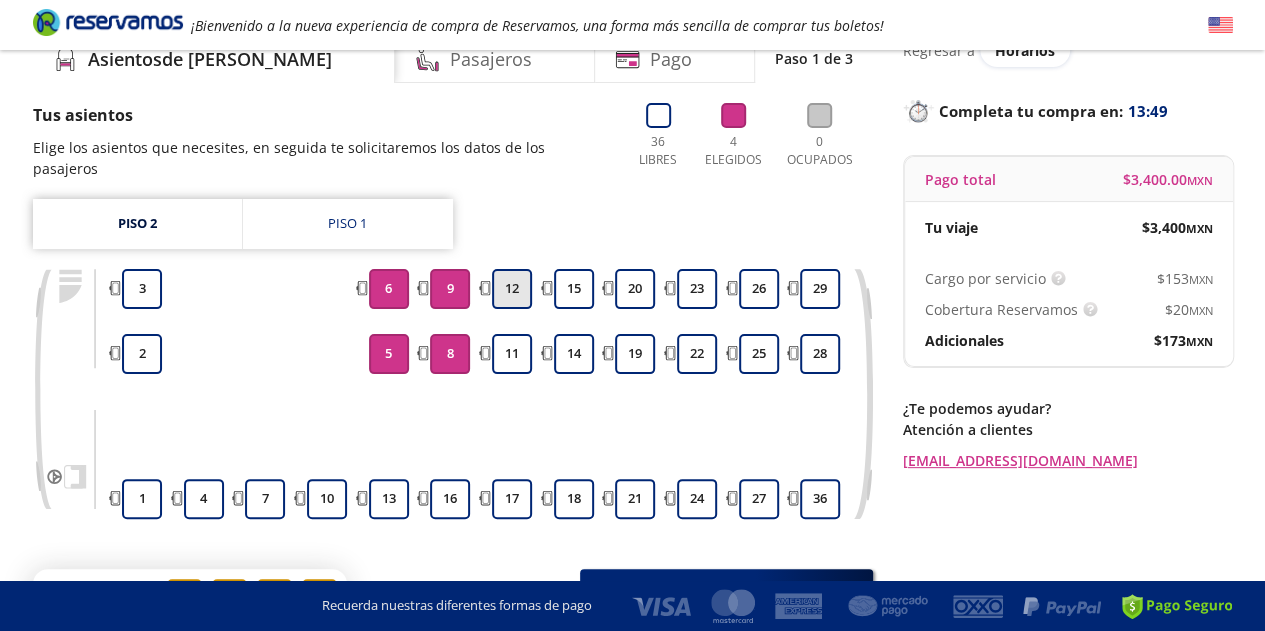 click on "12" at bounding box center [512, 289] 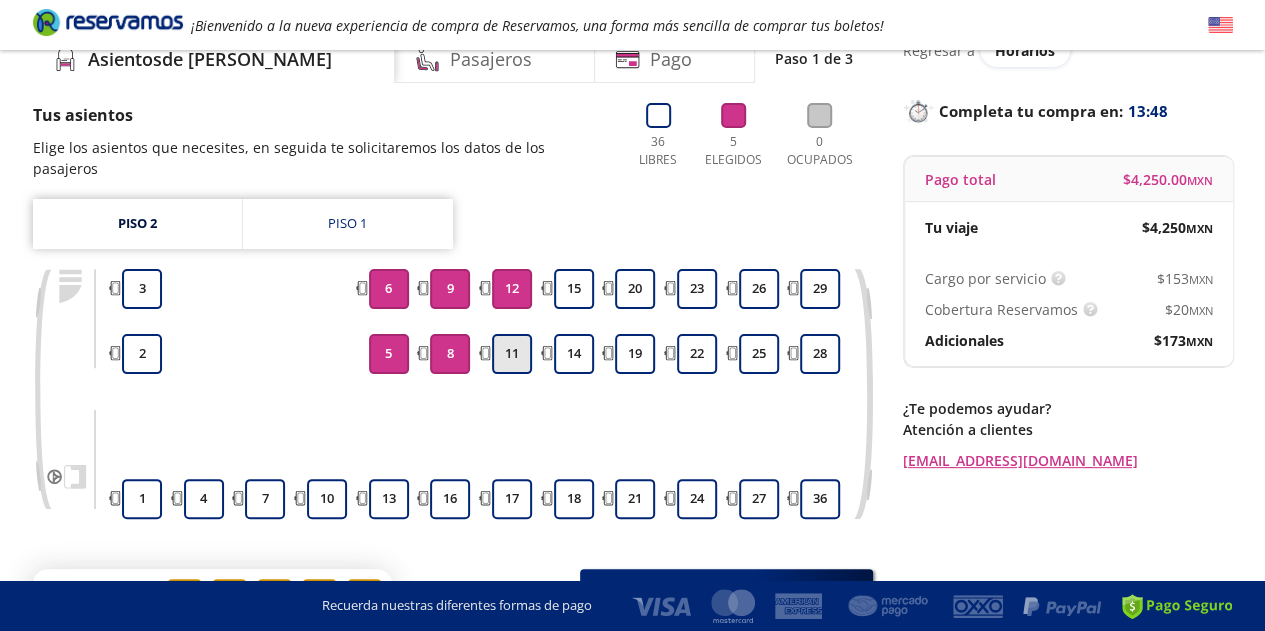 click on "11" at bounding box center (512, 354) 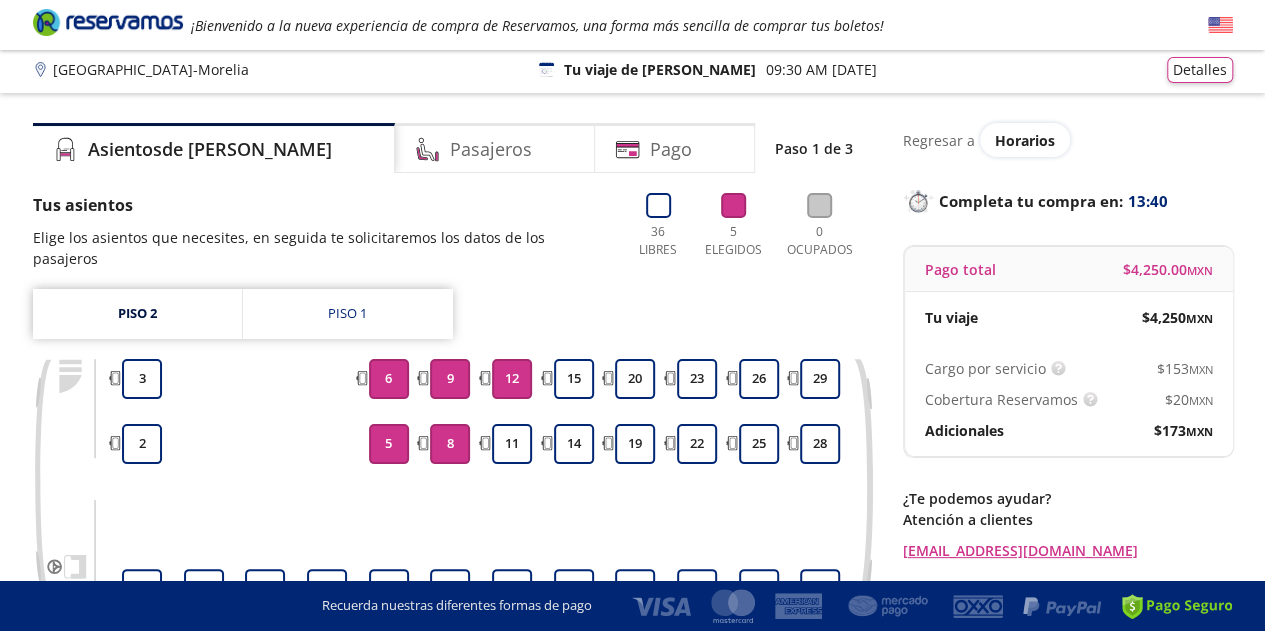 scroll, scrollTop: 206, scrollLeft: 0, axis: vertical 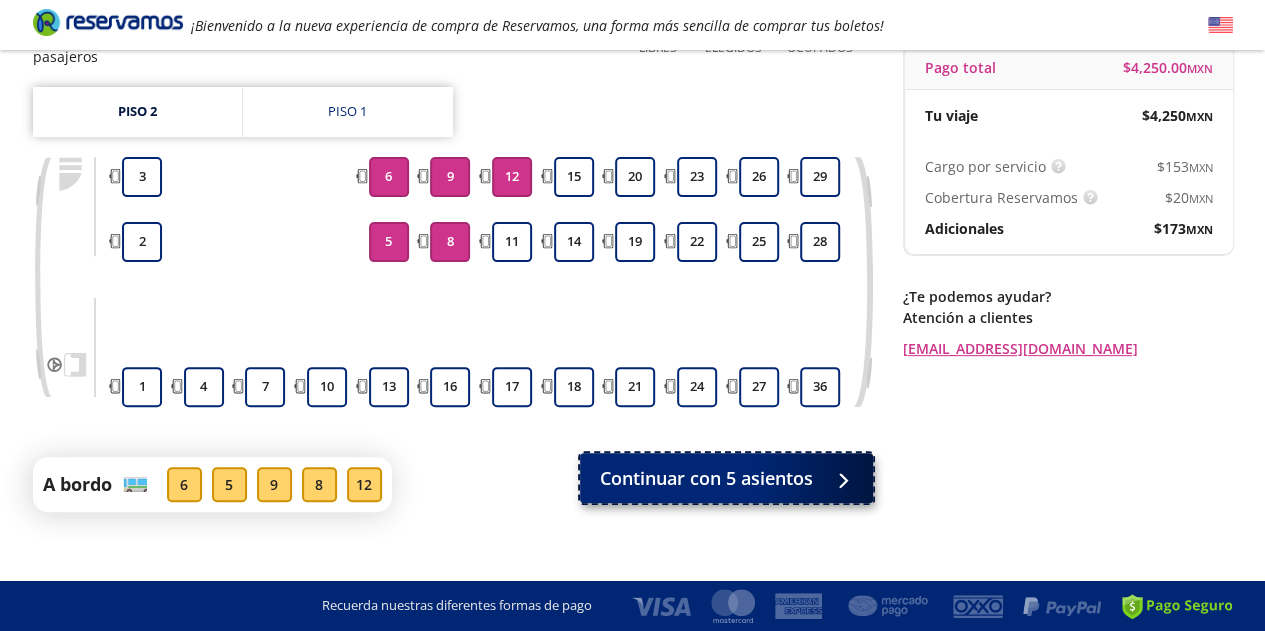 click on "Continuar con 5 asientos" at bounding box center [706, 478] 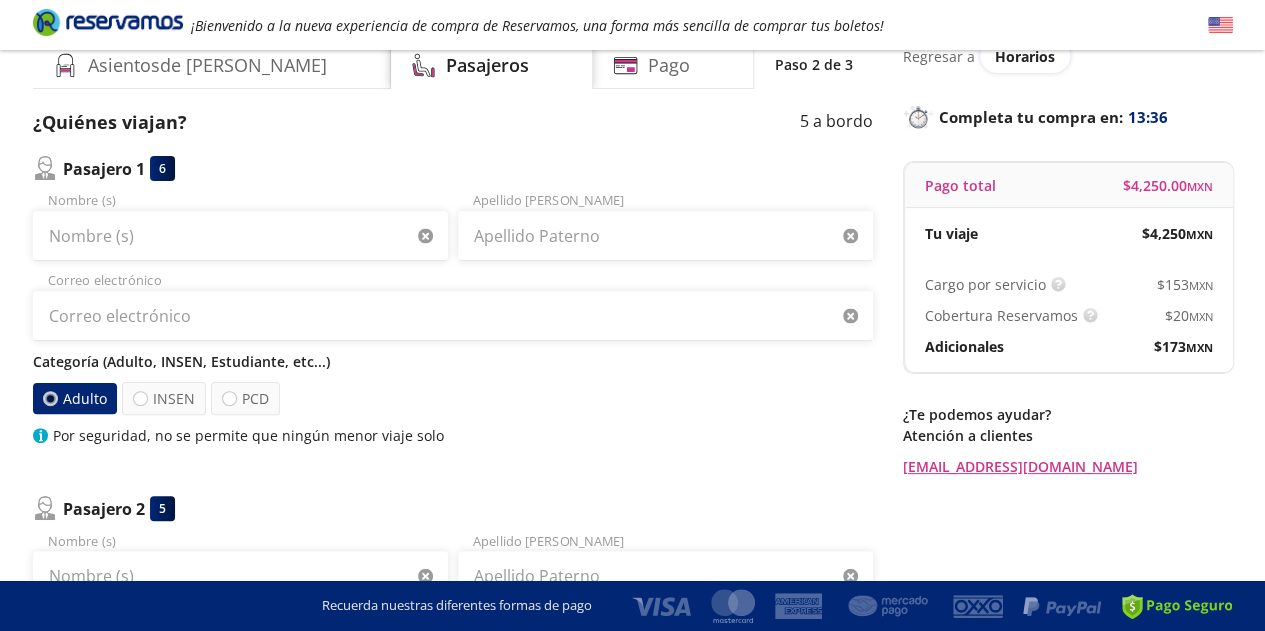 scroll, scrollTop: 126, scrollLeft: 0, axis: vertical 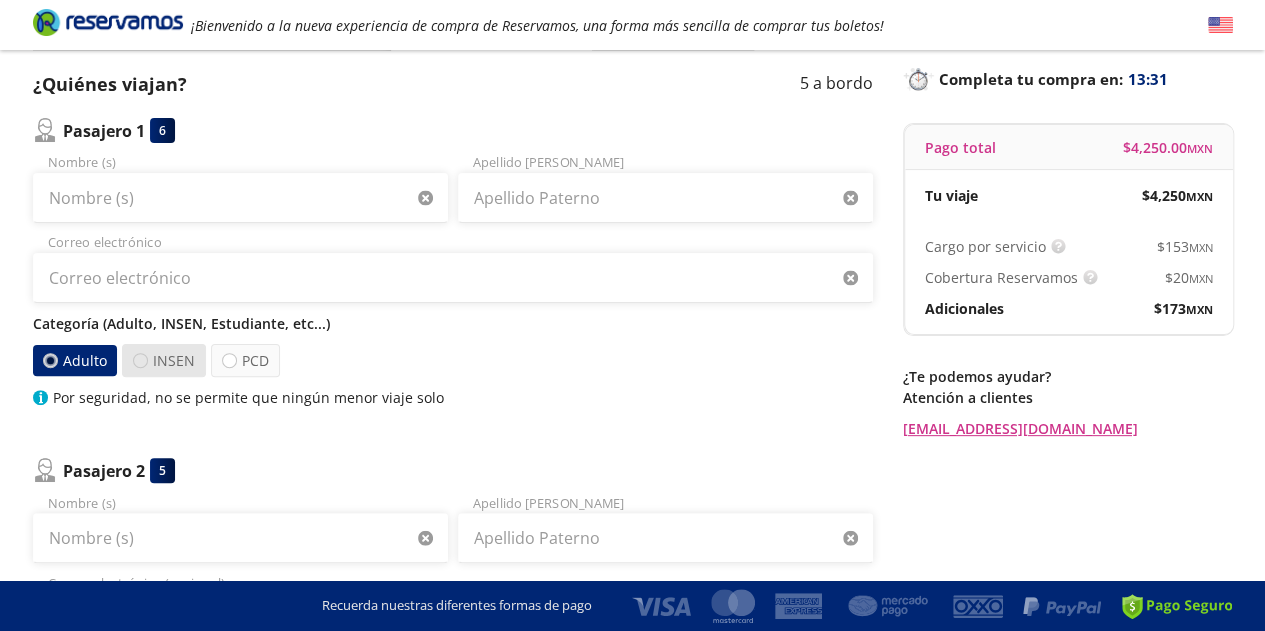 click at bounding box center [140, 360] 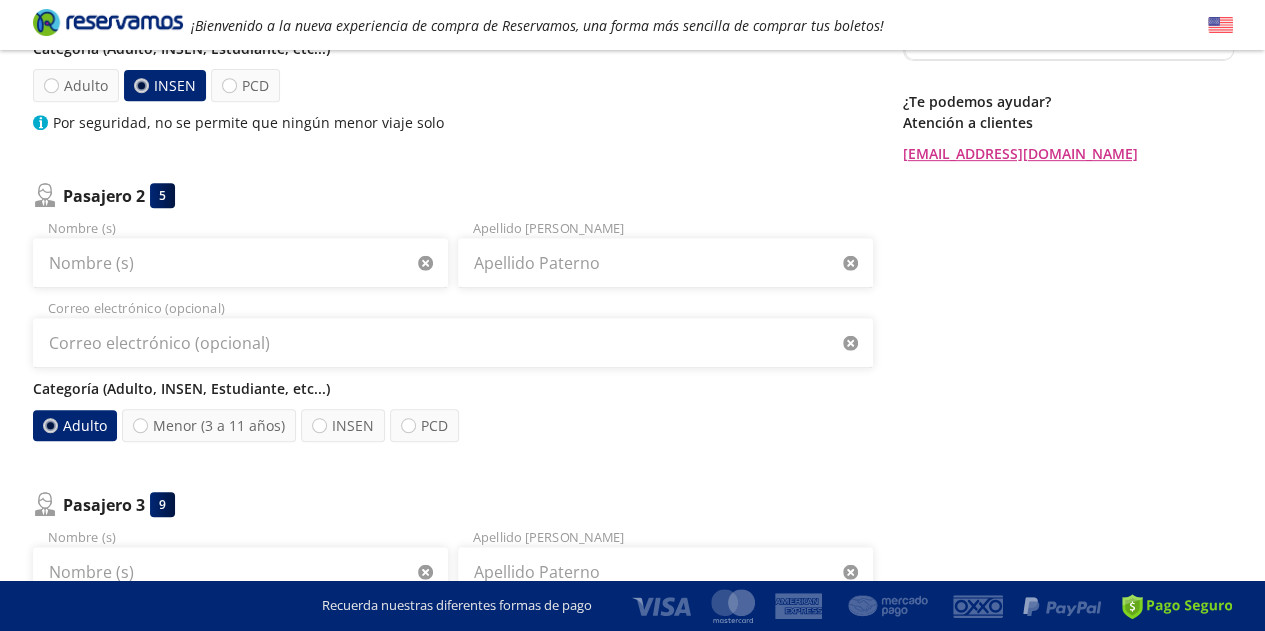 scroll, scrollTop: 402, scrollLeft: 0, axis: vertical 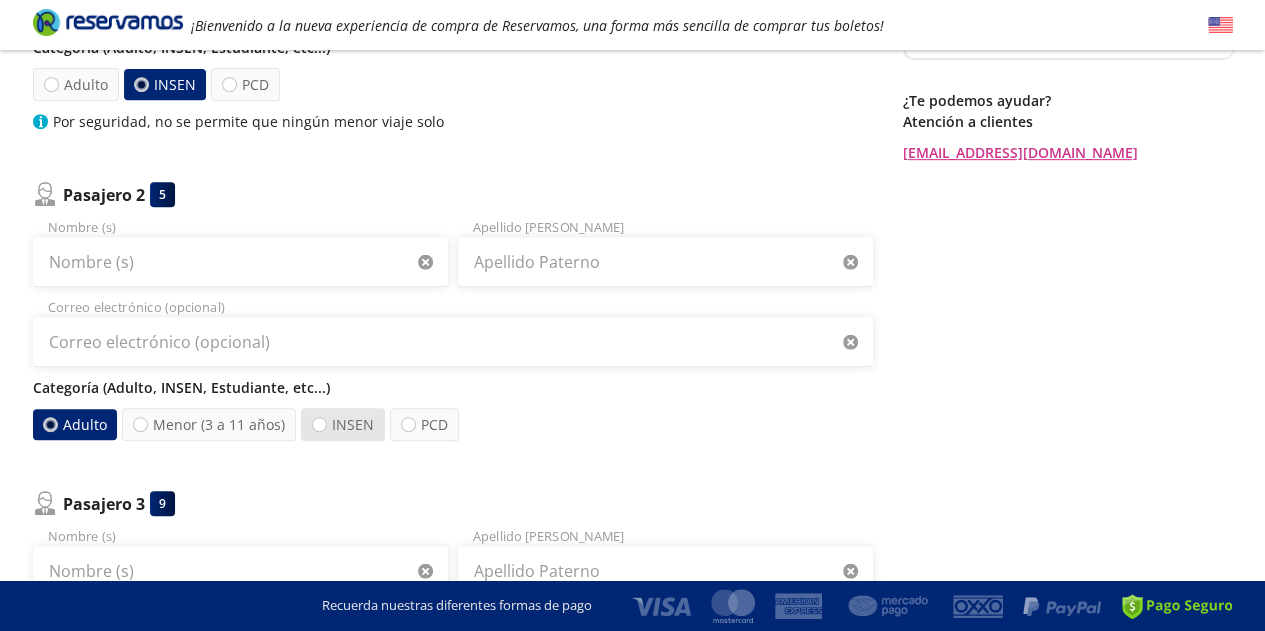 click on "INSEN" at bounding box center (343, 424) 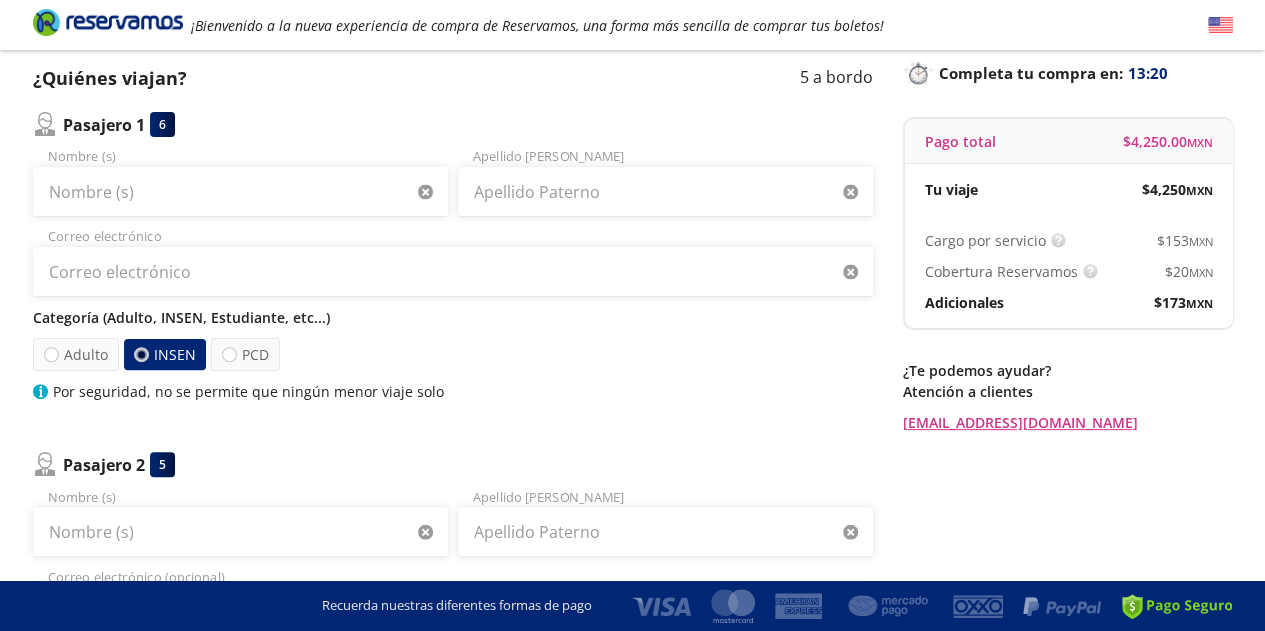 scroll, scrollTop: 0, scrollLeft: 0, axis: both 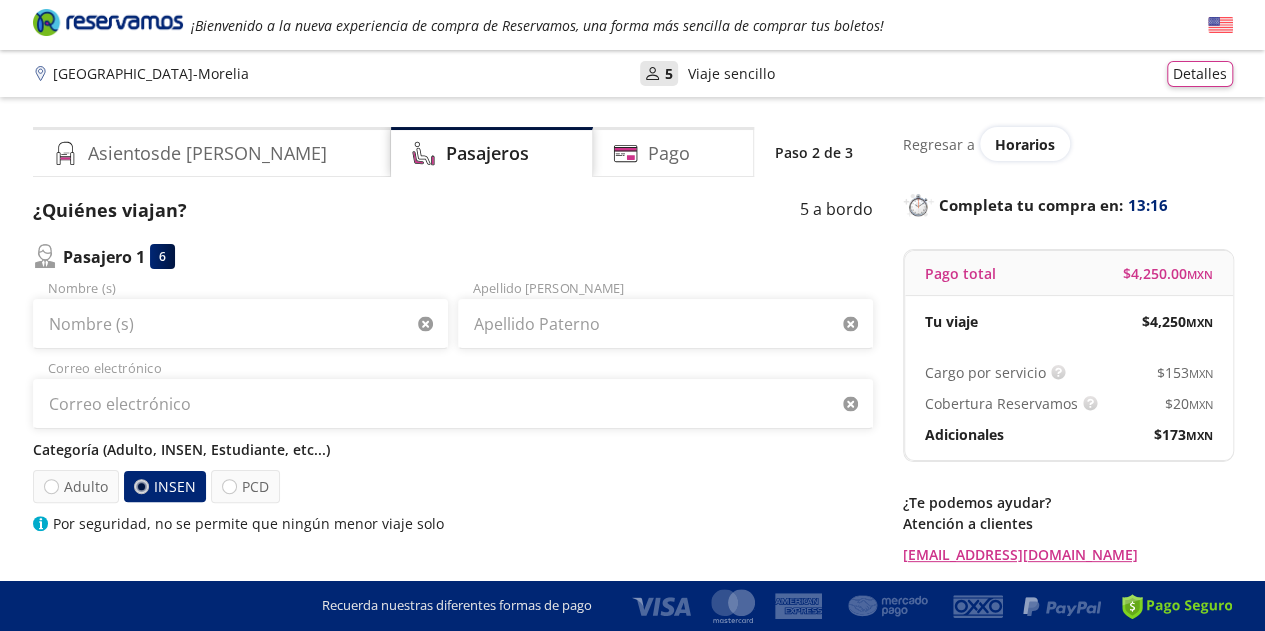 click on "Viaje sencillo" at bounding box center [731, 73] 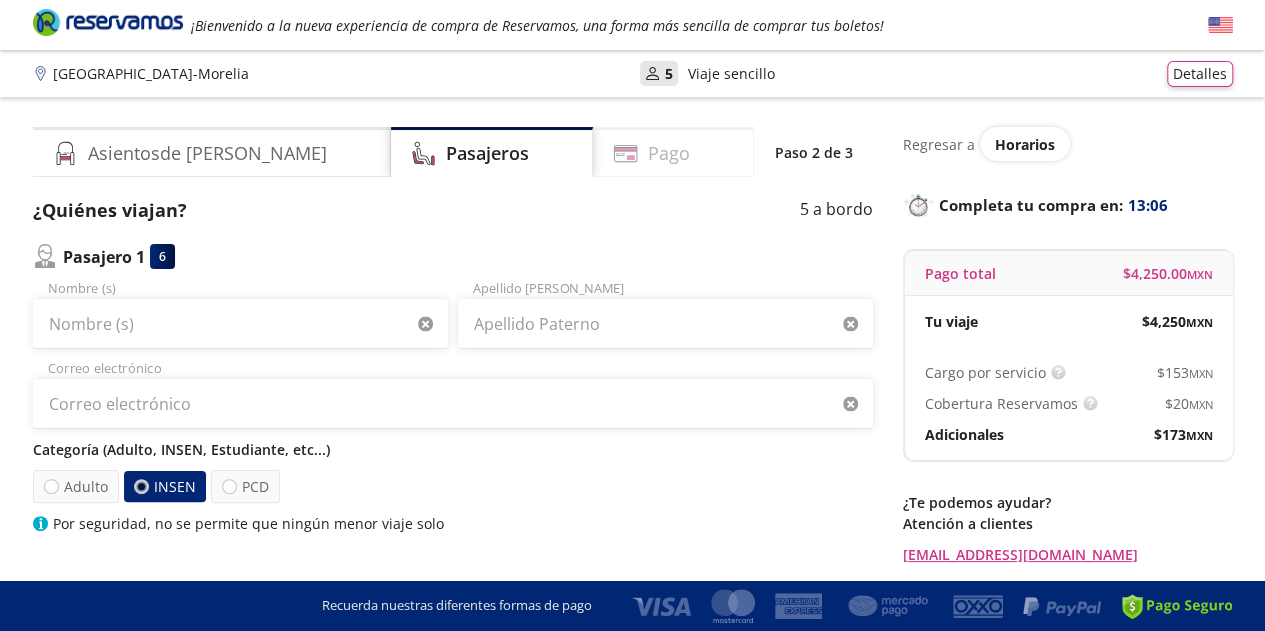 click on "Pago" at bounding box center [669, 153] 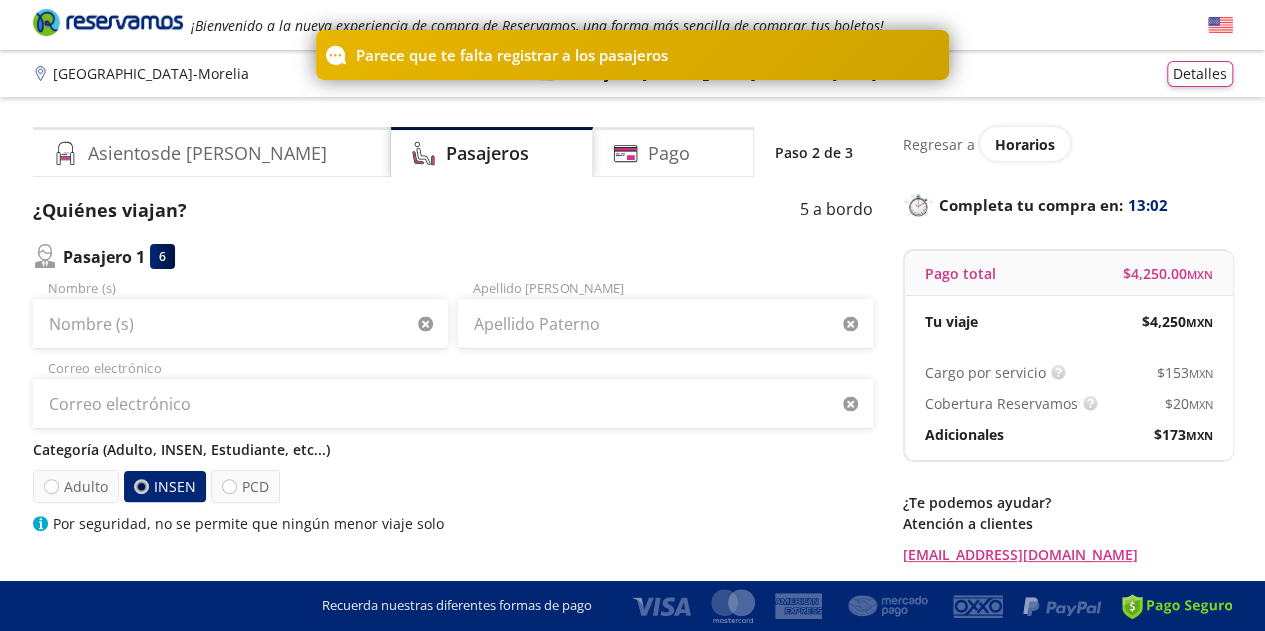 scroll, scrollTop: 114, scrollLeft: 0, axis: vertical 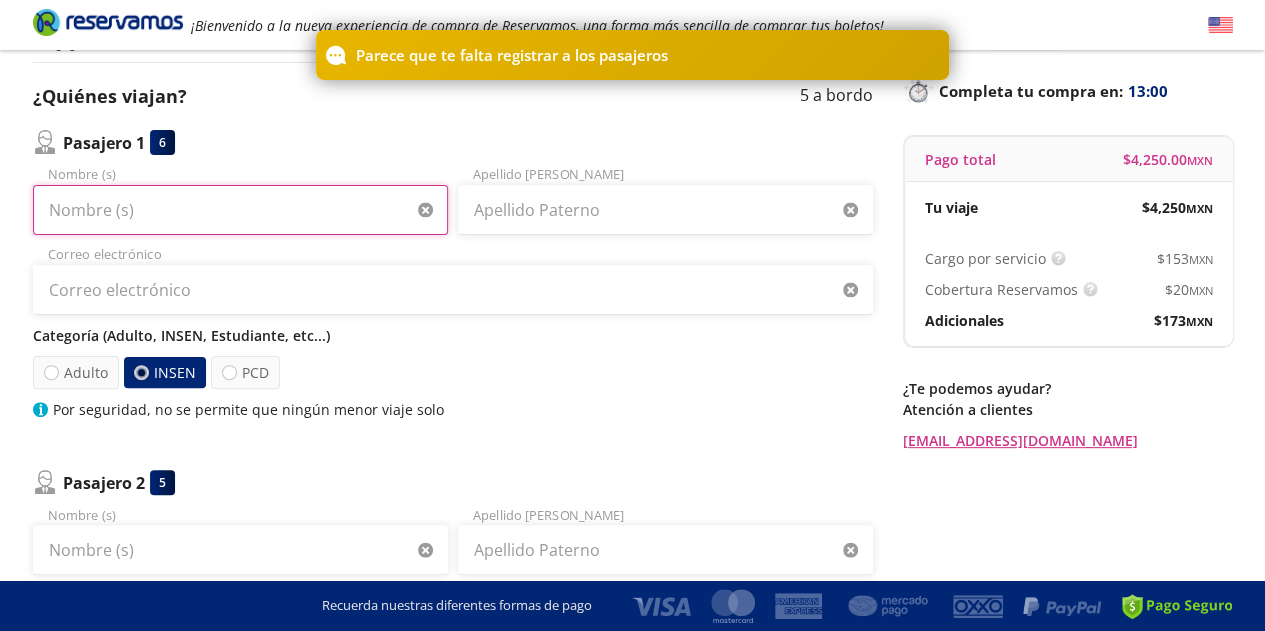 click on "Nombre (s)" at bounding box center [240, 210] 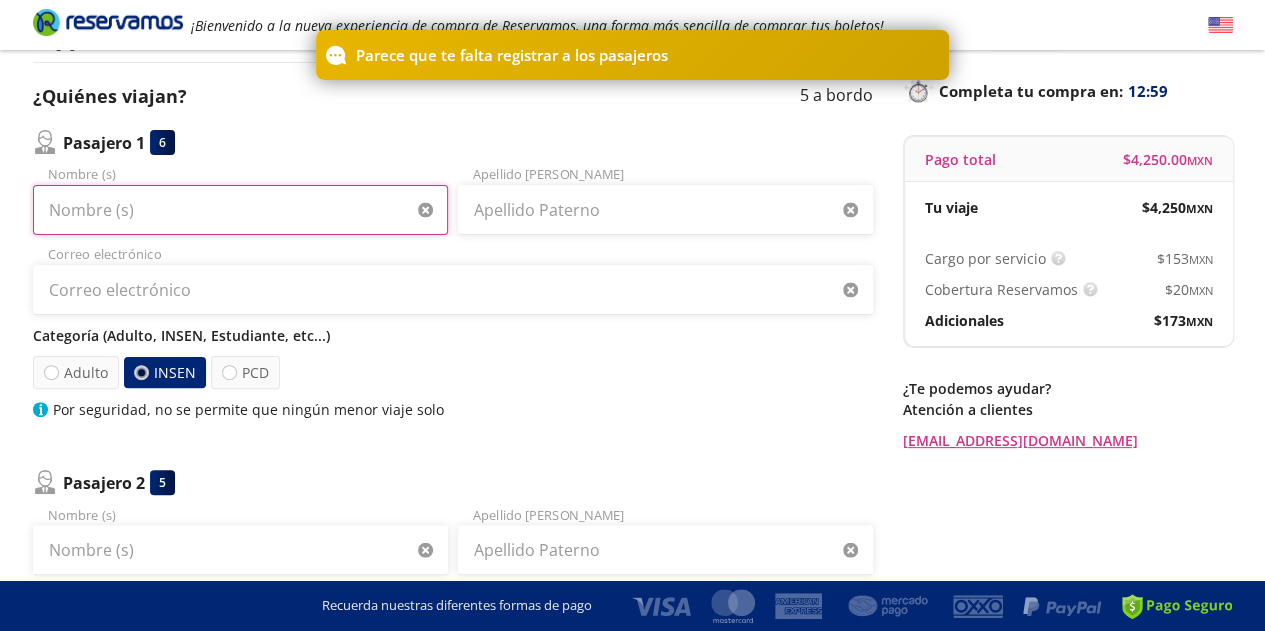 type on "layla petrova" 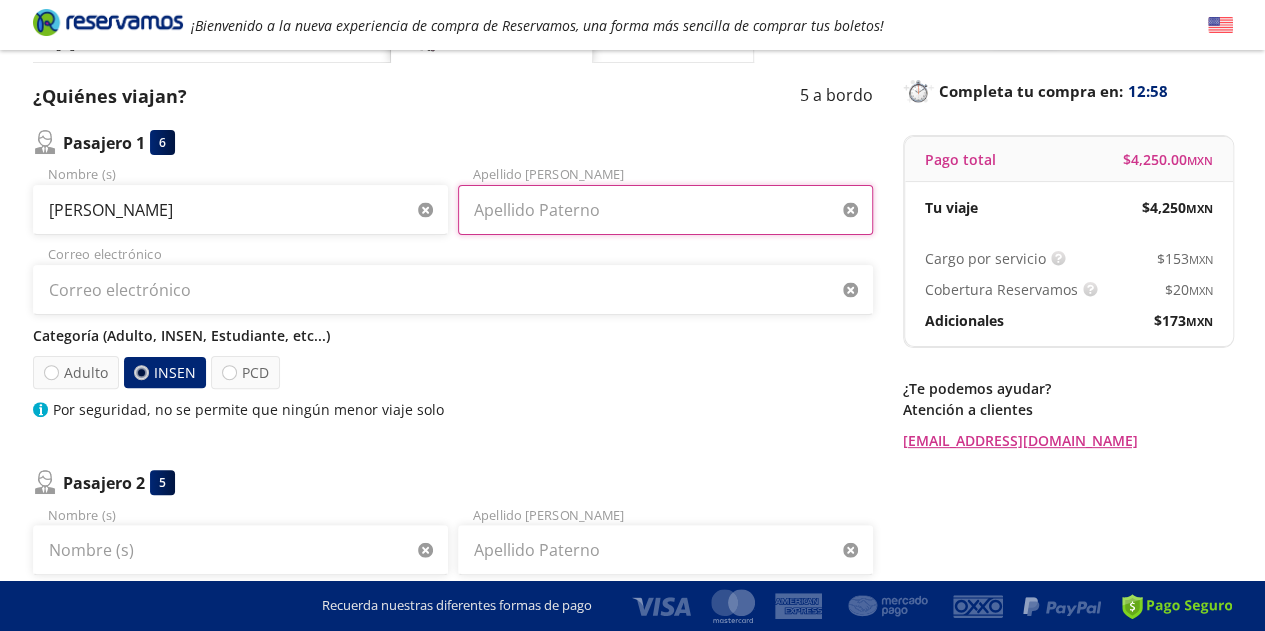 click on "Apellido Paterno" at bounding box center [665, 210] 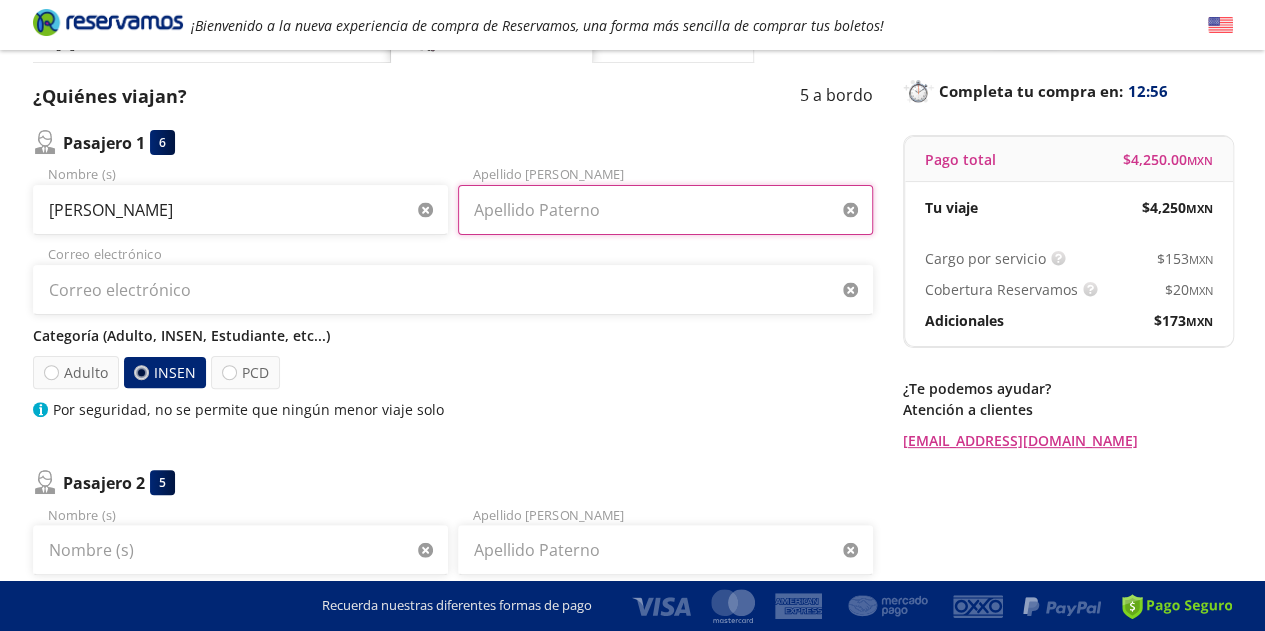 type on "magaña fontes" 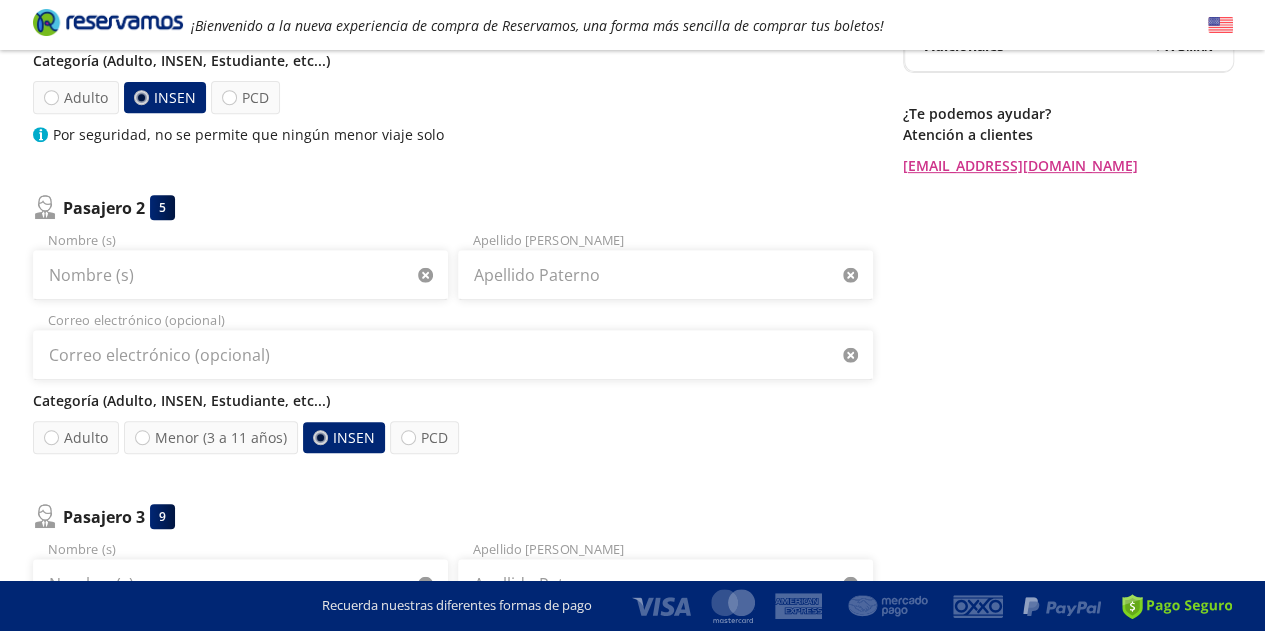 scroll, scrollTop: 390, scrollLeft: 0, axis: vertical 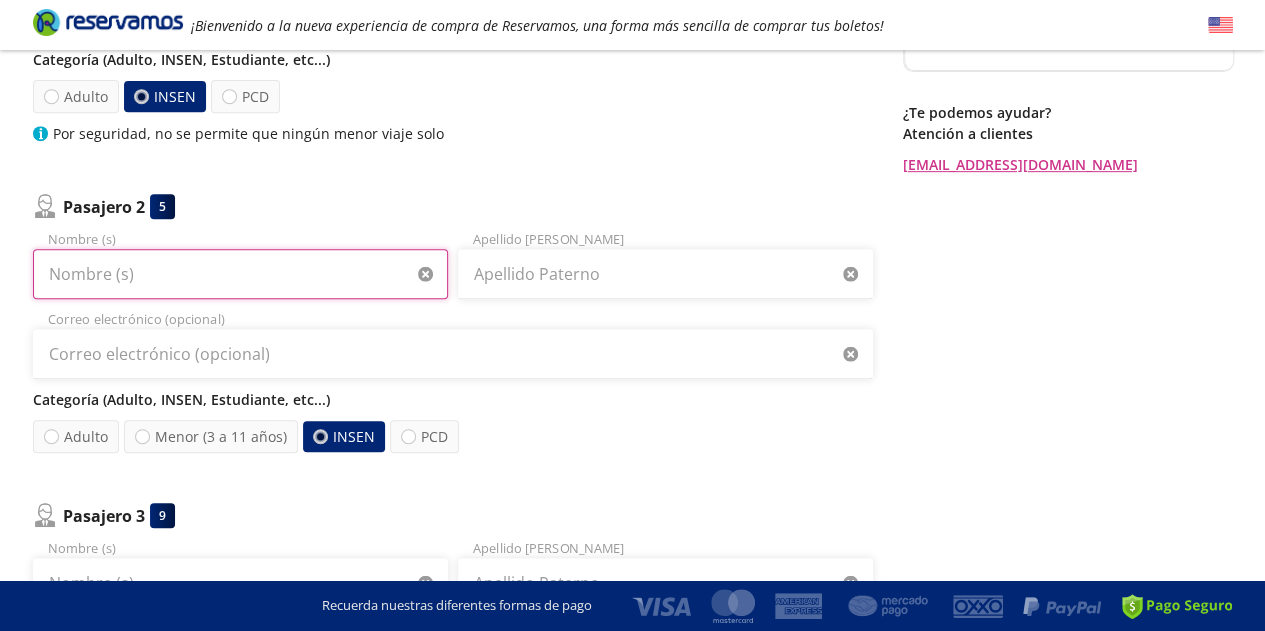 click on "Nombre (s)" at bounding box center [240, 274] 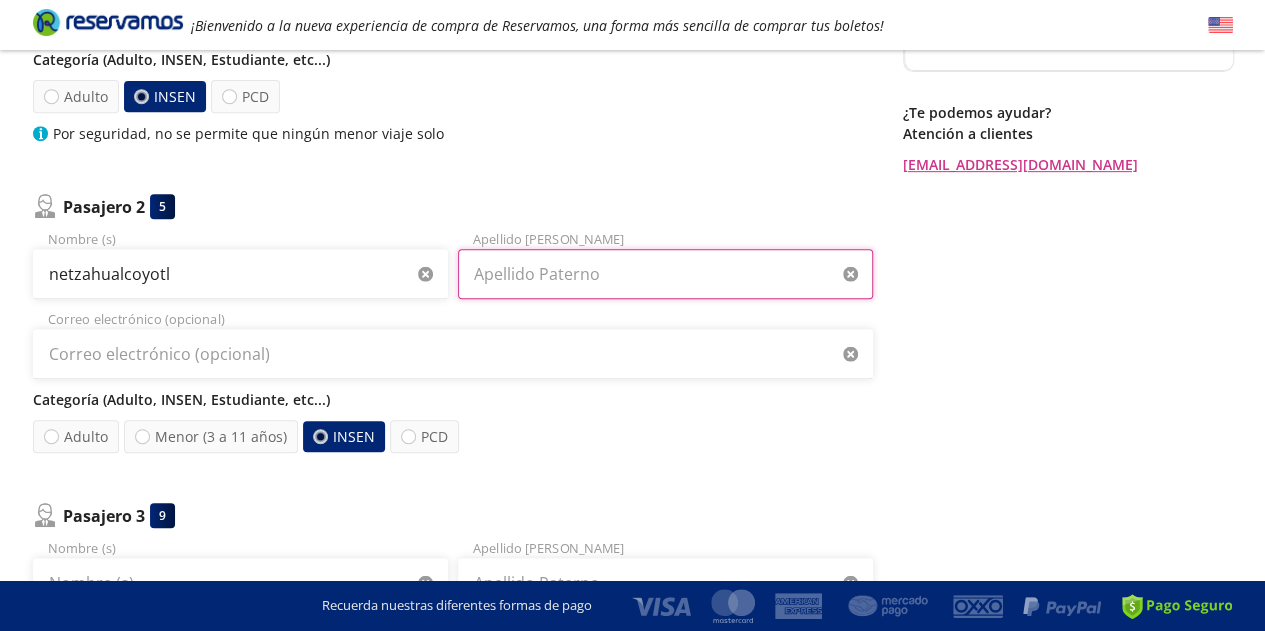 click on "Apellido Paterno" at bounding box center [665, 274] 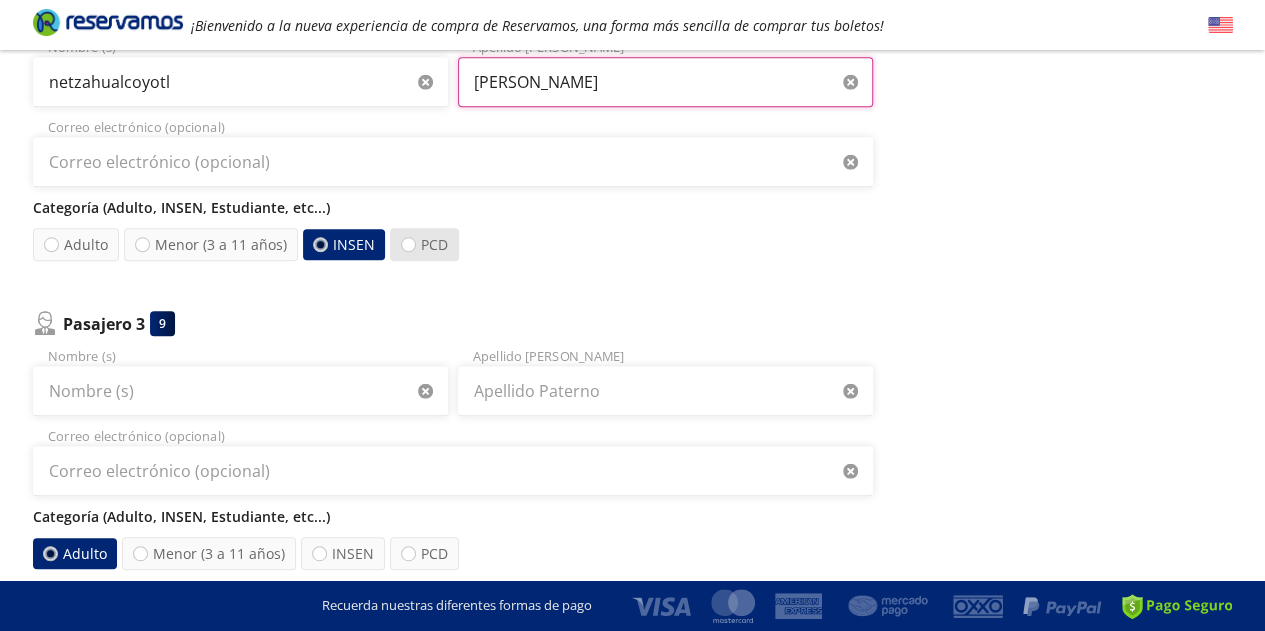 scroll, scrollTop: 649, scrollLeft: 0, axis: vertical 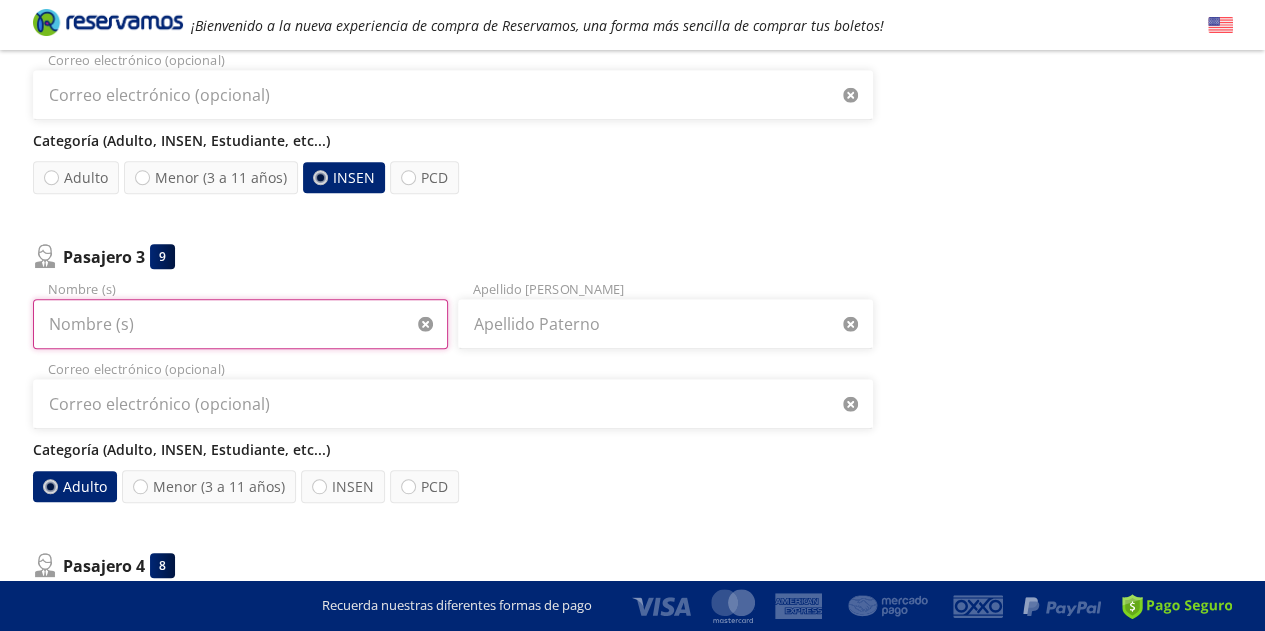 click on "Nombre (s)" at bounding box center [240, 324] 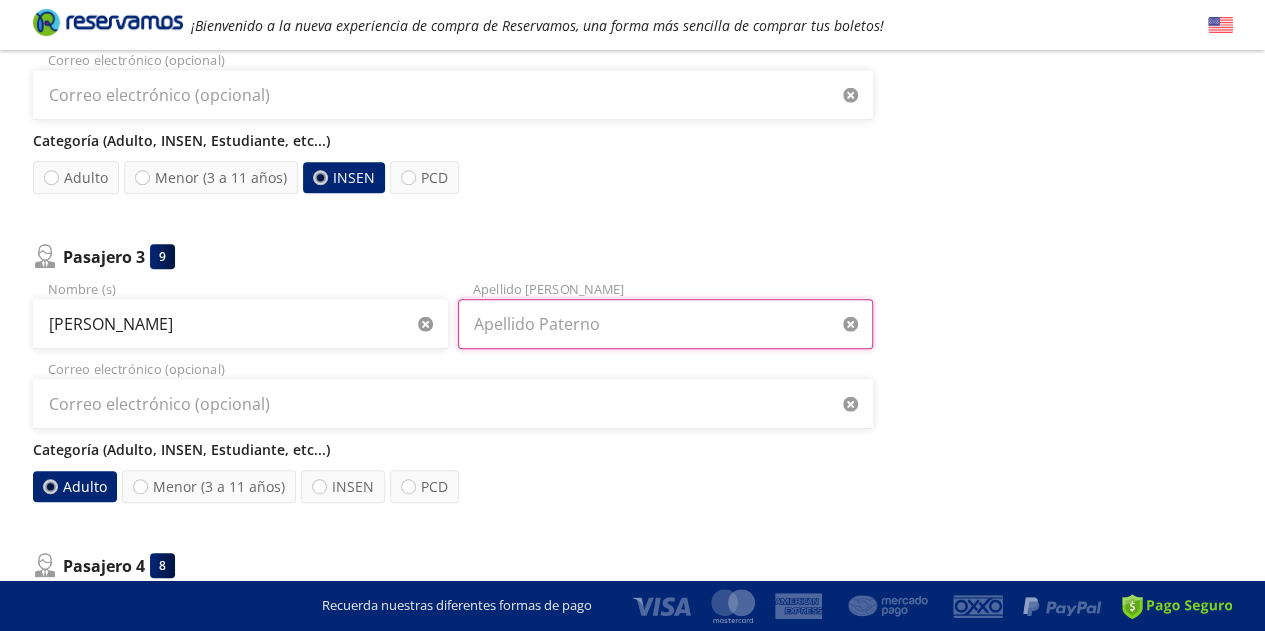 click on "Apellido Paterno" at bounding box center (665, 324) 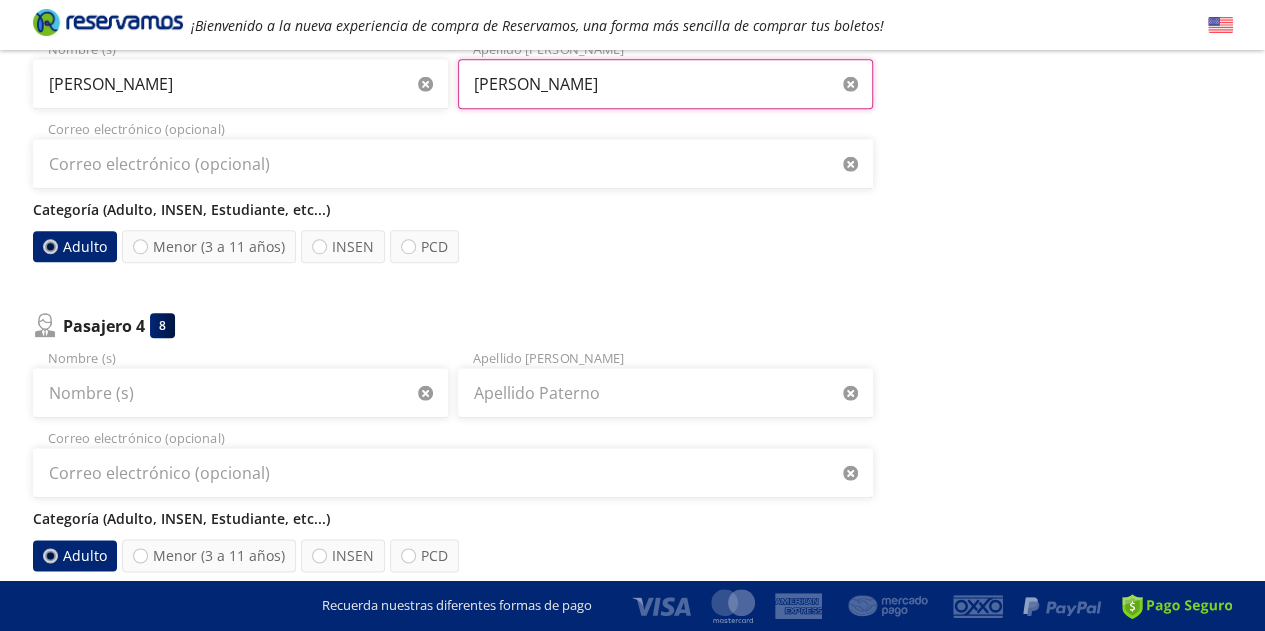 scroll, scrollTop: 949, scrollLeft: 0, axis: vertical 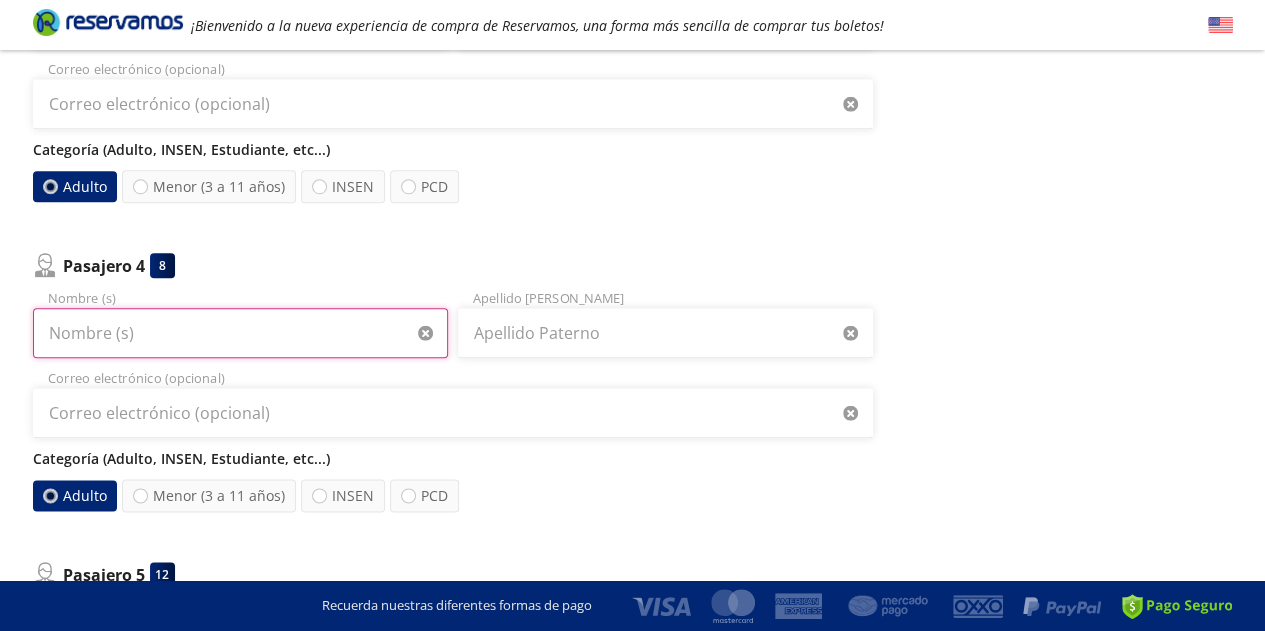 click on "Nombre (s)" at bounding box center [240, 333] 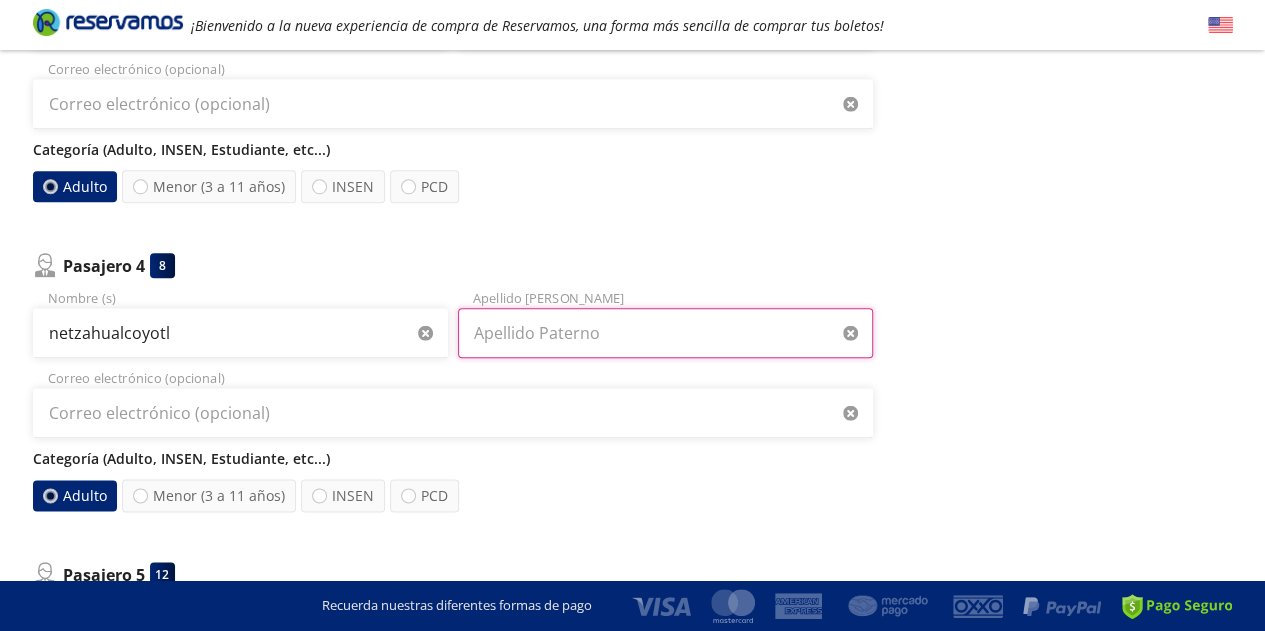 click on "Apellido Paterno" at bounding box center [665, 333] 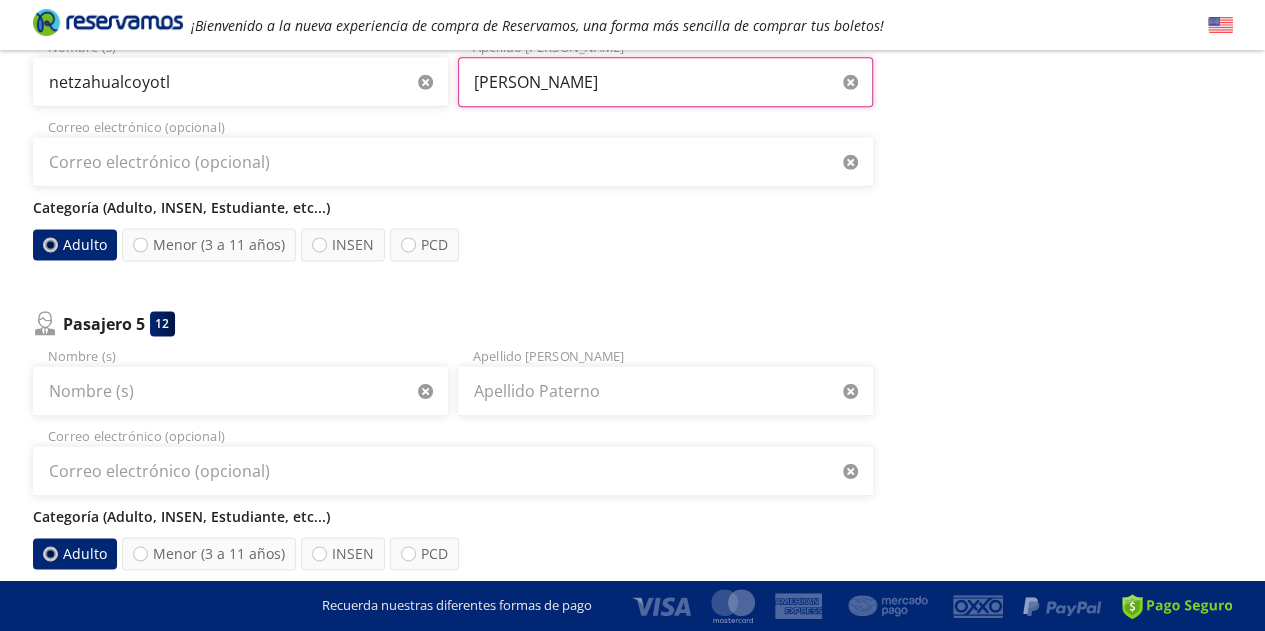 scroll, scrollTop: 1205, scrollLeft: 0, axis: vertical 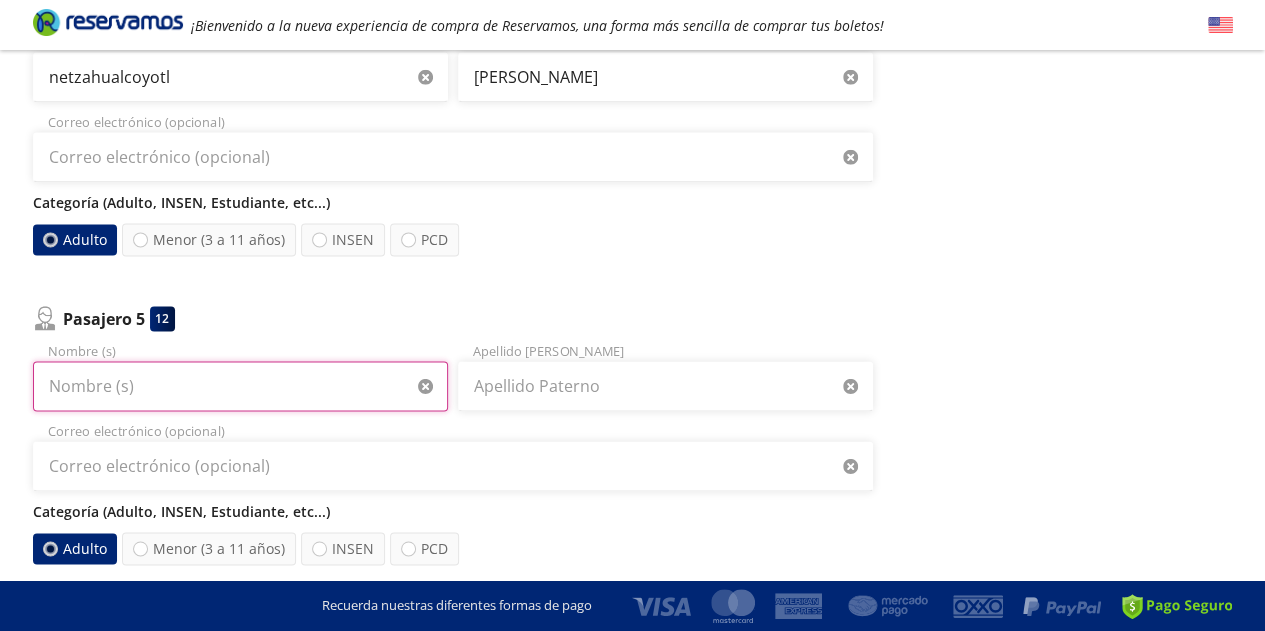 click on "Nombre (s)" at bounding box center (240, 386) 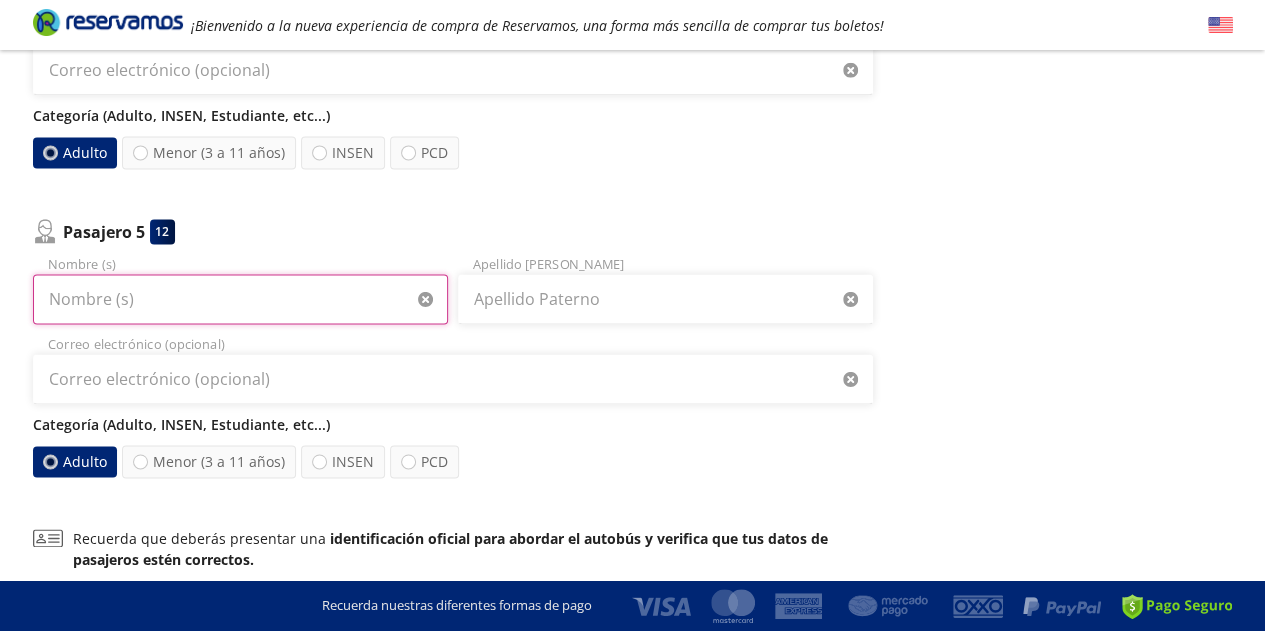 scroll, scrollTop: 1270, scrollLeft: 0, axis: vertical 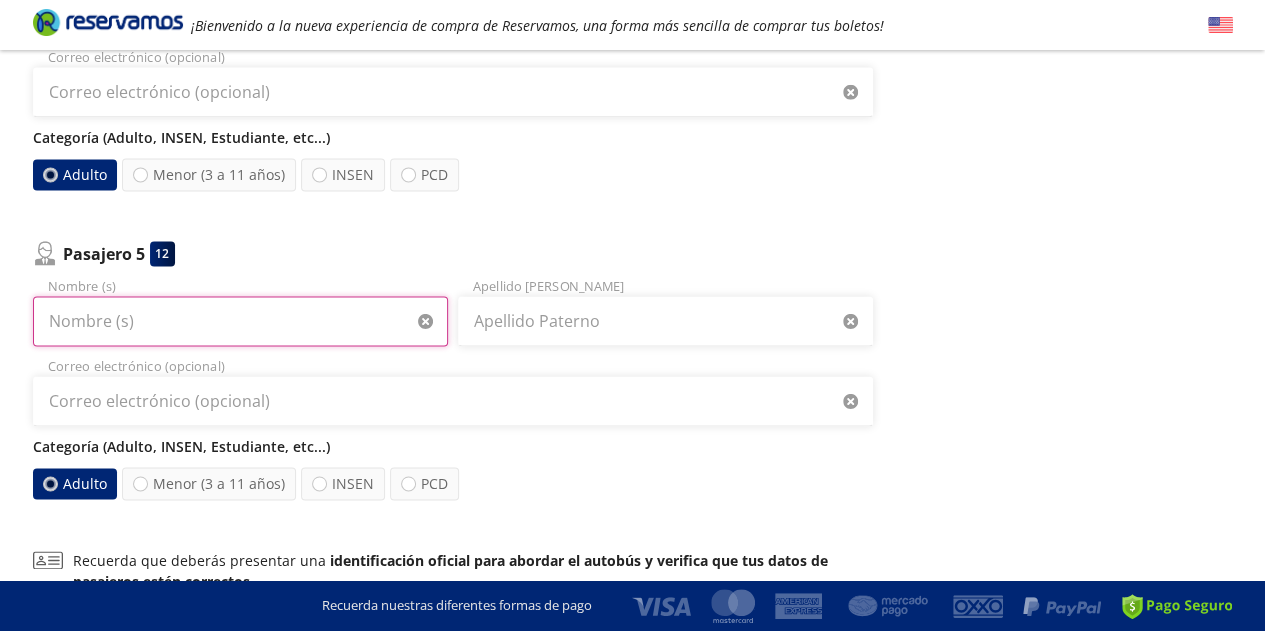 click on "Nombre (s)" at bounding box center (240, 321) 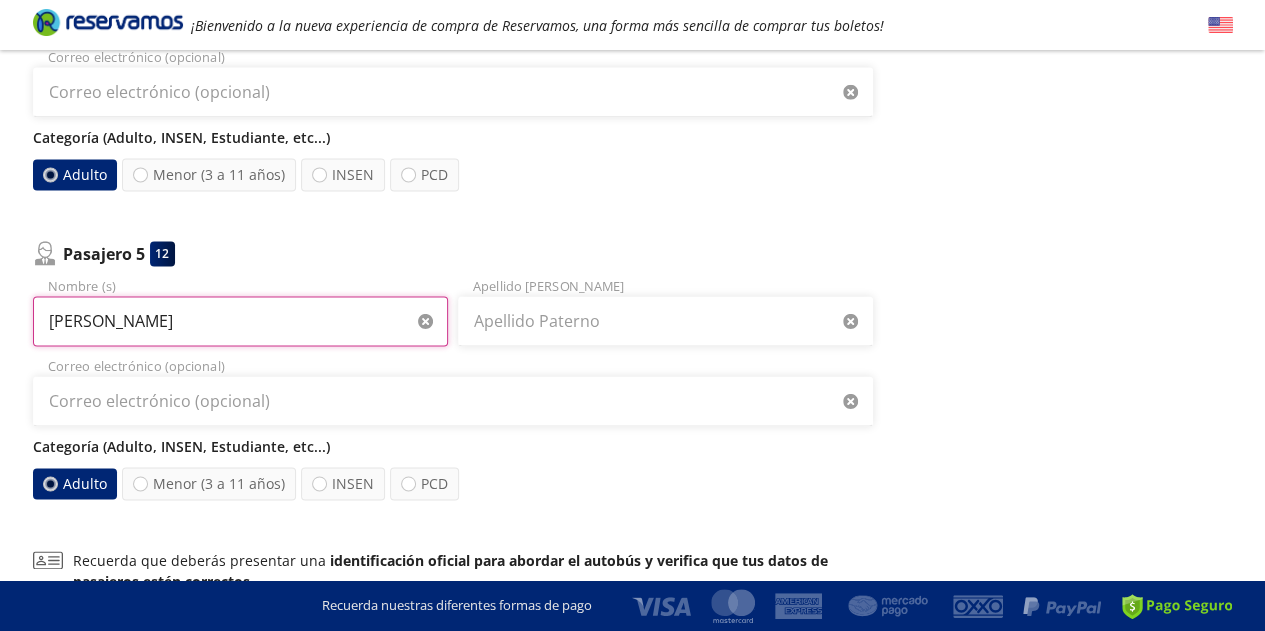 type on "esmeralda" 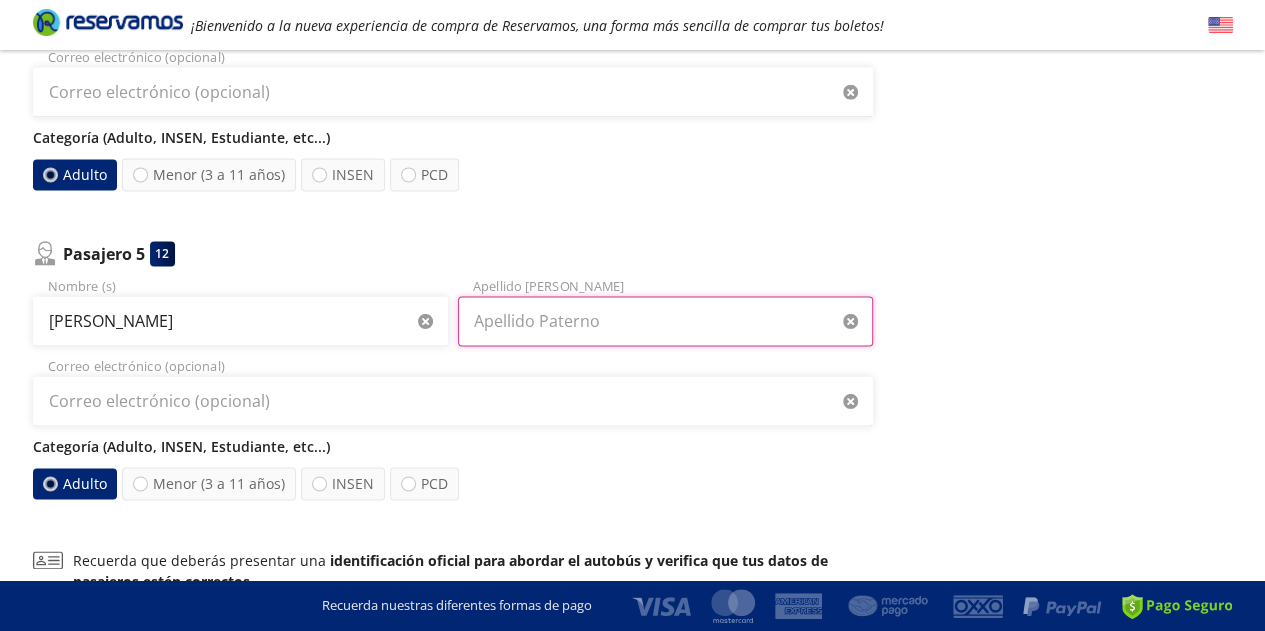 click on "Apellido Paterno" at bounding box center [665, 321] 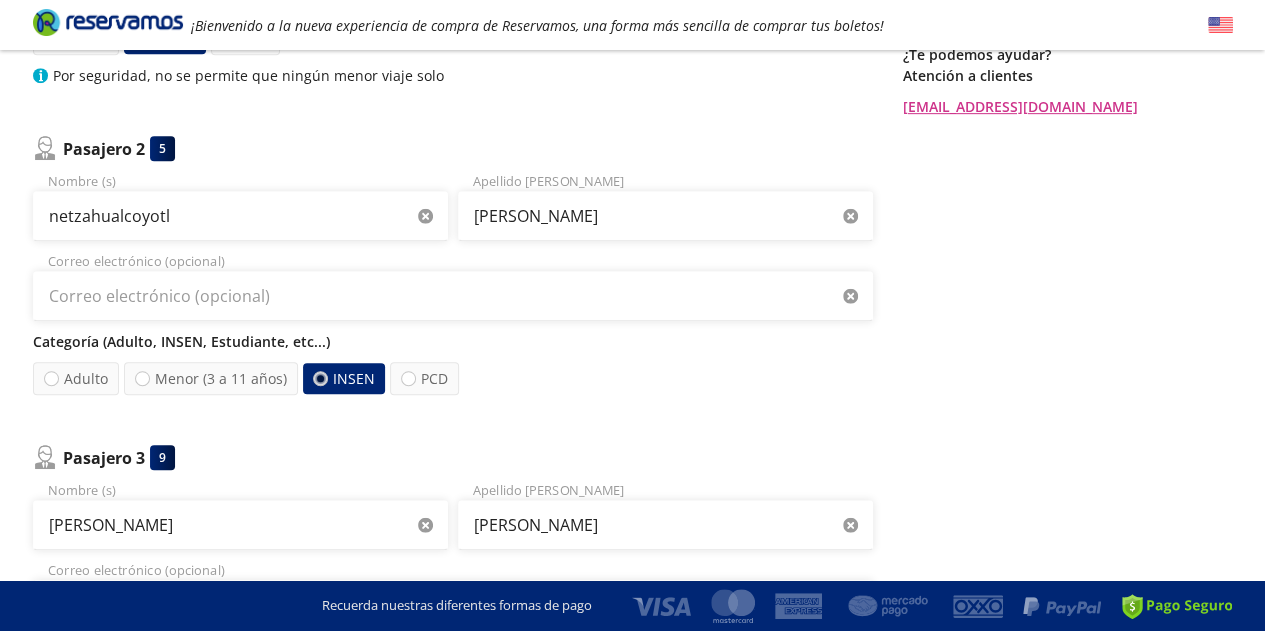 scroll, scrollTop: 0, scrollLeft: 0, axis: both 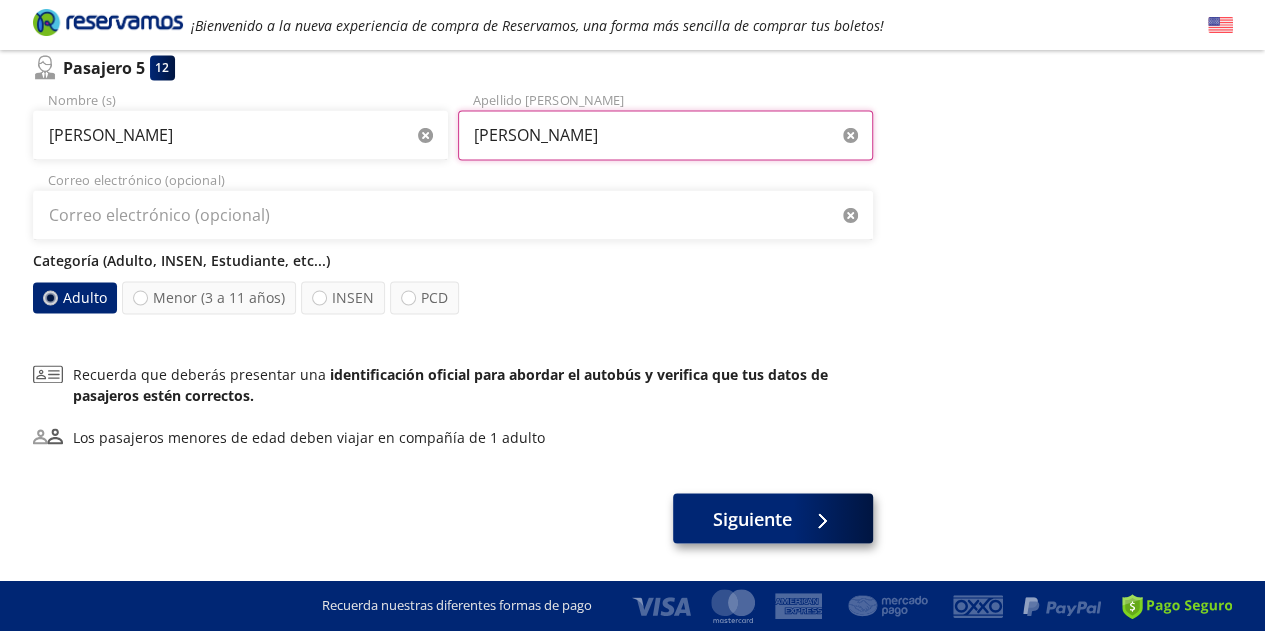 type on "viramontes" 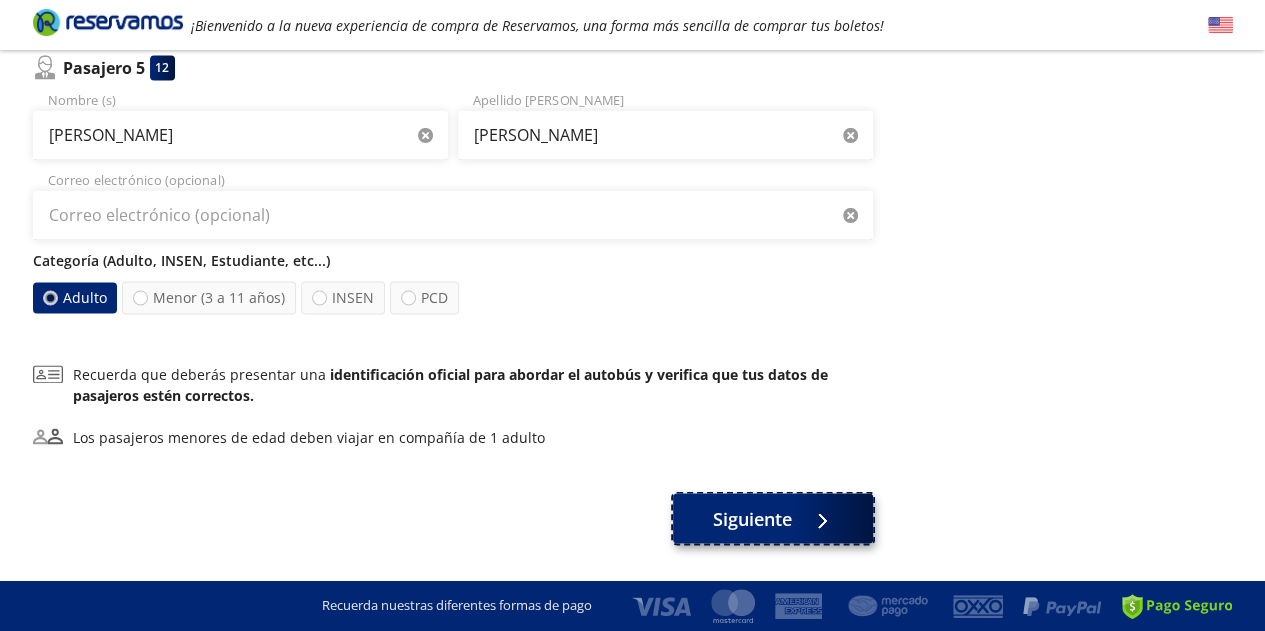 click 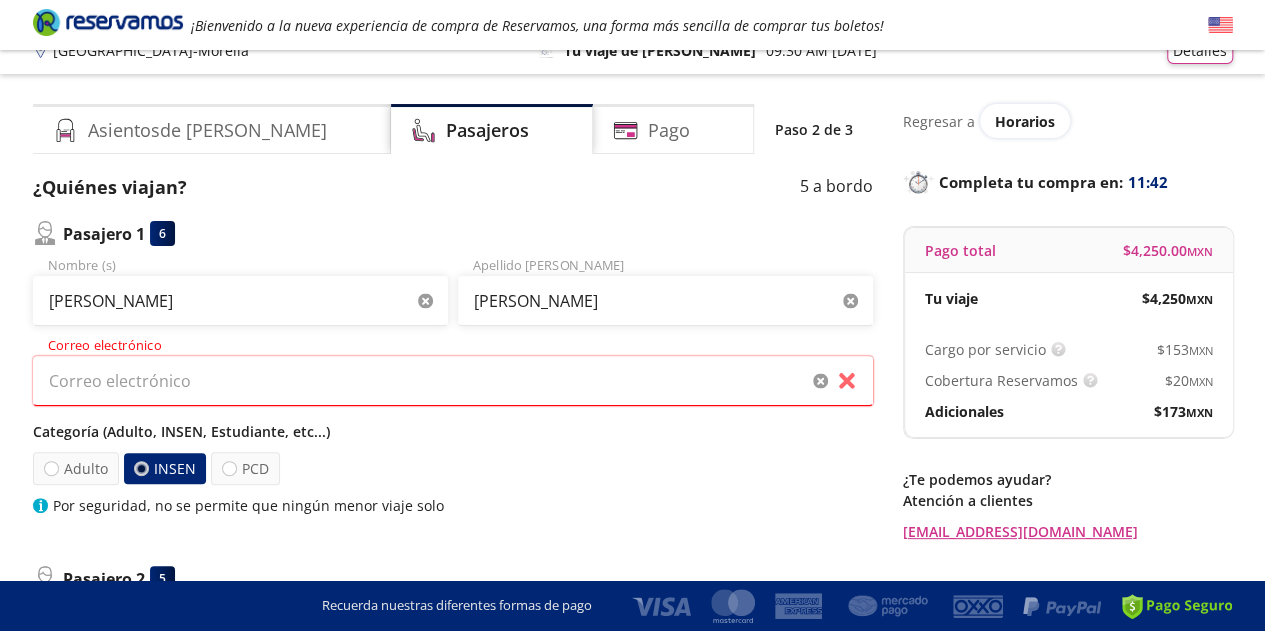scroll, scrollTop: 16, scrollLeft: 0, axis: vertical 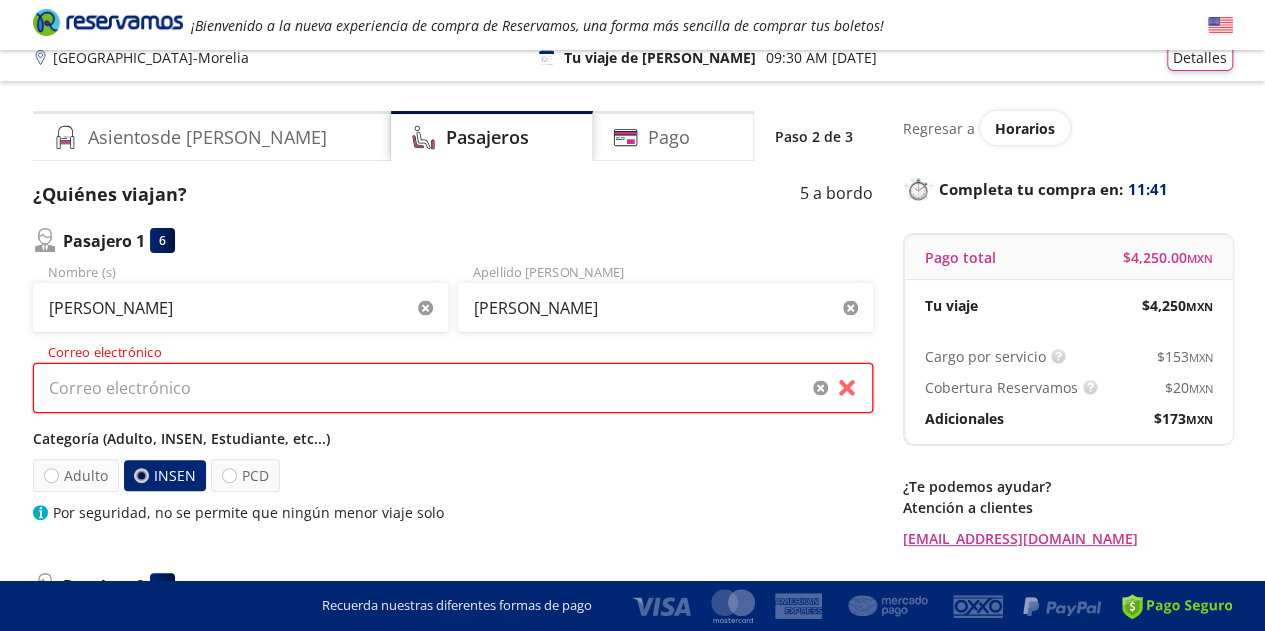 click on "Correo electrónico" at bounding box center (453, 388) 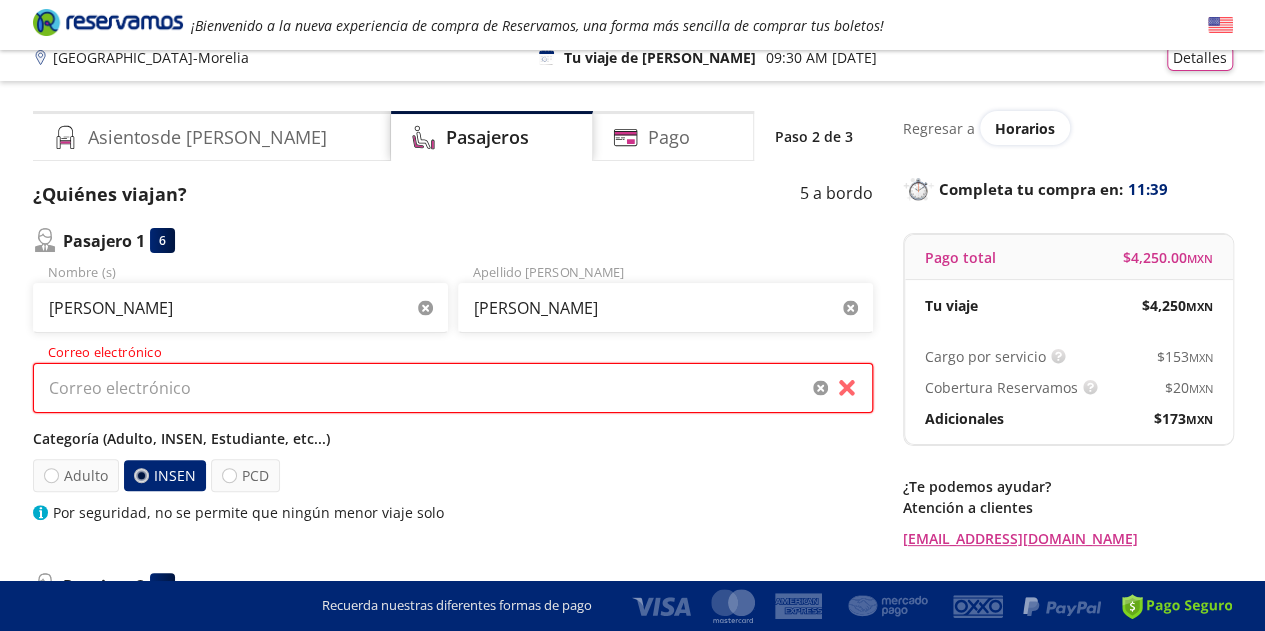 type on "laylapmf3@gmail.com" 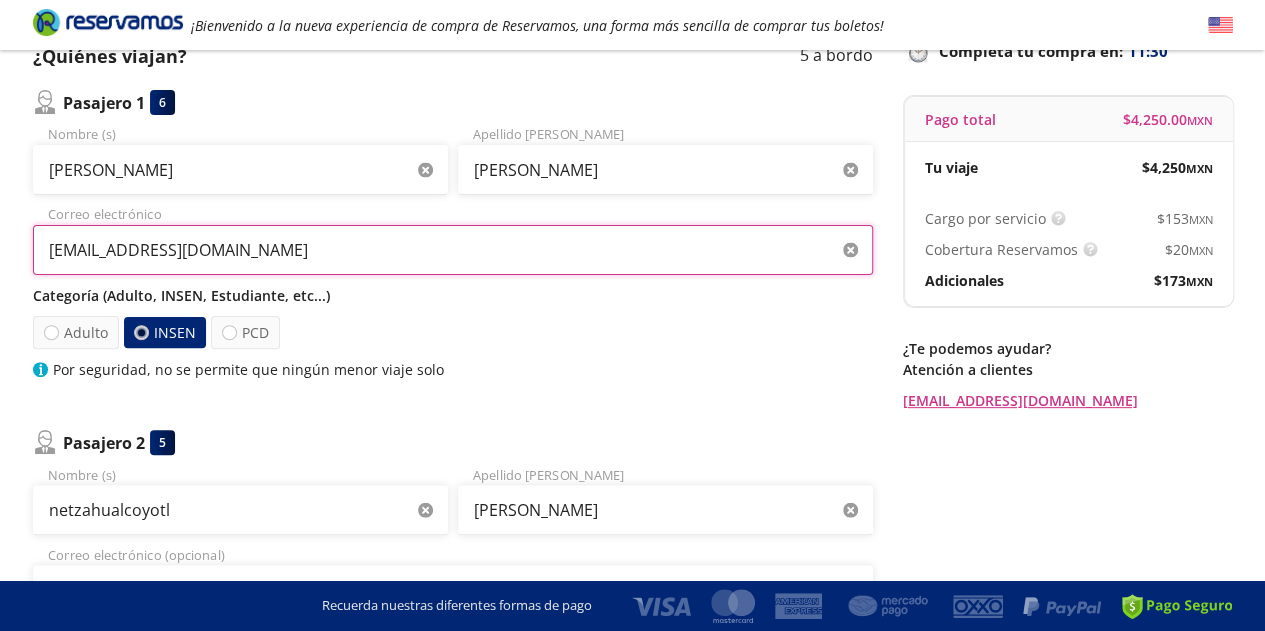 scroll, scrollTop: 199, scrollLeft: 0, axis: vertical 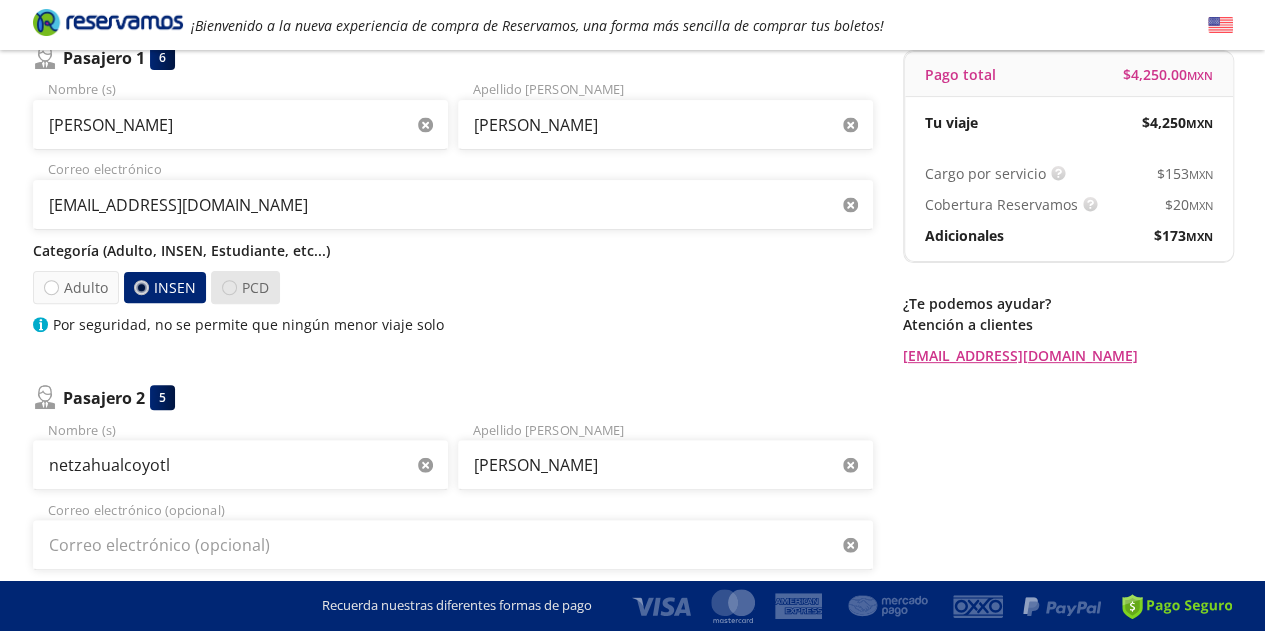 click at bounding box center [229, 287] 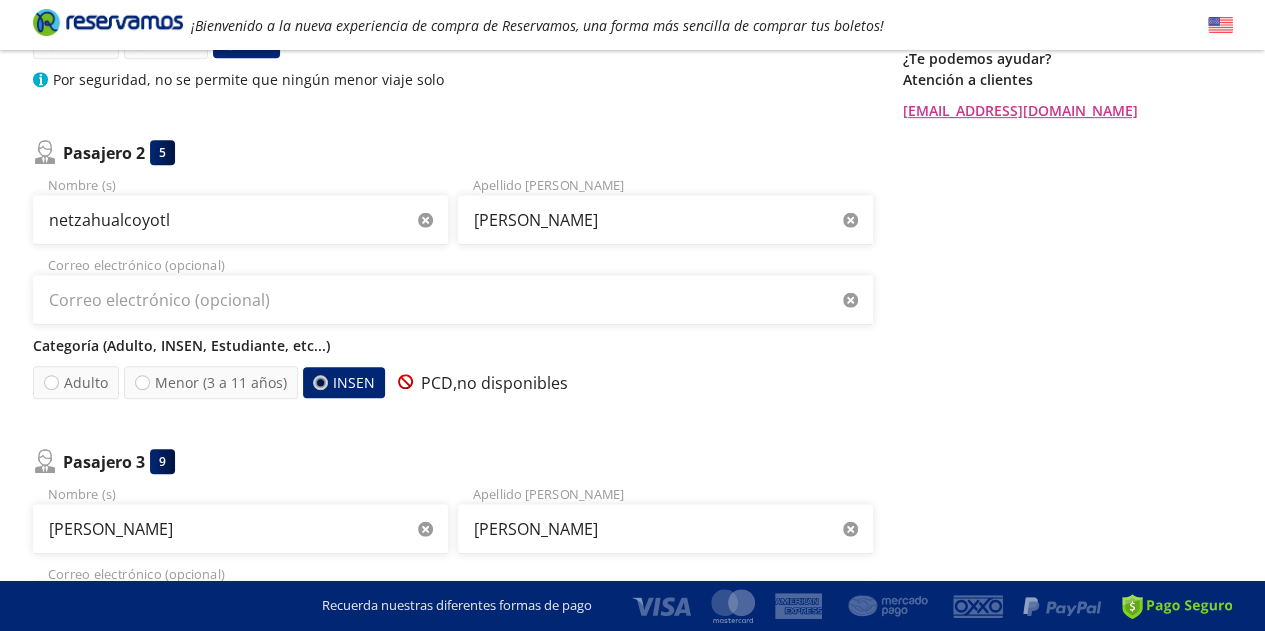 scroll, scrollTop: 443, scrollLeft: 0, axis: vertical 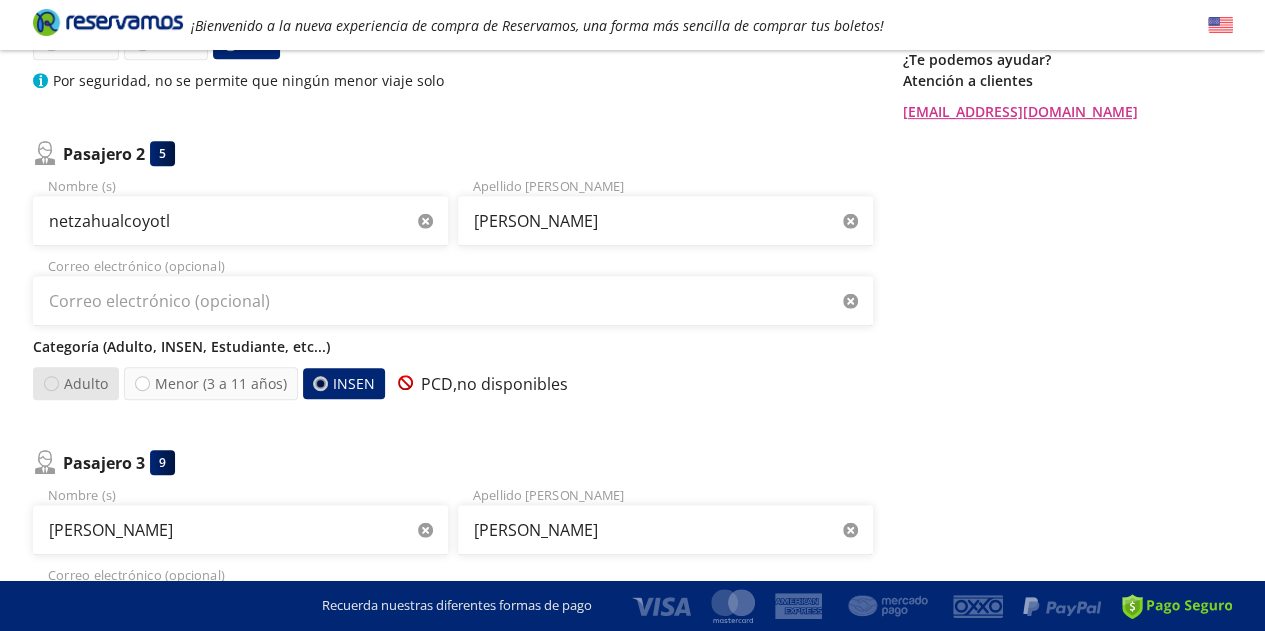 click at bounding box center (50, 383) 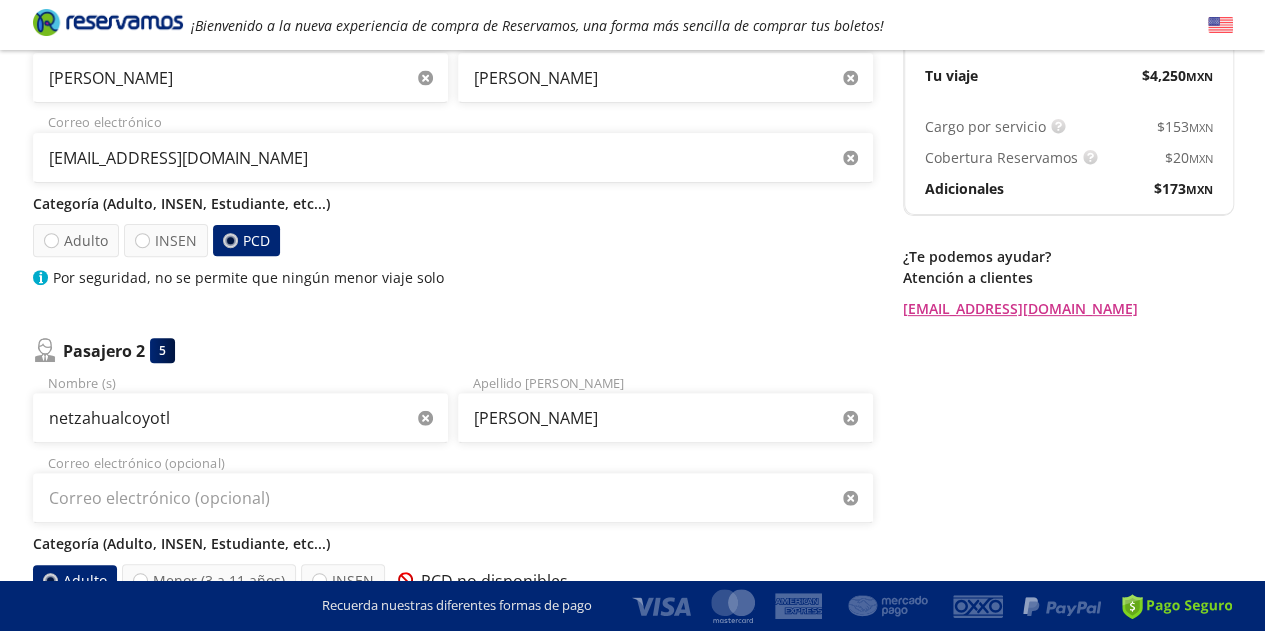 scroll, scrollTop: 225, scrollLeft: 0, axis: vertical 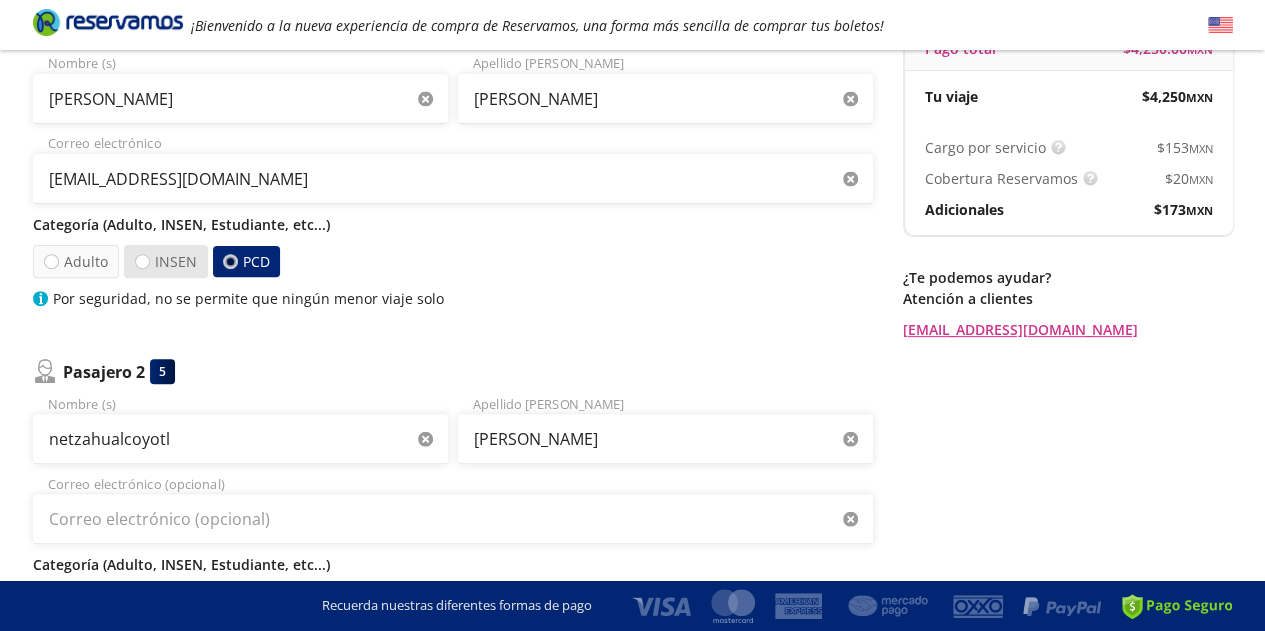 click on "INSEN" at bounding box center (165, 261) 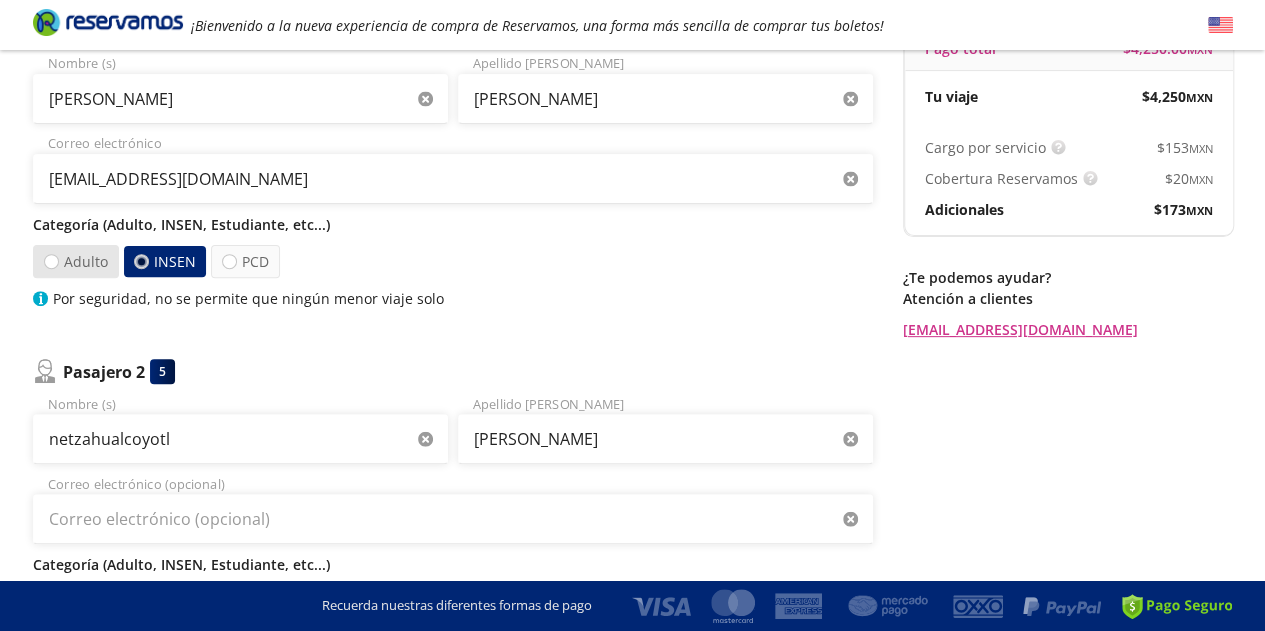 click on "Adulto" at bounding box center [75, 261] 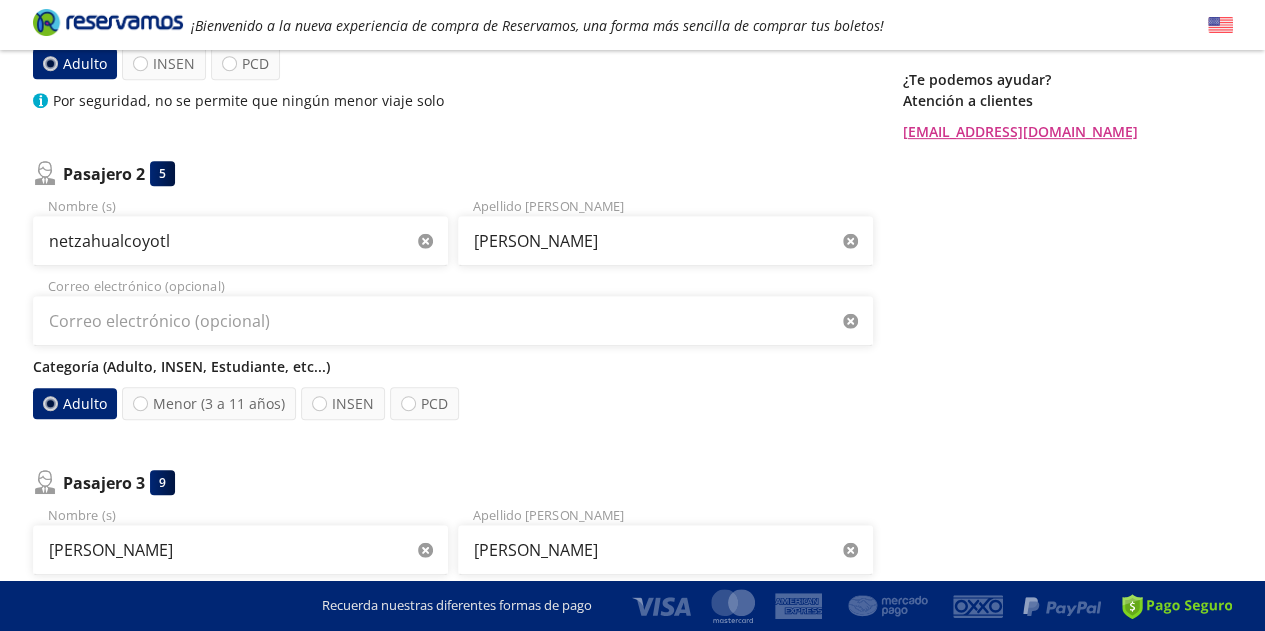 scroll, scrollTop: 422, scrollLeft: 0, axis: vertical 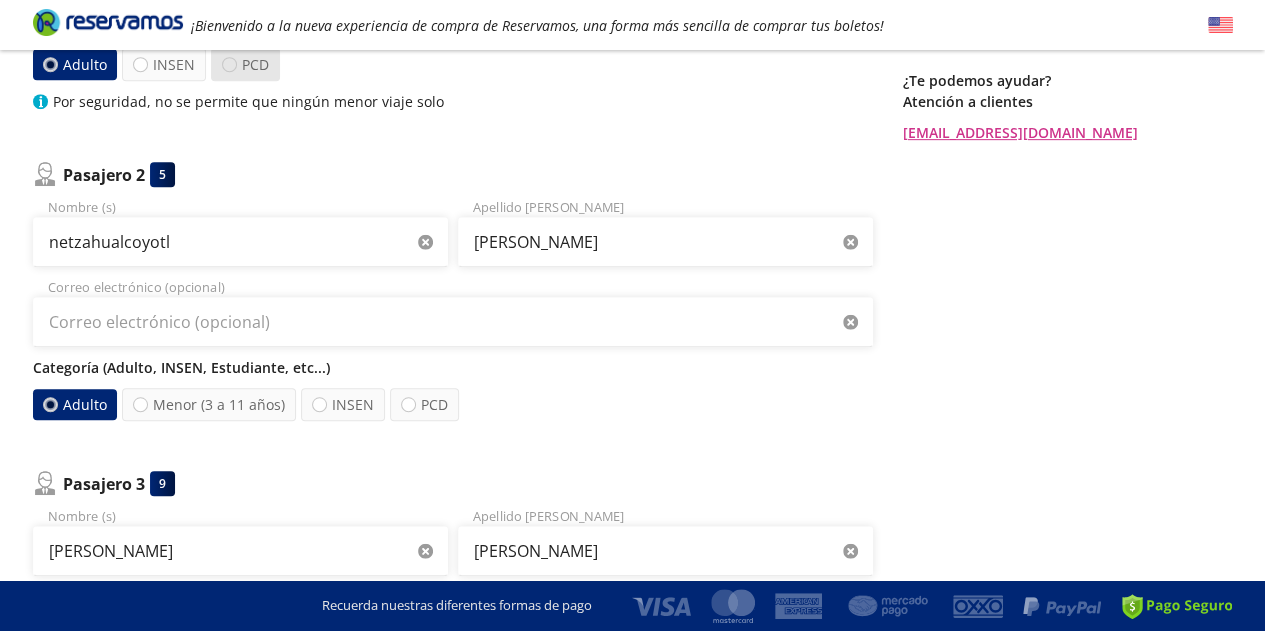 click at bounding box center [228, 64] 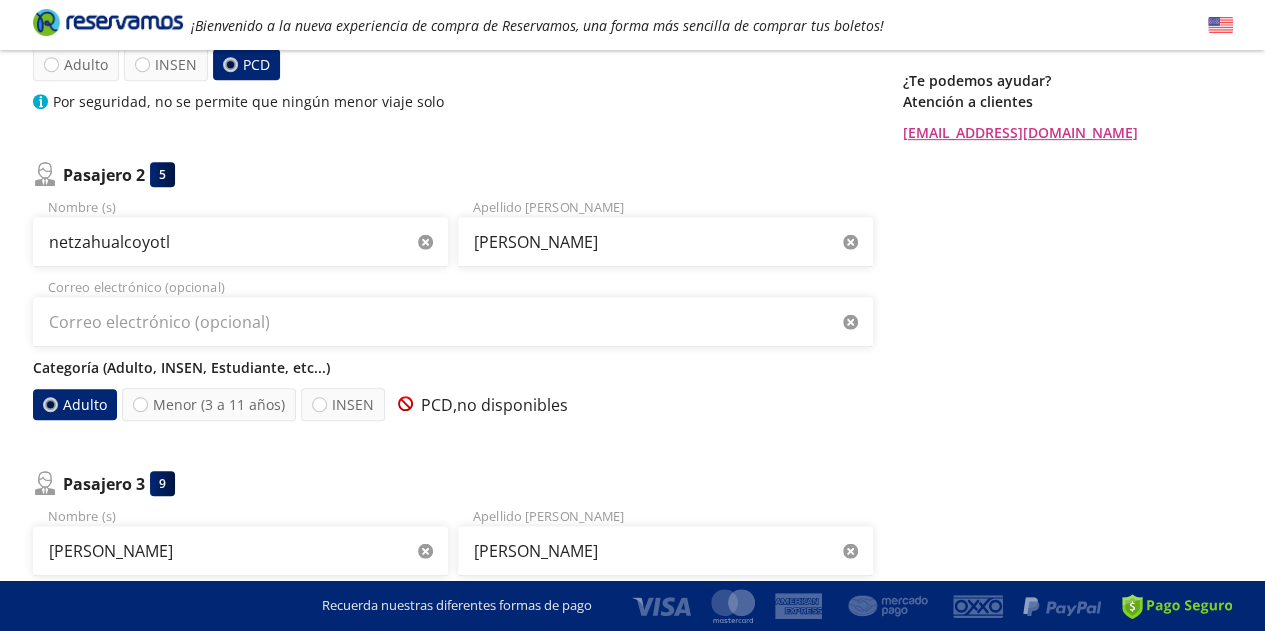 click on "PCD,  no disponibles" at bounding box center [479, 405] 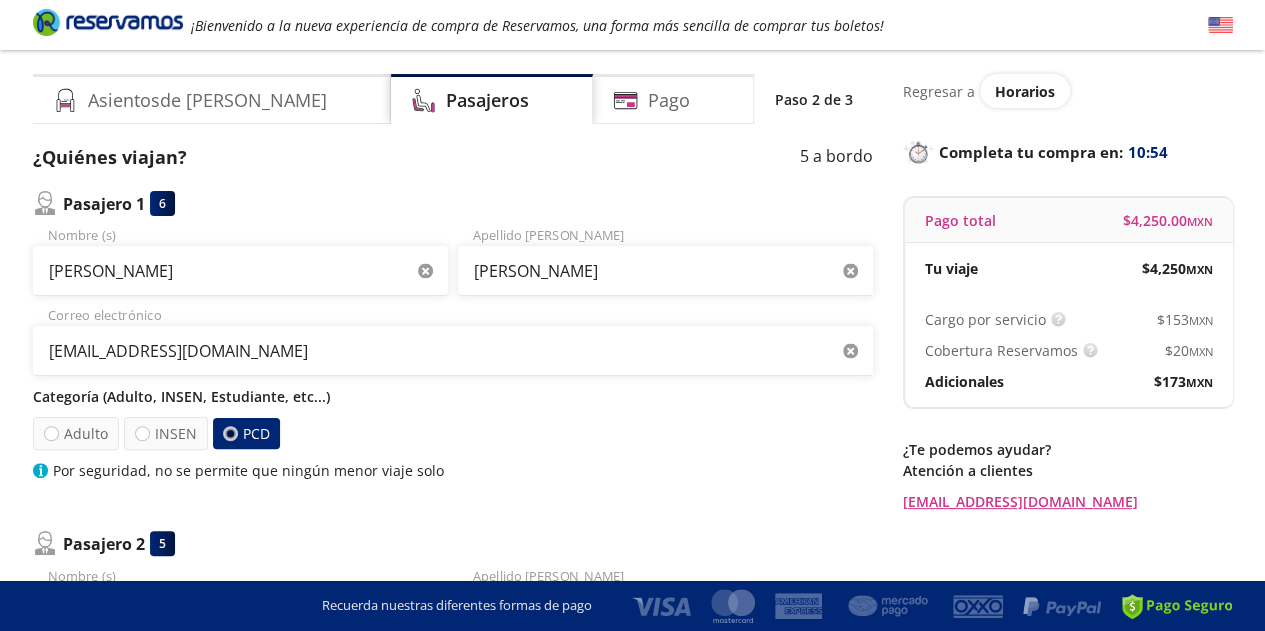 scroll, scrollTop: 0, scrollLeft: 0, axis: both 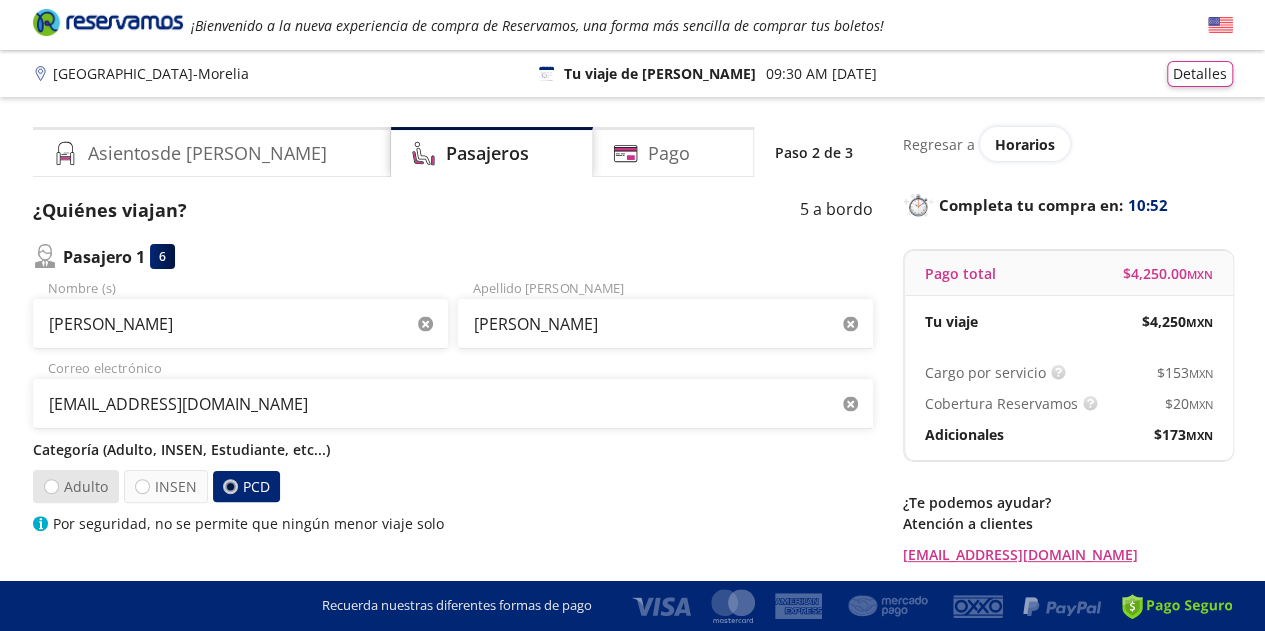 click on "Adulto" at bounding box center [75, 486] 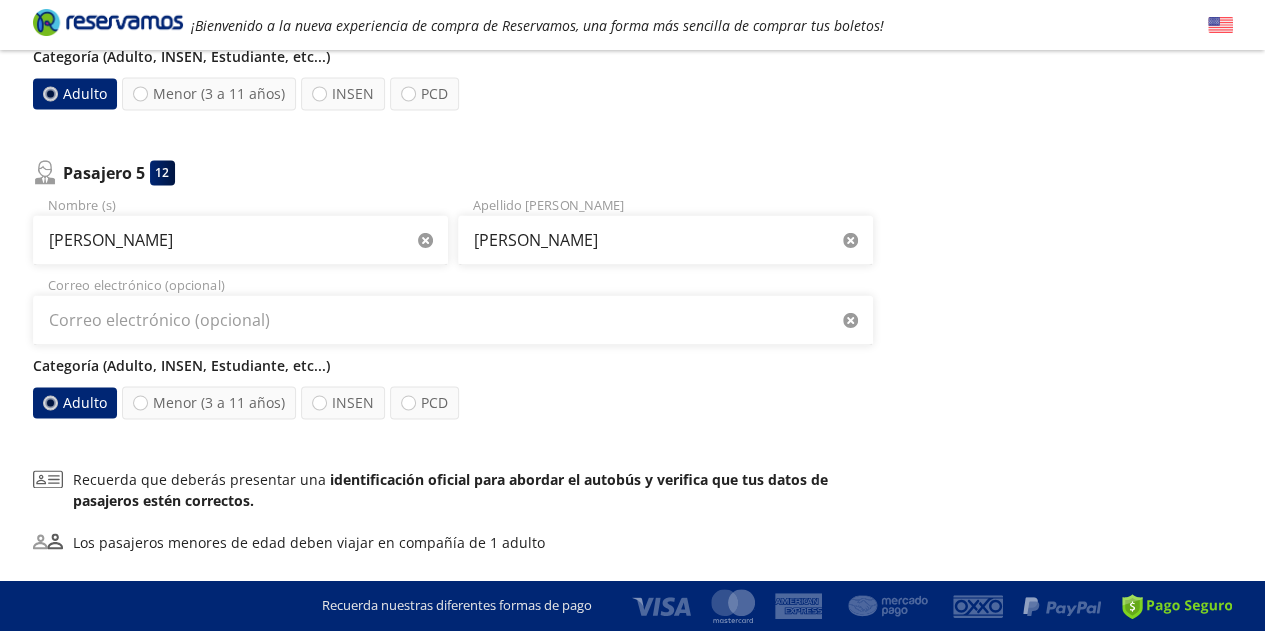 scroll, scrollTop: 1574, scrollLeft: 0, axis: vertical 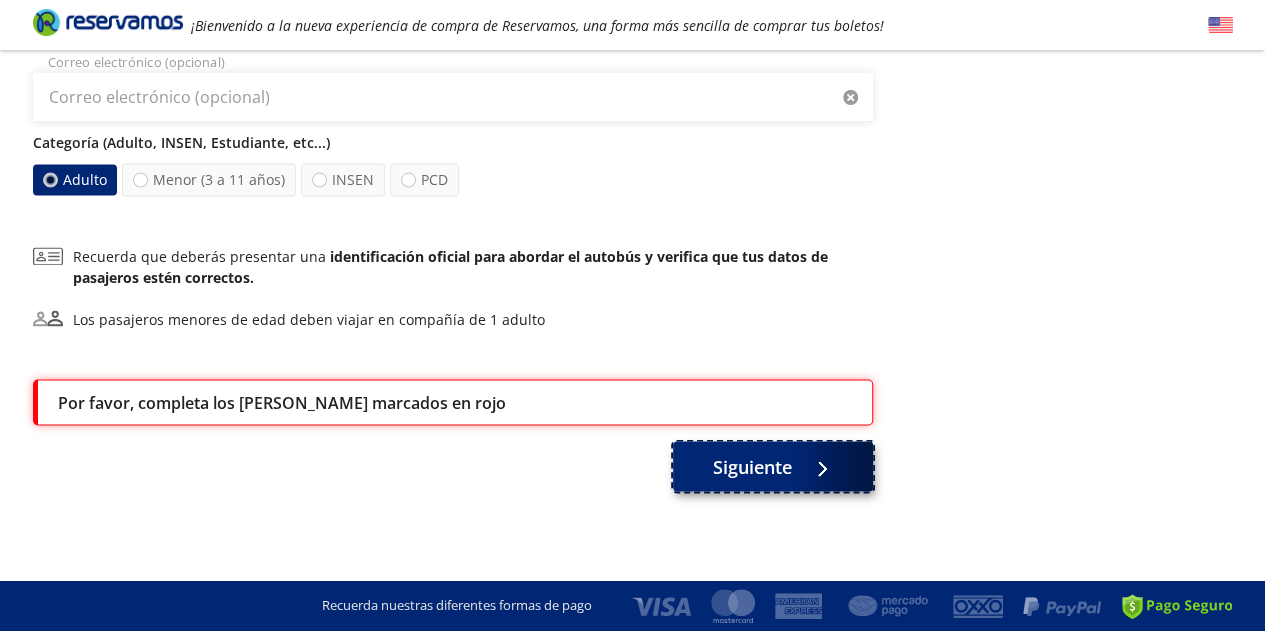 click on "Siguiente" at bounding box center [752, 466] 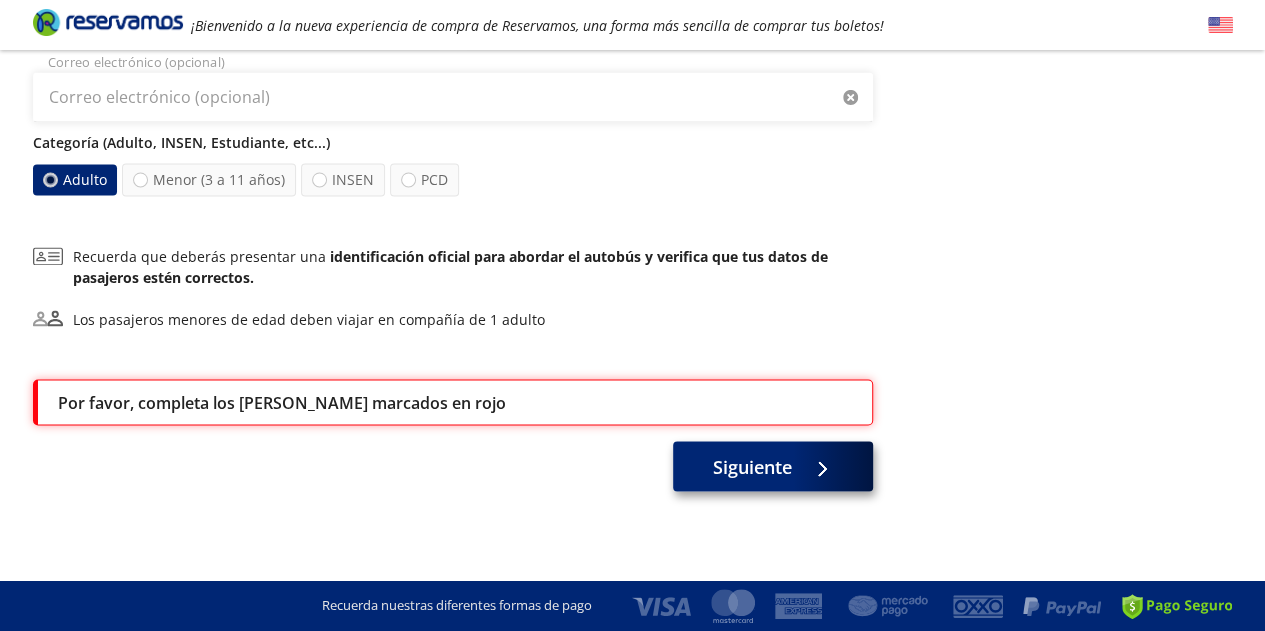 scroll, scrollTop: 0, scrollLeft: 0, axis: both 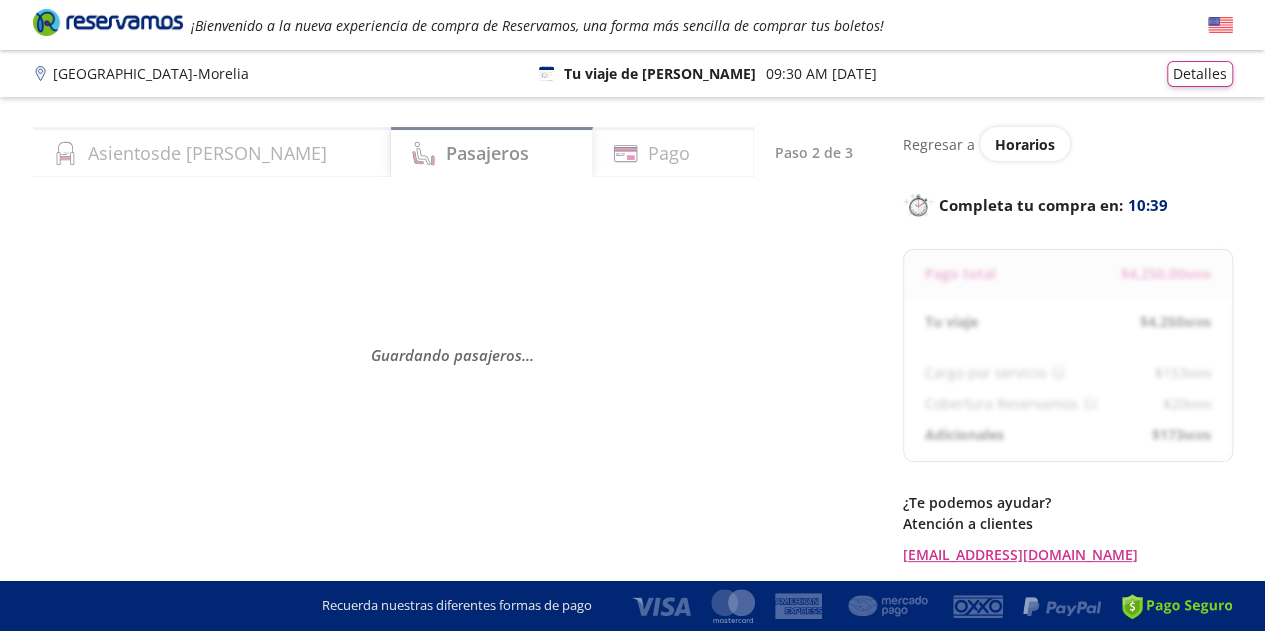 select on "MX" 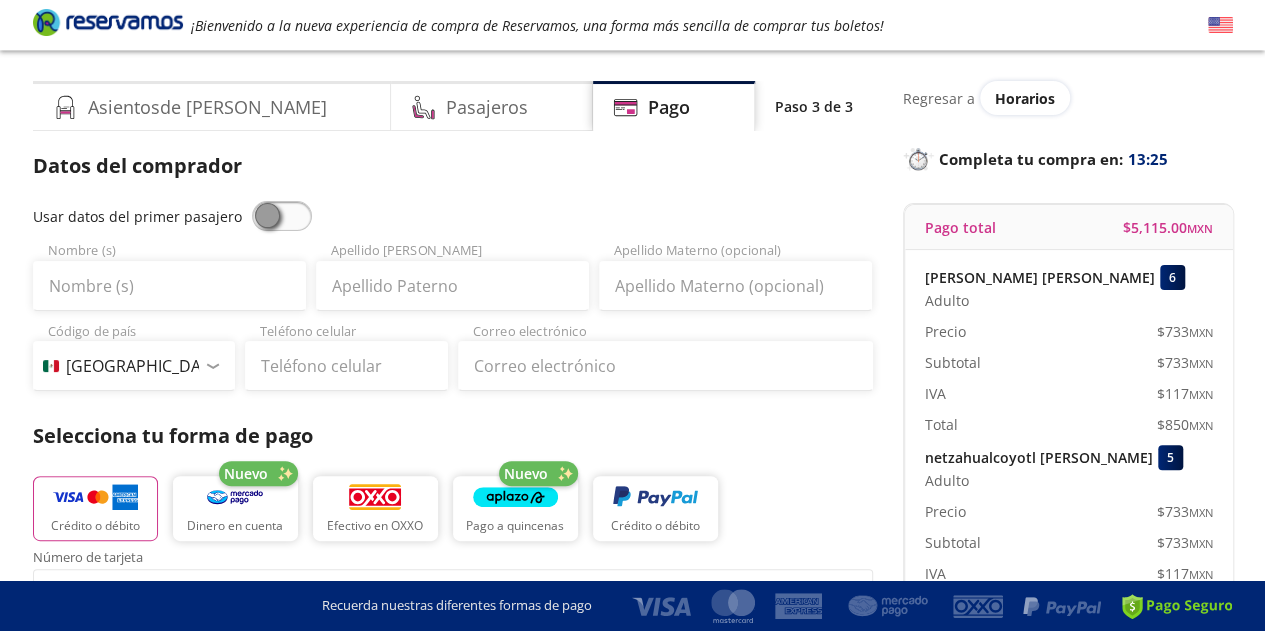 scroll, scrollTop: 0, scrollLeft: 0, axis: both 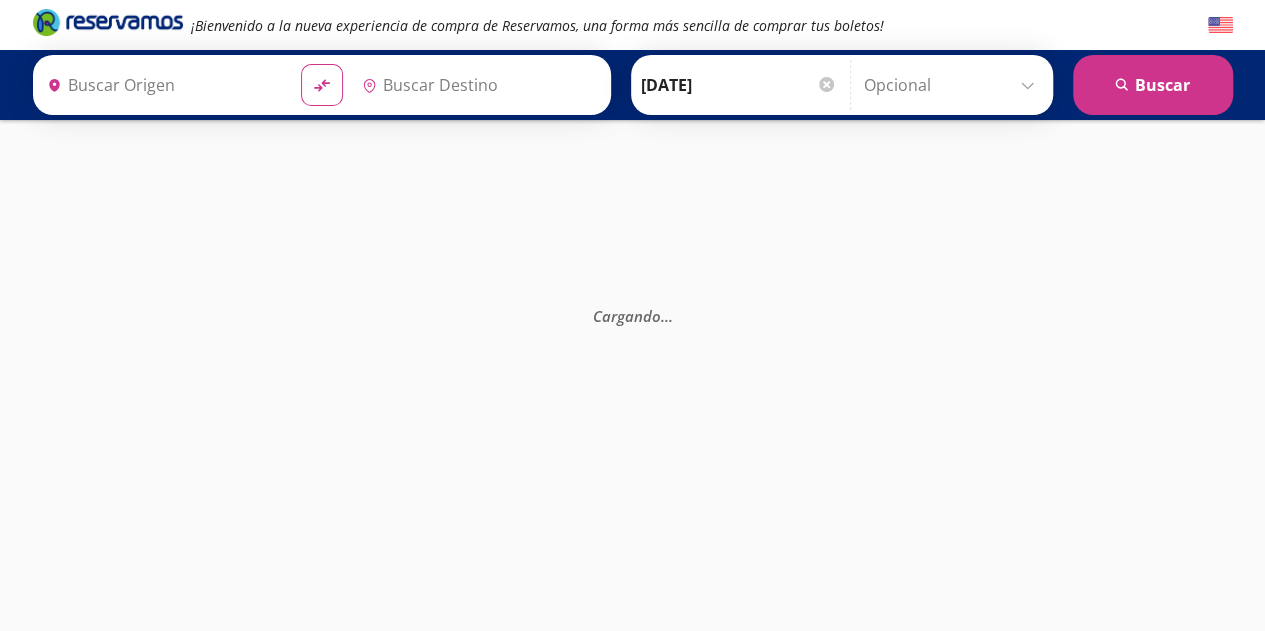 type on "[GEOGRAPHIC_DATA], [GEOGRAPHIC_DATA]" 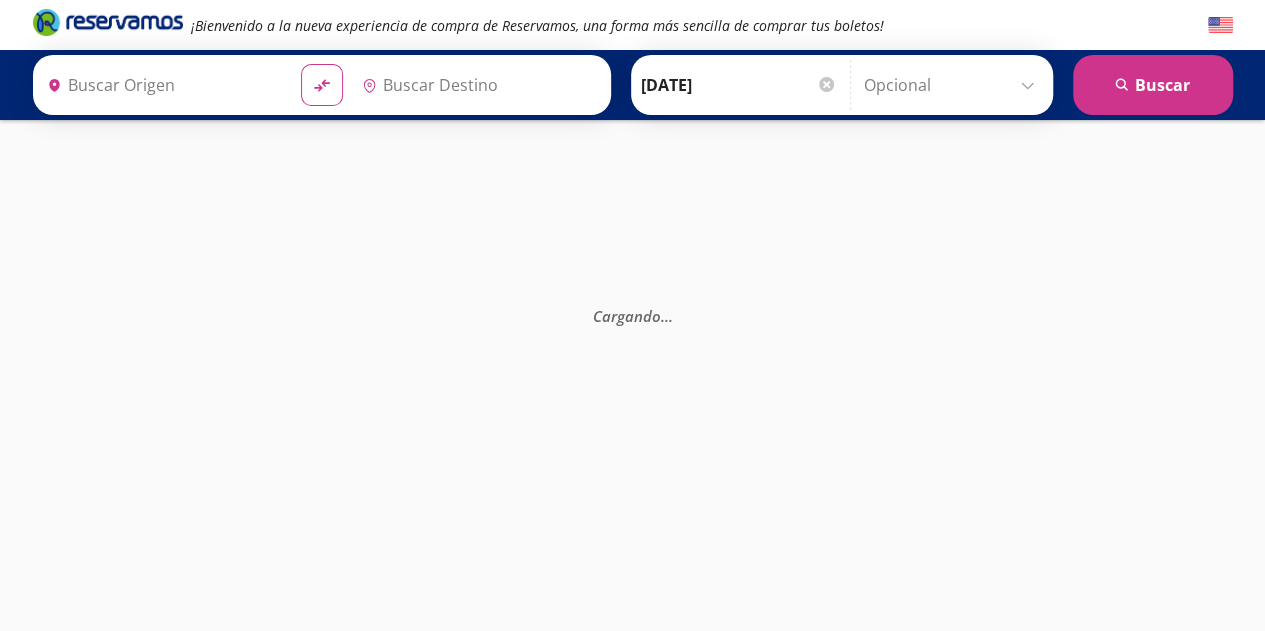 type on "[GEOGRAPHIC_DATA], [GEOGRAPHIC_DATA]" 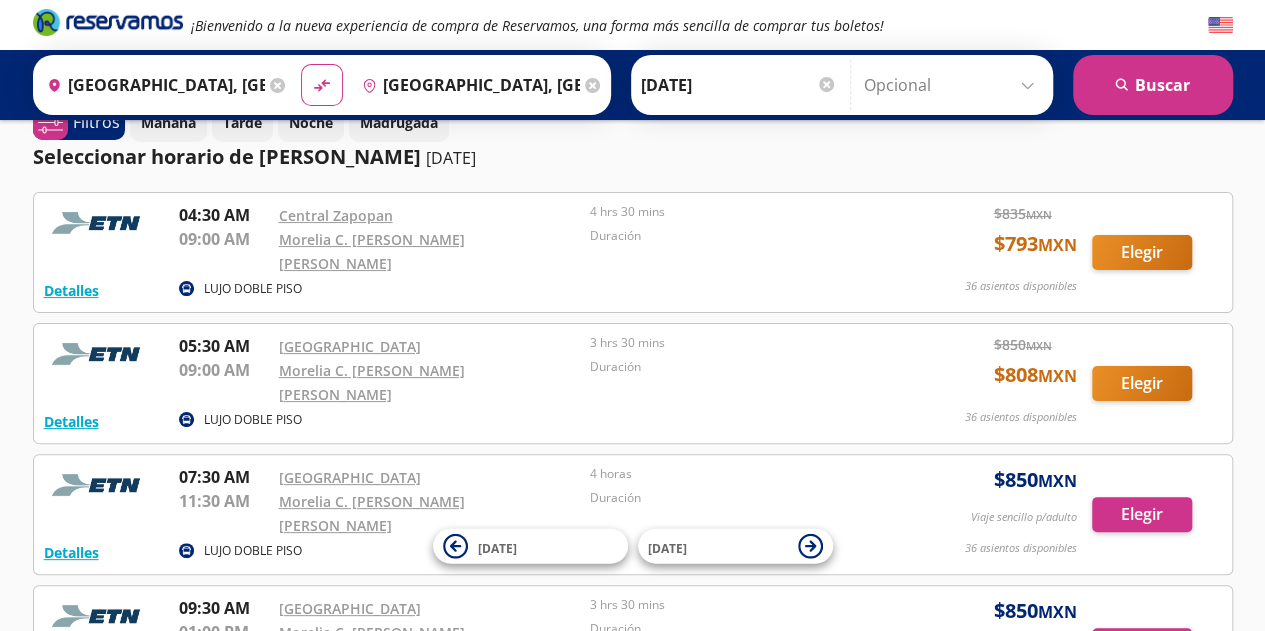 scroll, scrollTop: 0, scrollLeft: 0, axis: both 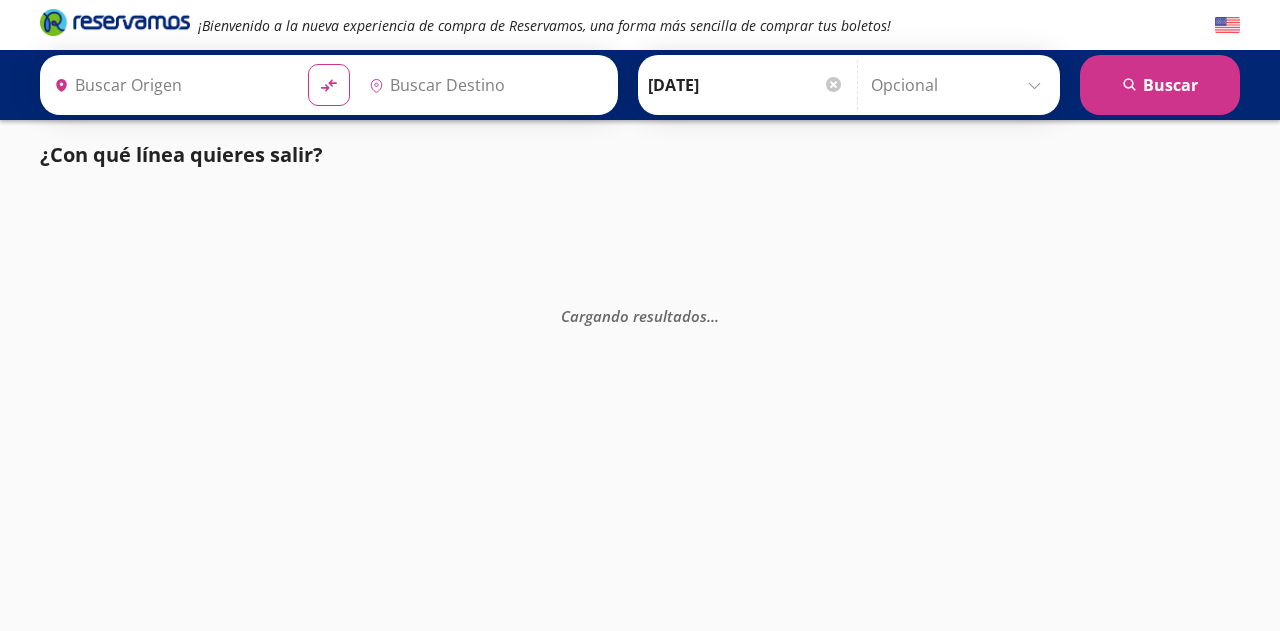type on "[GEOGRAPHIC_DATA], [GEOGRAPHIC_DATA]" 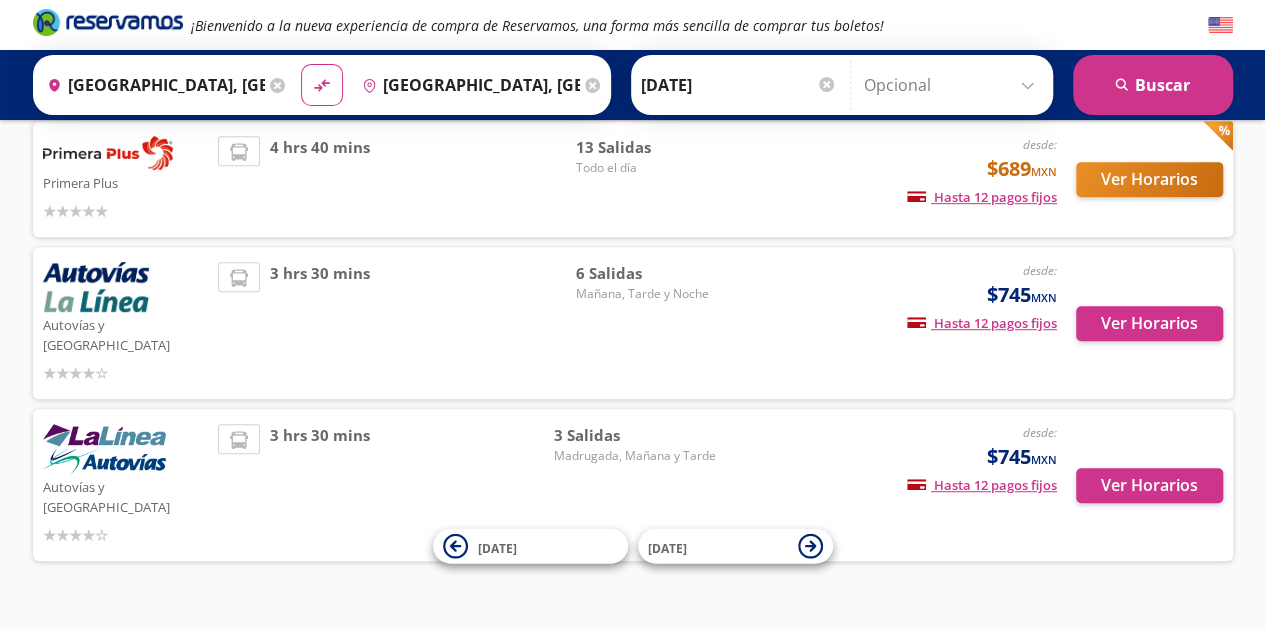 scroll, scrollTop: 0, scrollLeft: 0, axis: both 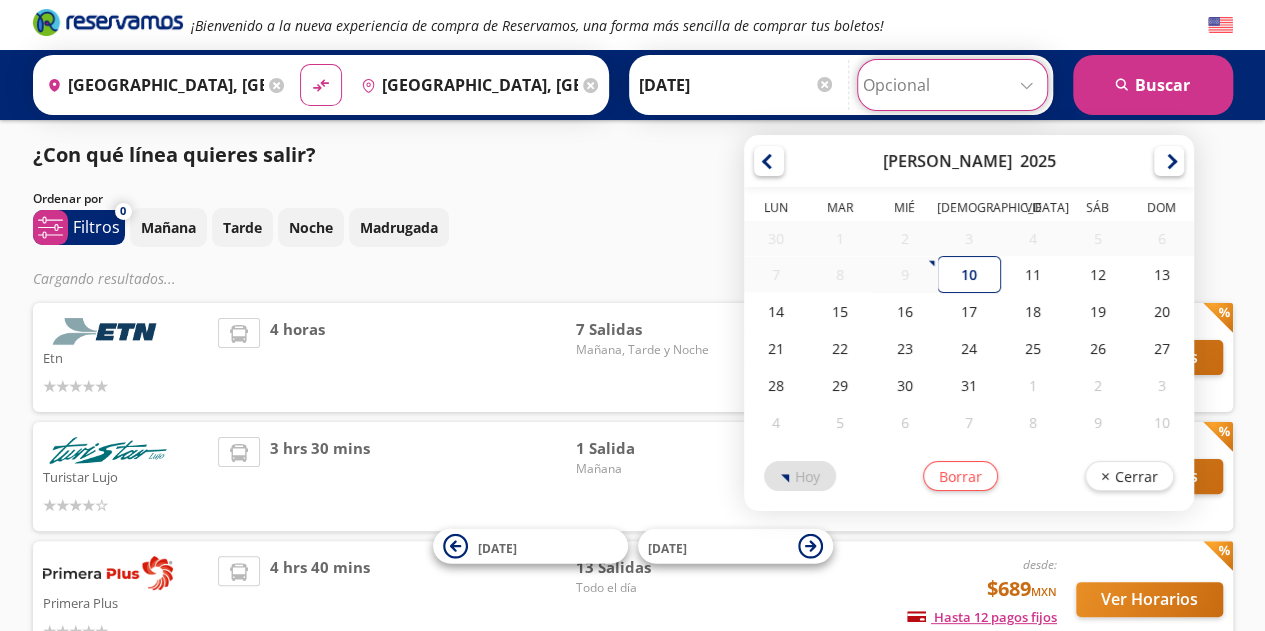 click at bounding box center (952, 85) 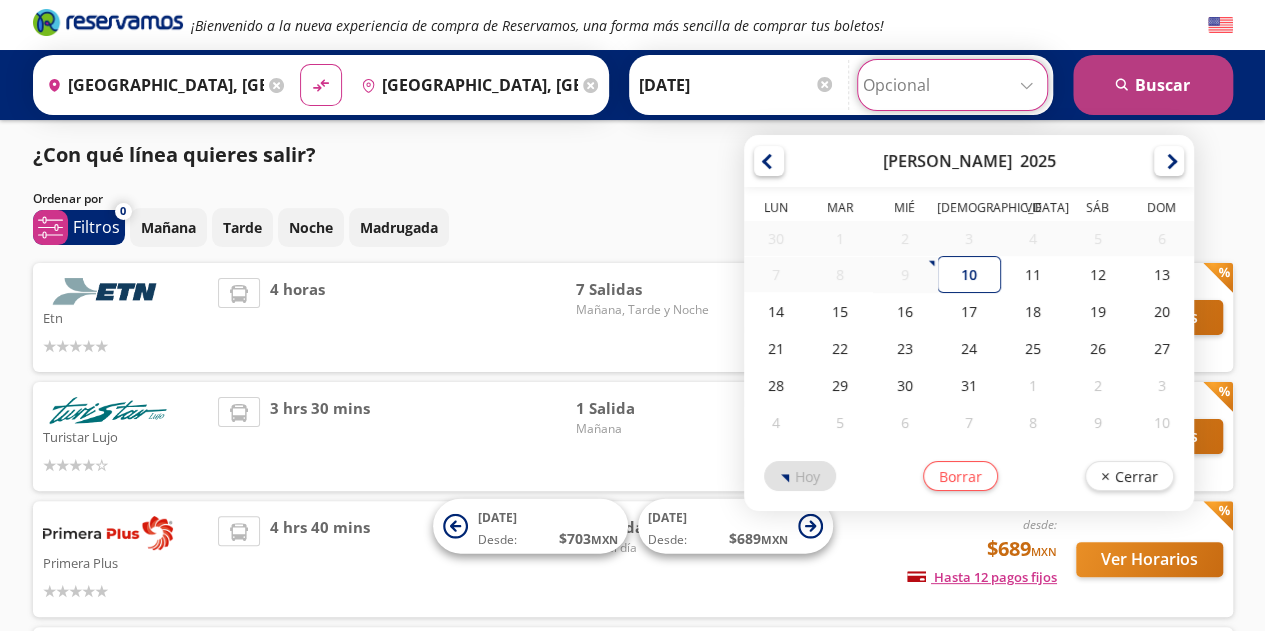 click on "search
Buscar" at bounding box center [1153, 85] 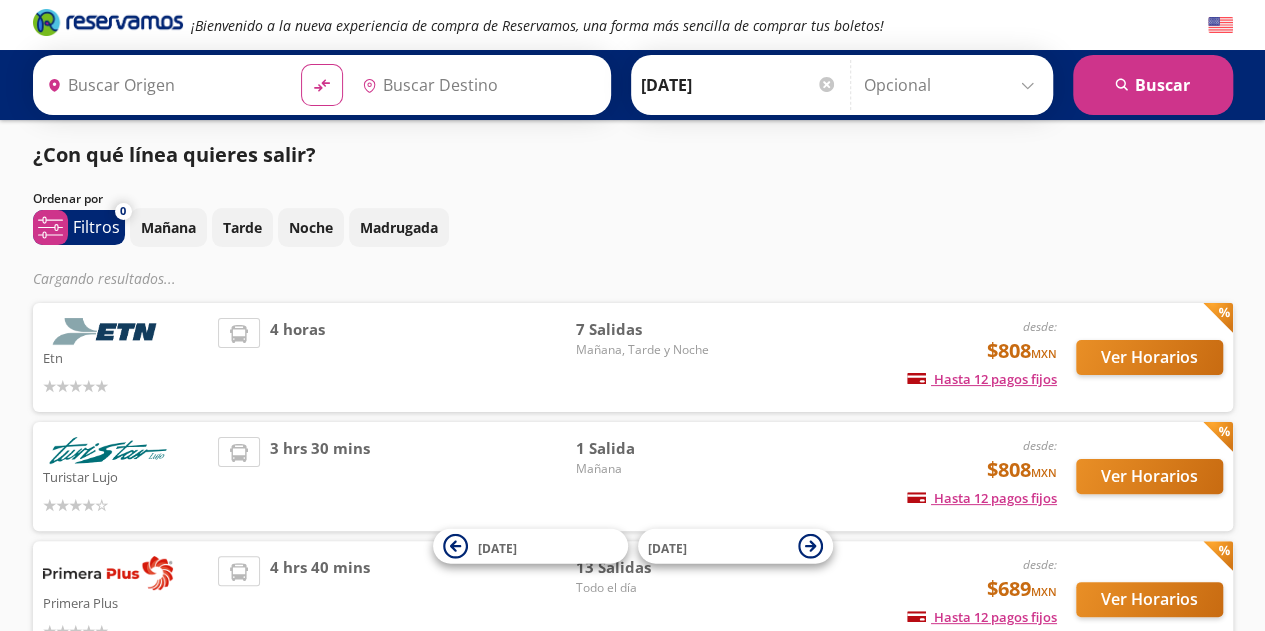 type on "[GEOGRAPHIC_DATA], [GEOGRAPHIC_DATA]" 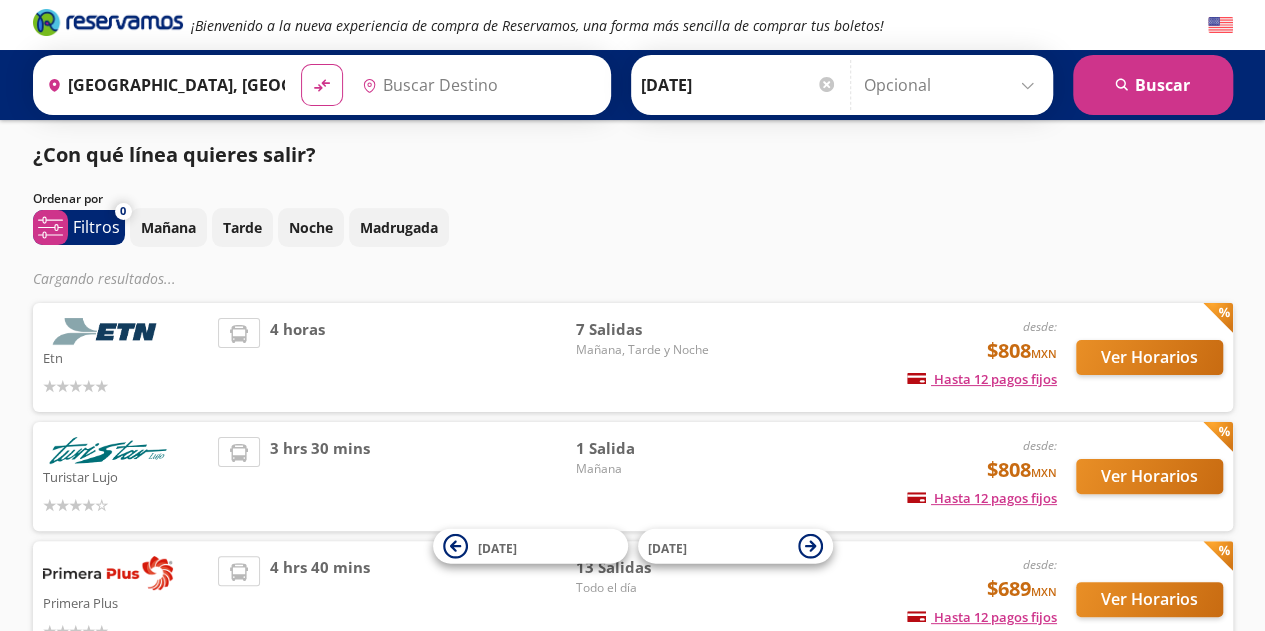 type on "[GEOGRAPHIC_DATA], [GEOGRAPHIC_DATA]" 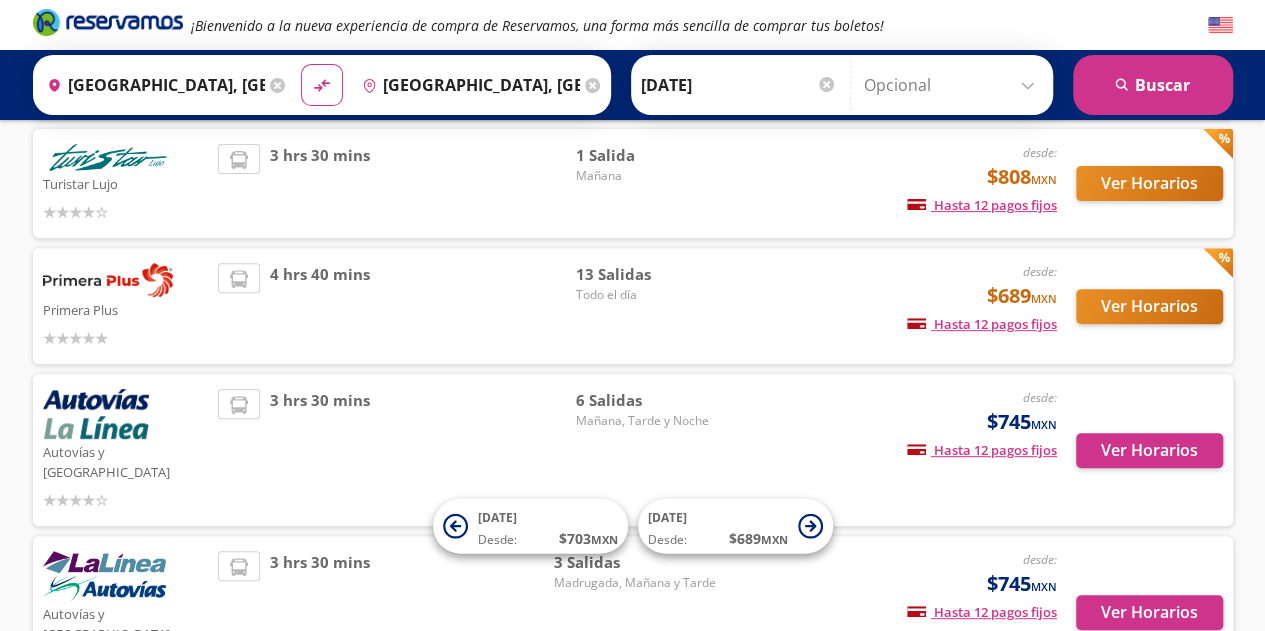 scroll, scrollTop: 380, scrollLeft: 0, axis: vertical 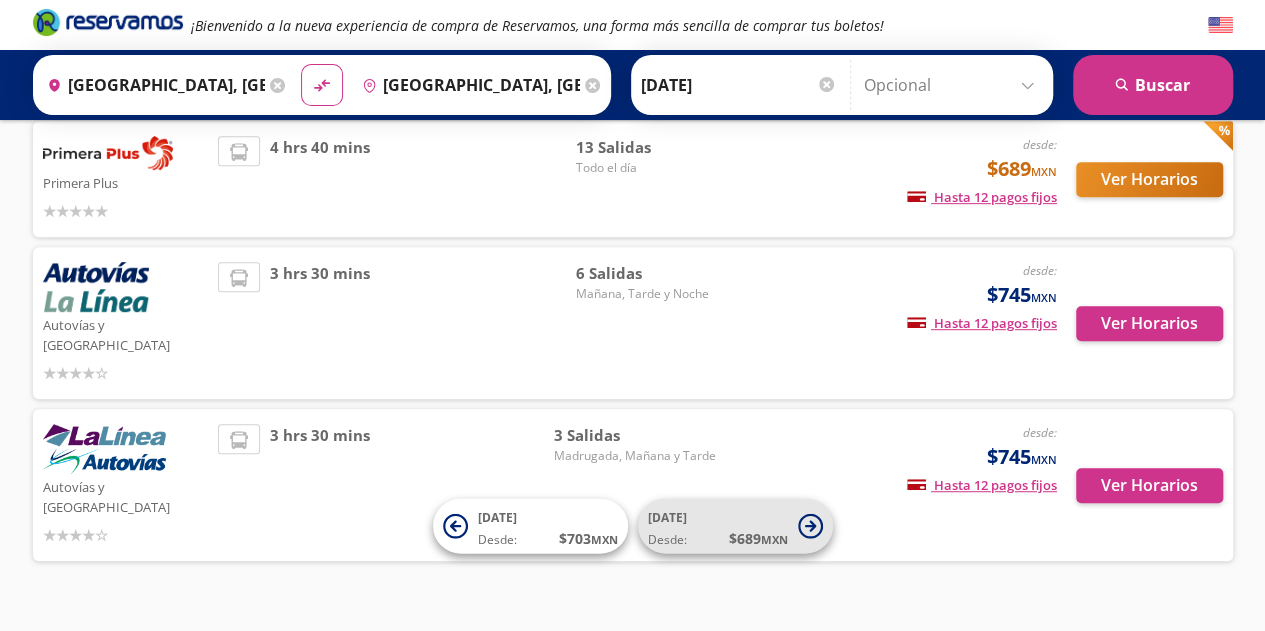 click 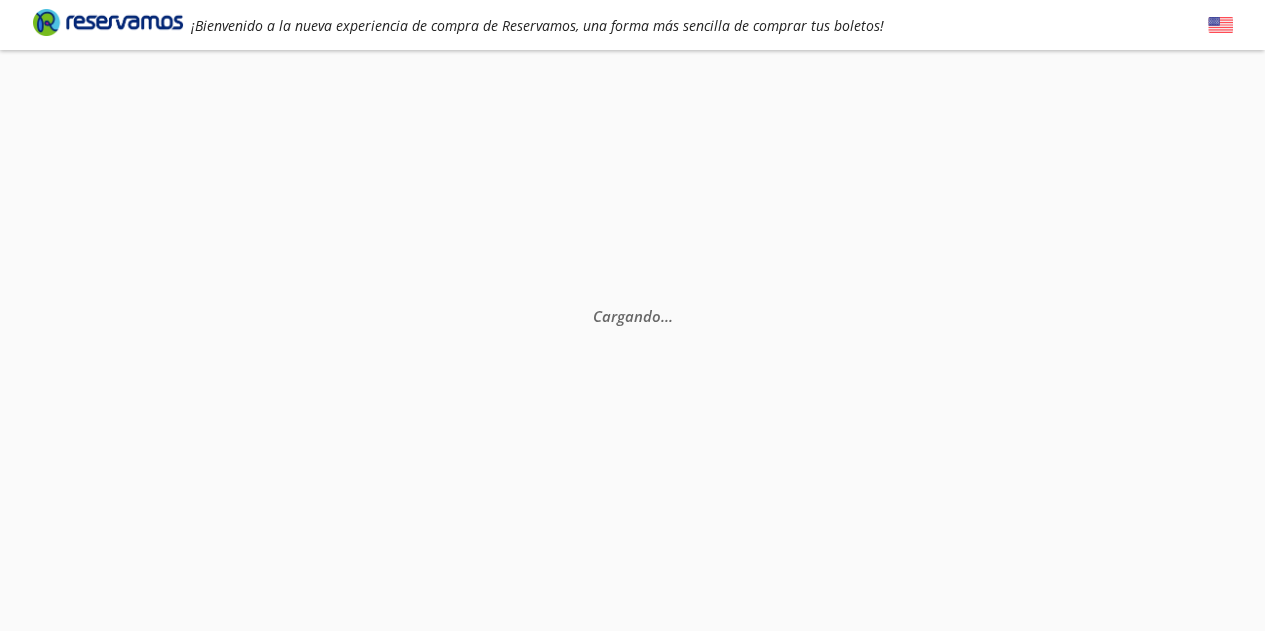 scroll, scrollTop: 0, scrollLeft: 0, axis: both 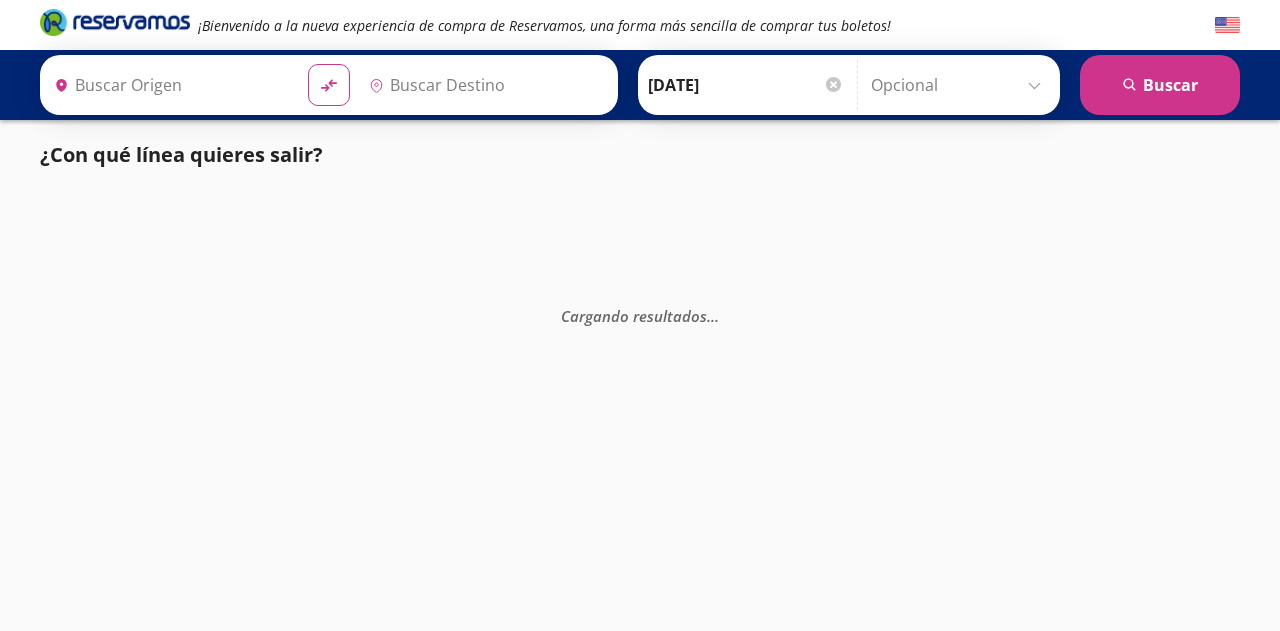 type on "[GEOGRAPHIC_DATA], [GEOGRAPHIC_DATA]" 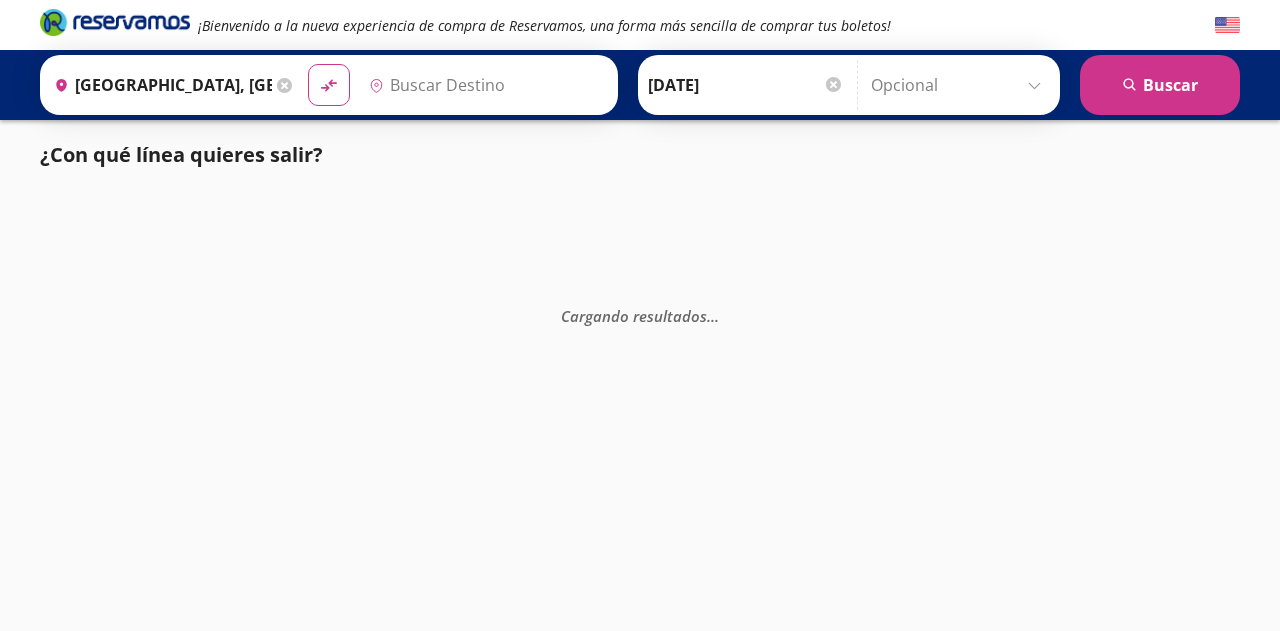 type on "[GEOGRAPHIC_DATA], [GEOGRAPHIC_DATA]" 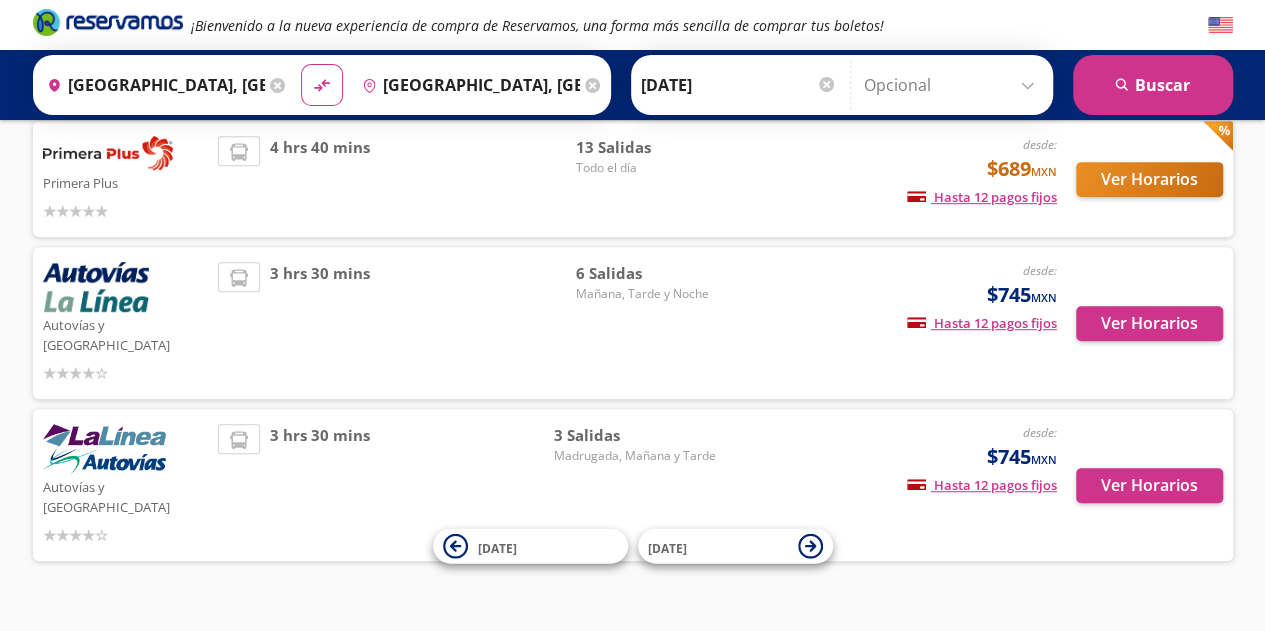 scroll, scrollTop: 0, scrollLeft: 0, axis: both 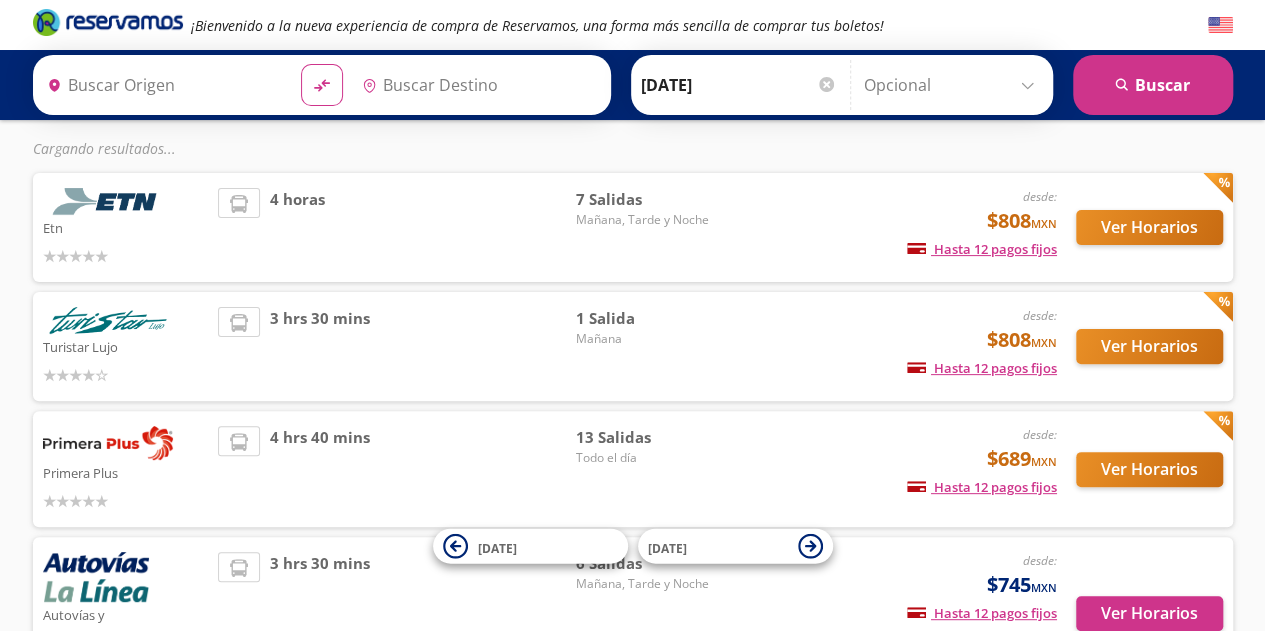 type on "[GEOGRAPHIC_DATA], [GEOGRAPHIC_DATA]" 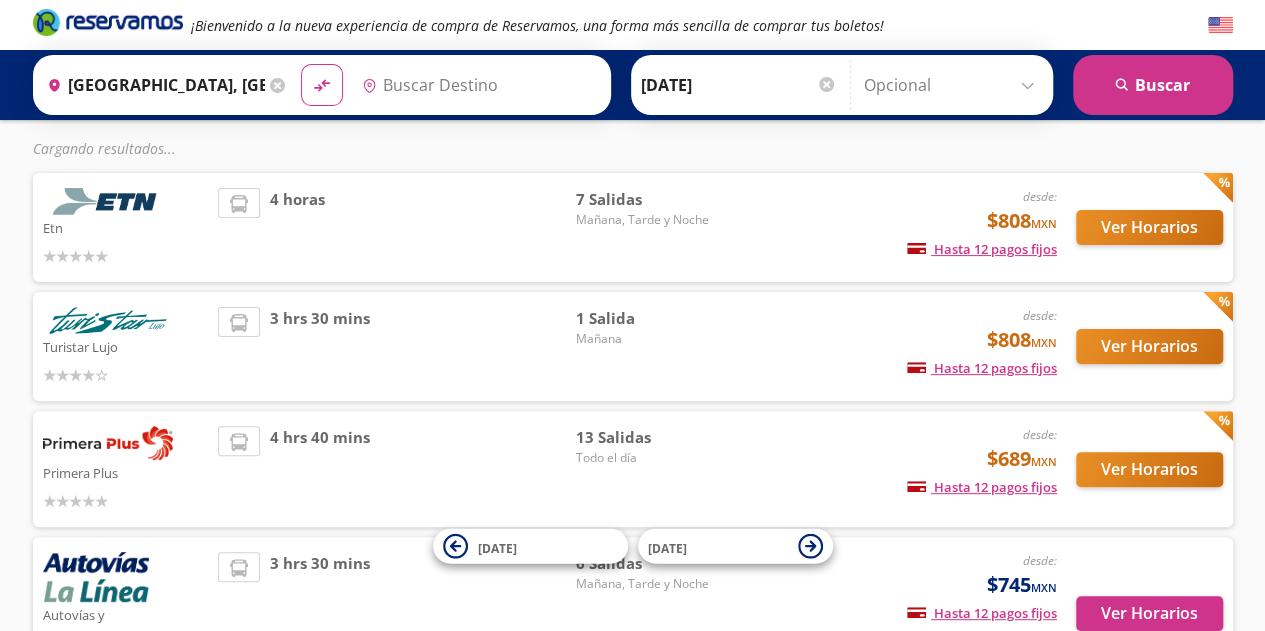 type on "[GEOGRAPHIC_DATA], [GEOGRAPHIC_DATA]" 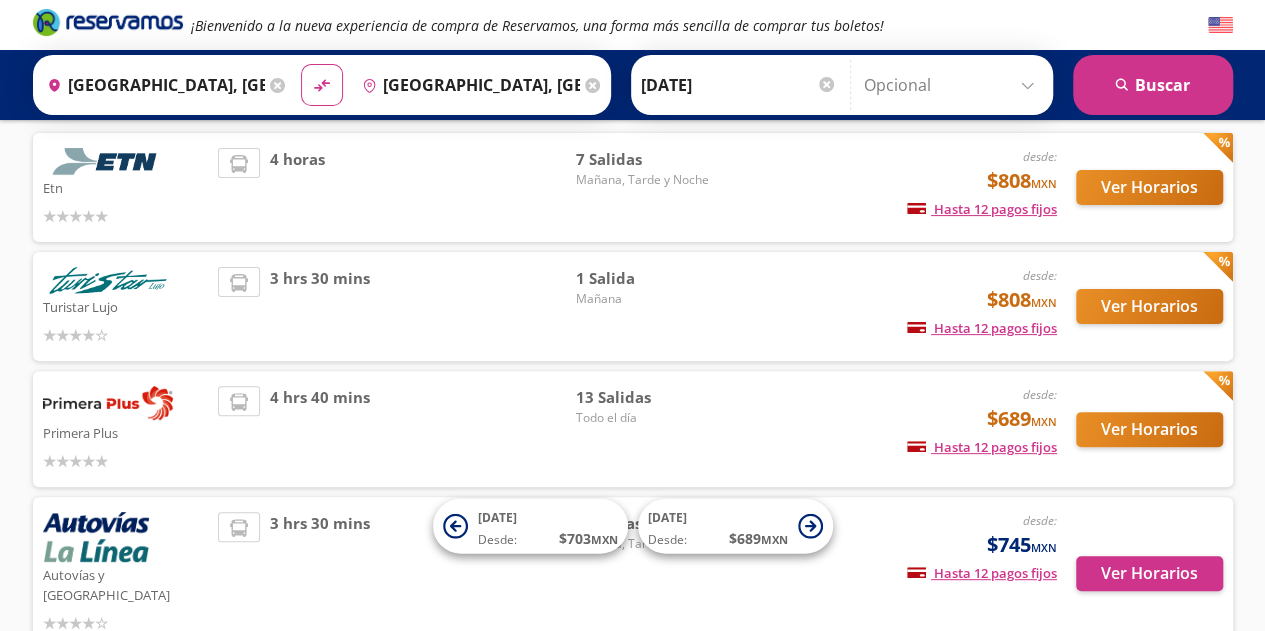 scroll, scrollTop: 0, scrollLeft: 0, axis: both 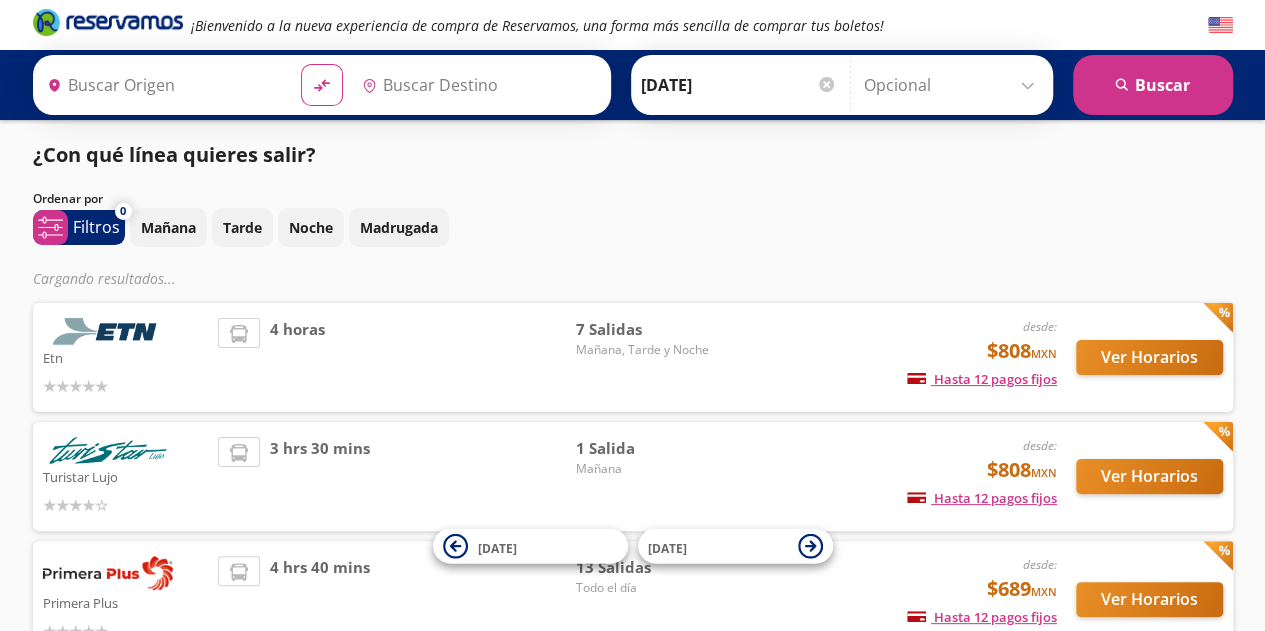 type on "[GEOGRAPHIC_DATA], [GEOGRAPHIC_DATA]" 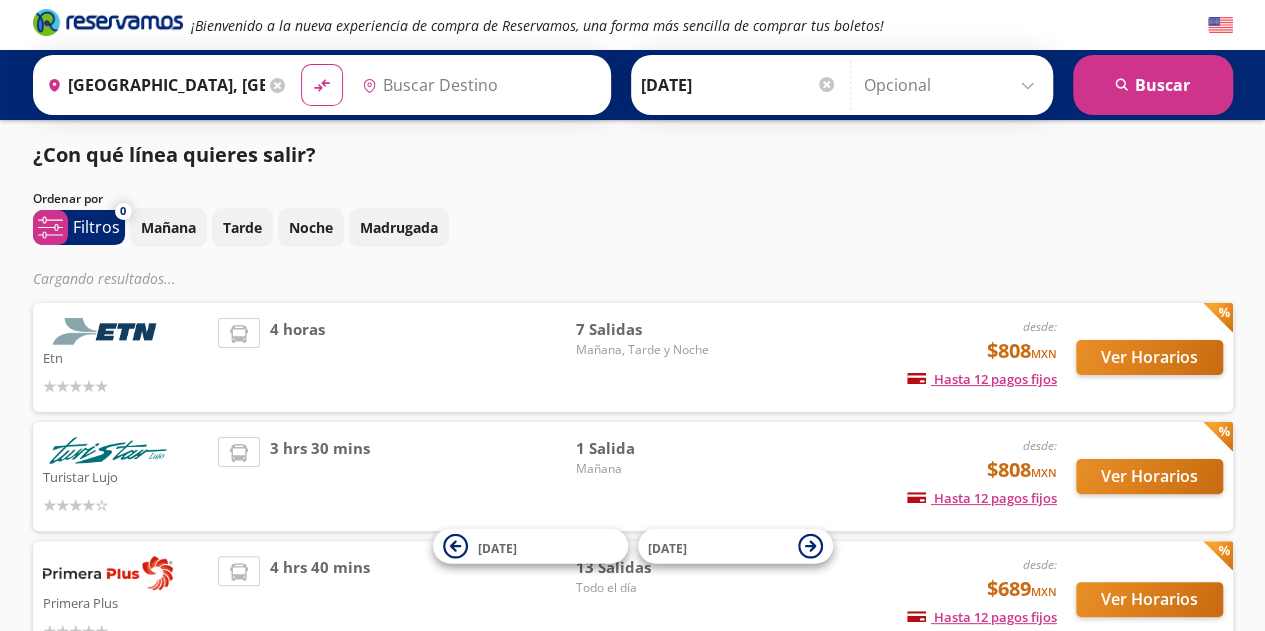 type on "[GEOGRAPHIC_DATA], [GEOGRAPHIC_DATA]" 